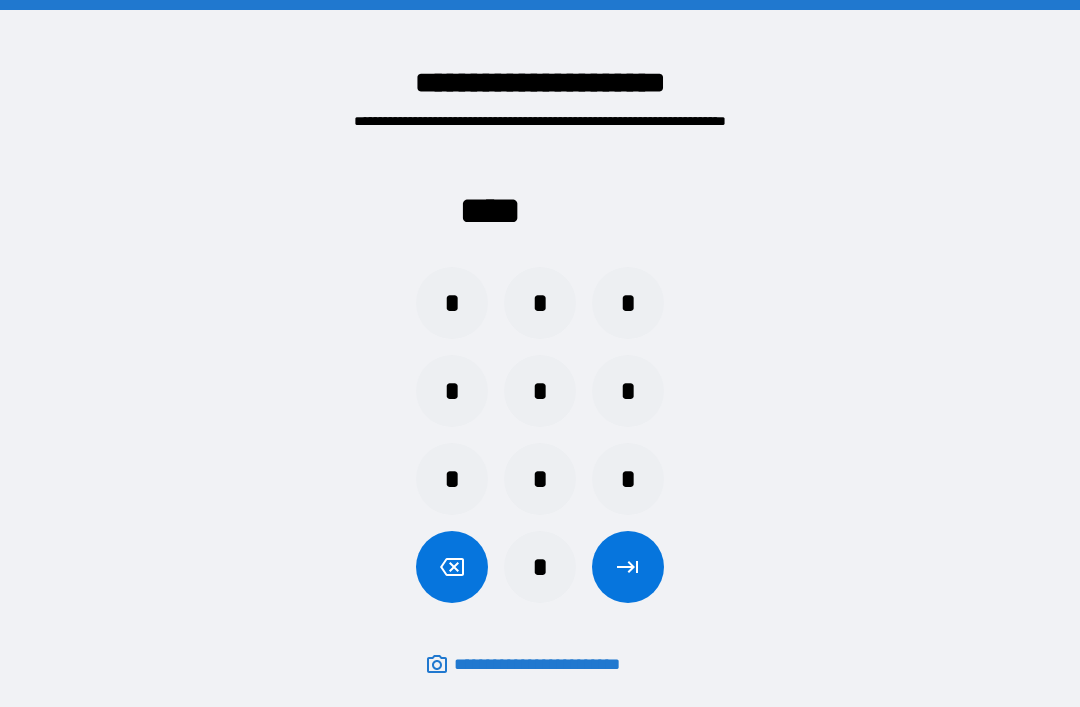 scroll, scrollTop: 64, scrollLeft: 0, axis: vertical 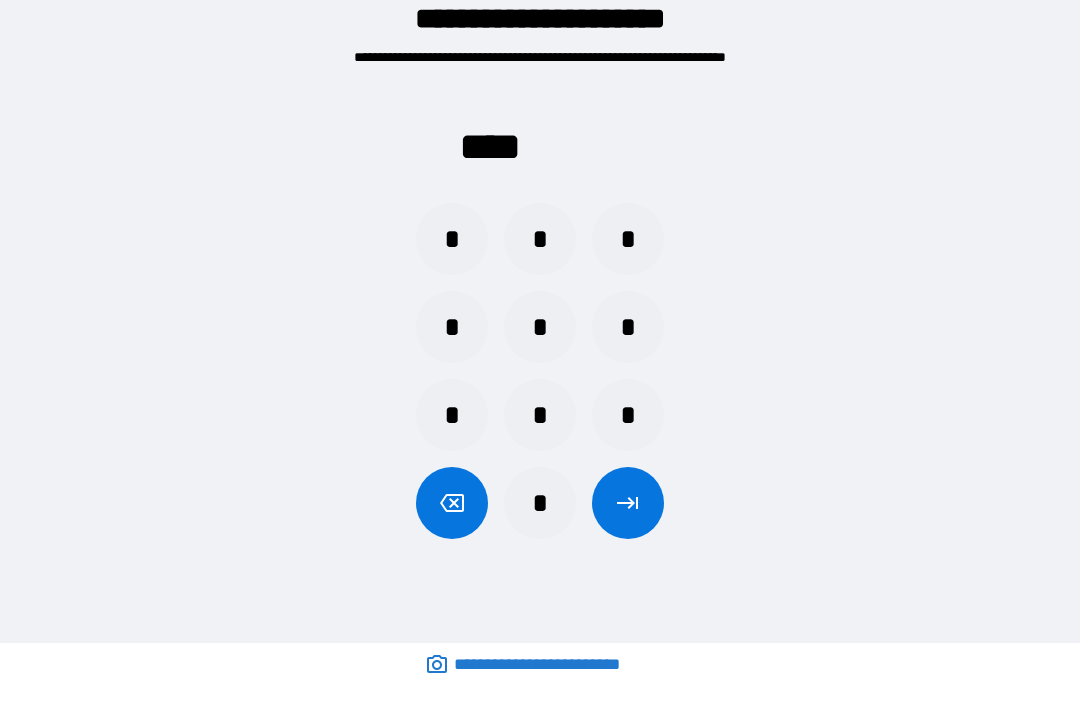 click on "*" at bounding box center (628, 327) 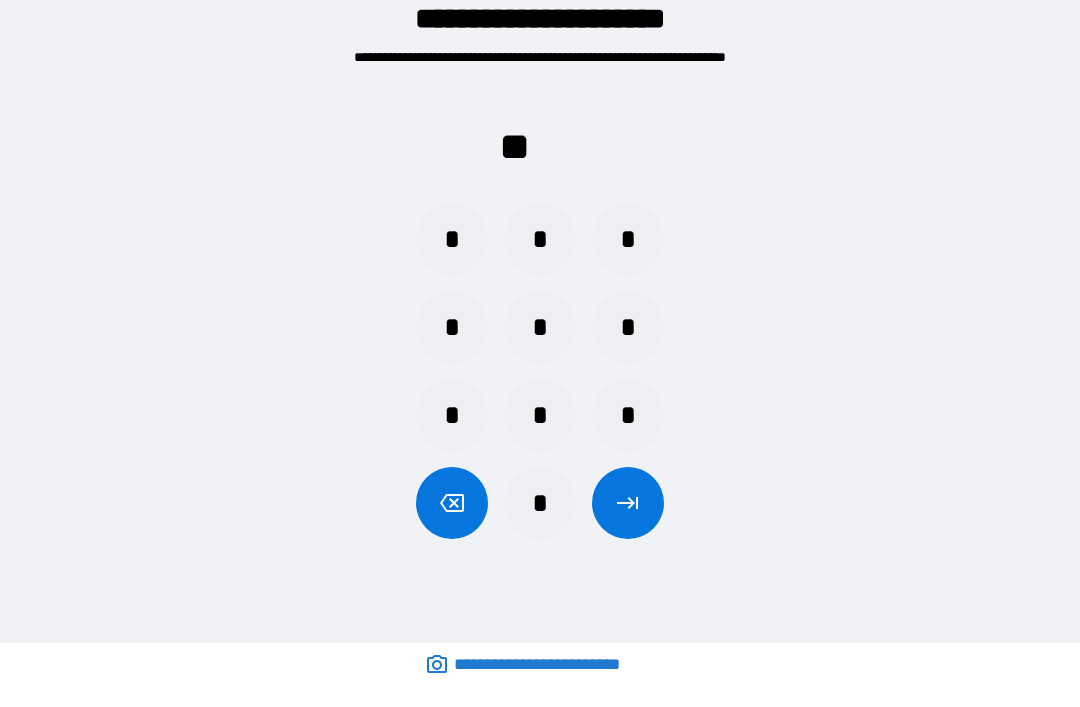 click on "*" at bounding box center (628, 327) 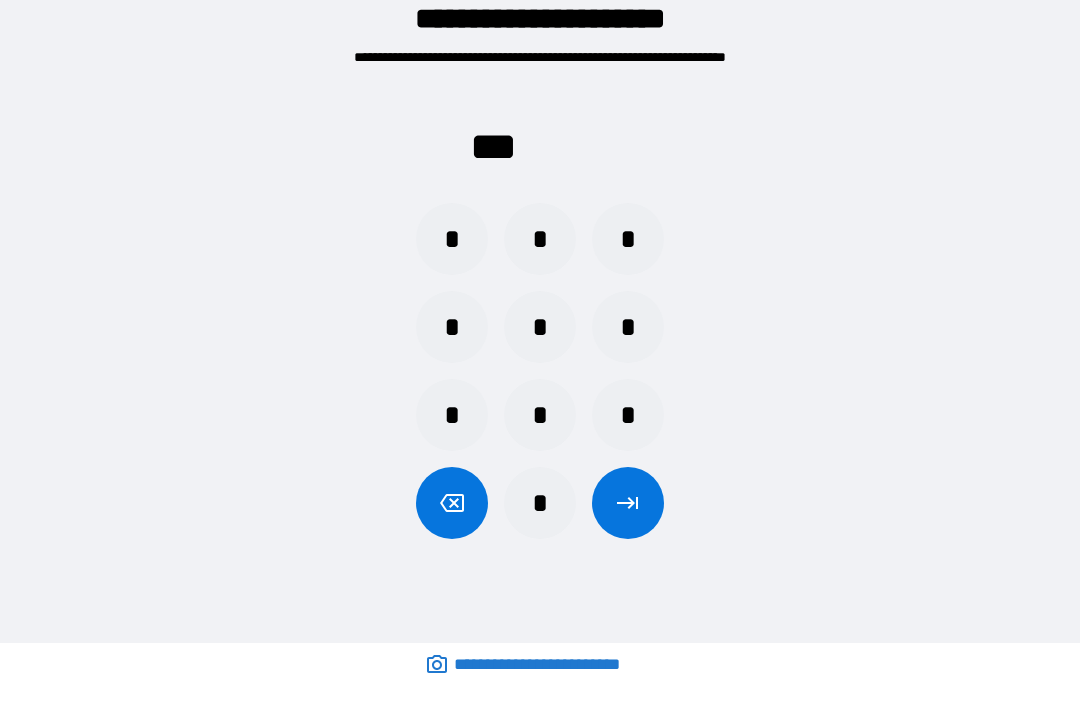 click on "*" at bounding box center (452, 239) 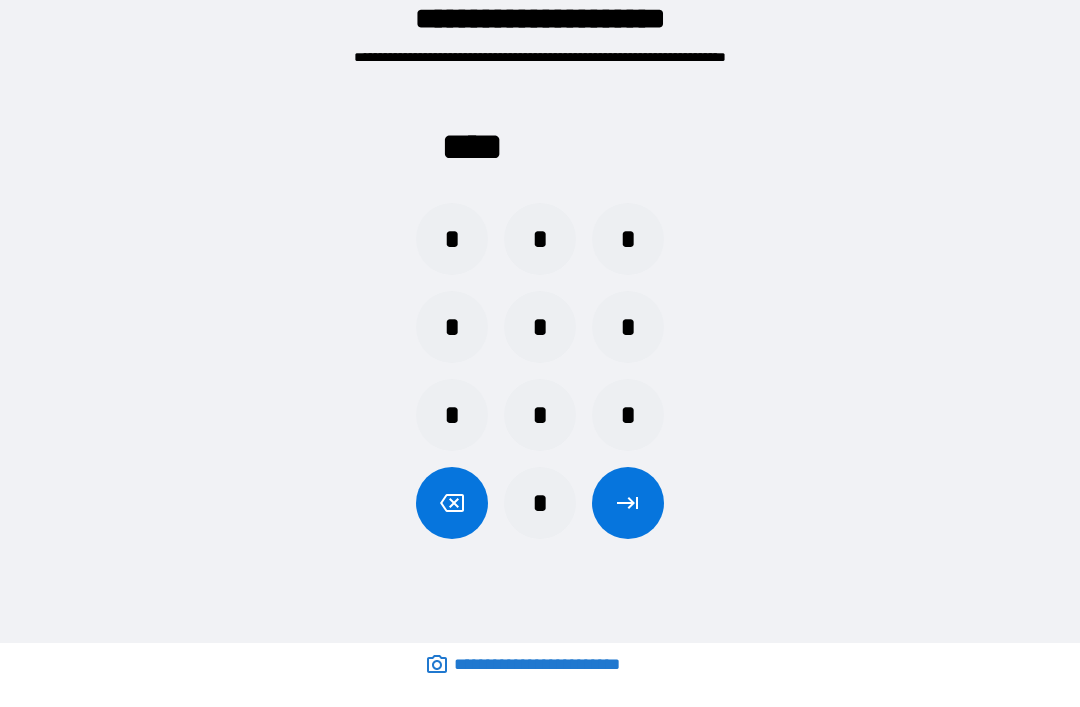 click 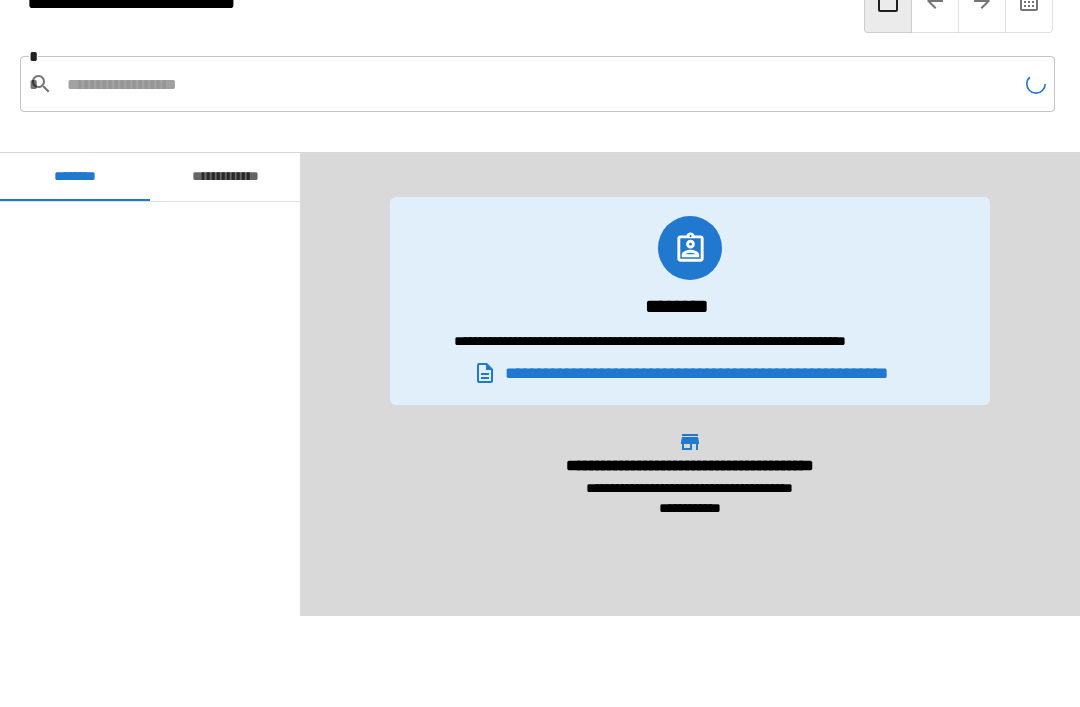 scroll, scrollTop: 1620, scrollLeft: 0, axis: vertical 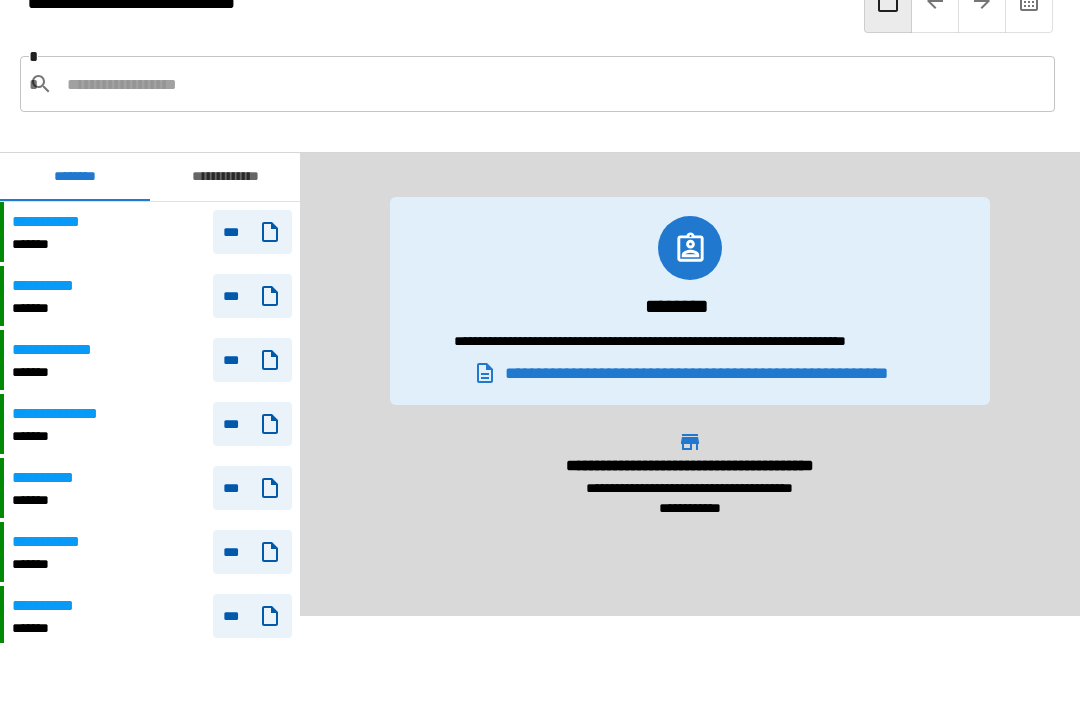 click on "**********" at bounding box center [152, 296] 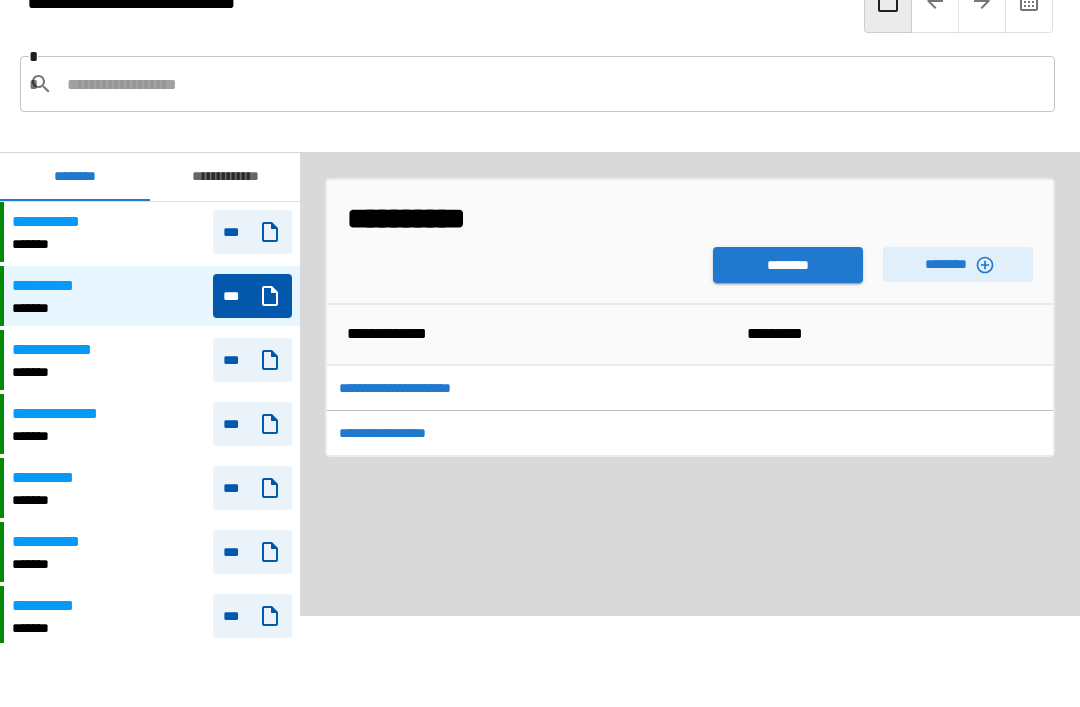 click on "********" at bounding box center (958, 264) 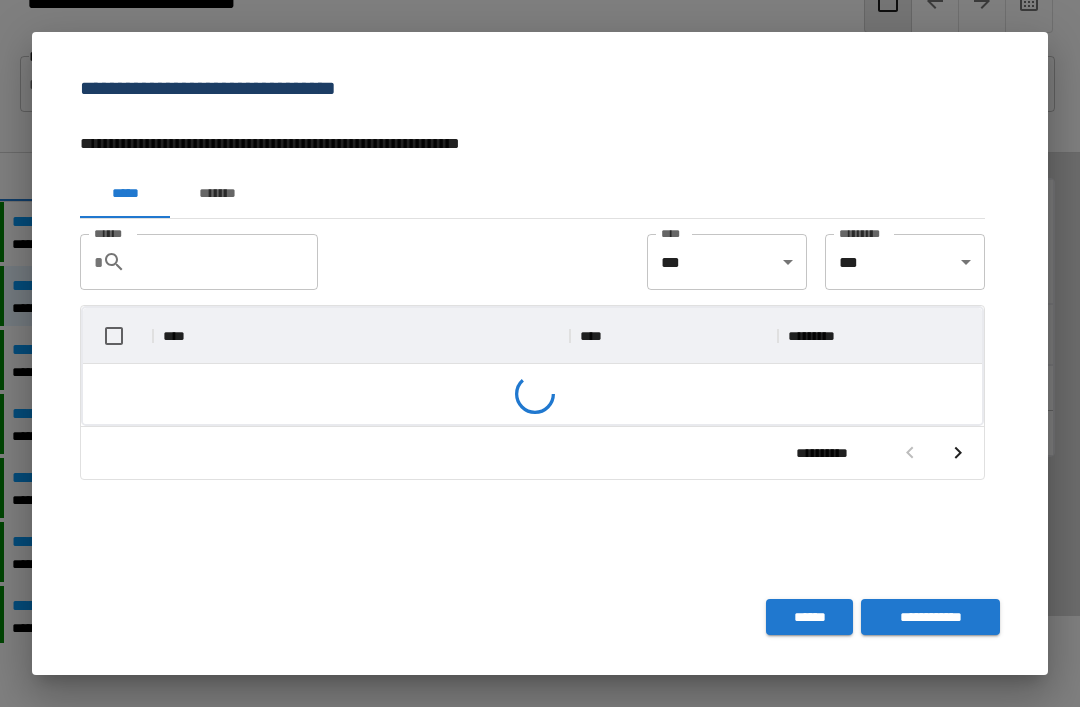scroll, scrollTop: 116, scrollLeft: 899, axis: both 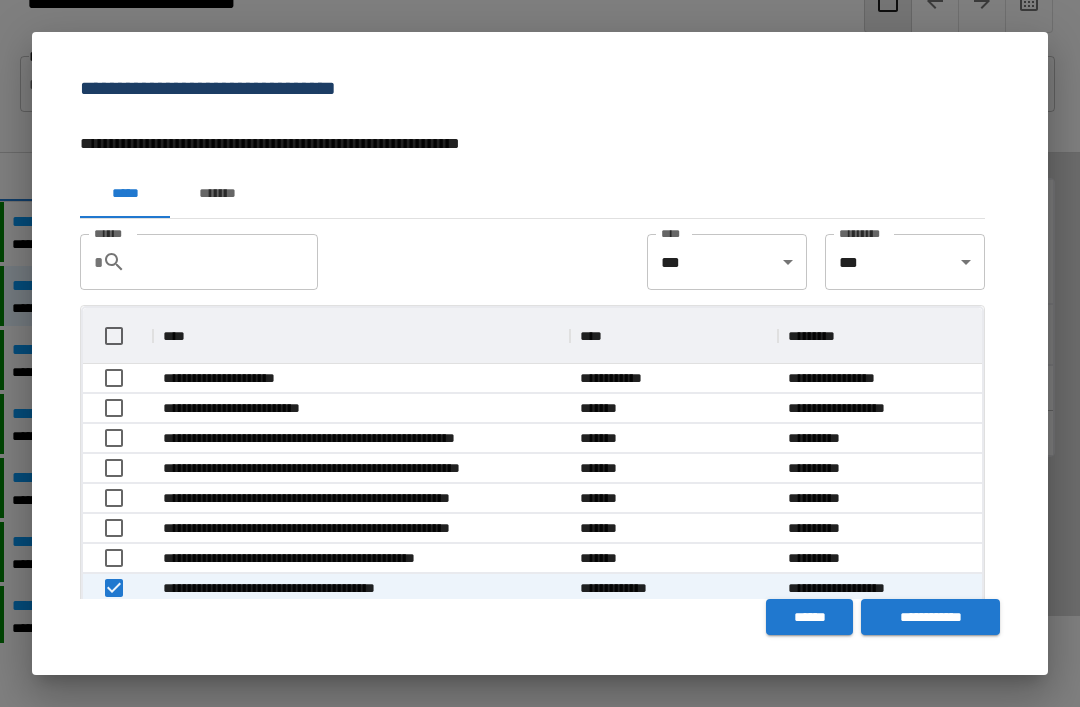 click on "******" at bounding box center [230, 262] 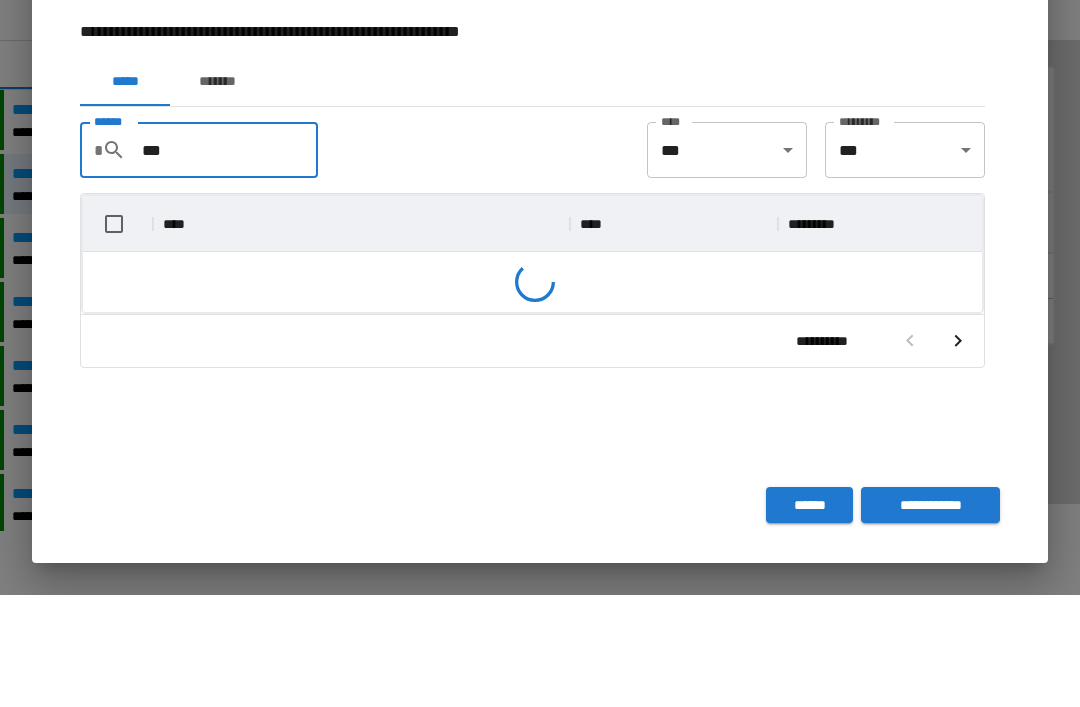 scroll, scrollTop: 116, scrollLeft: 899, axis: both 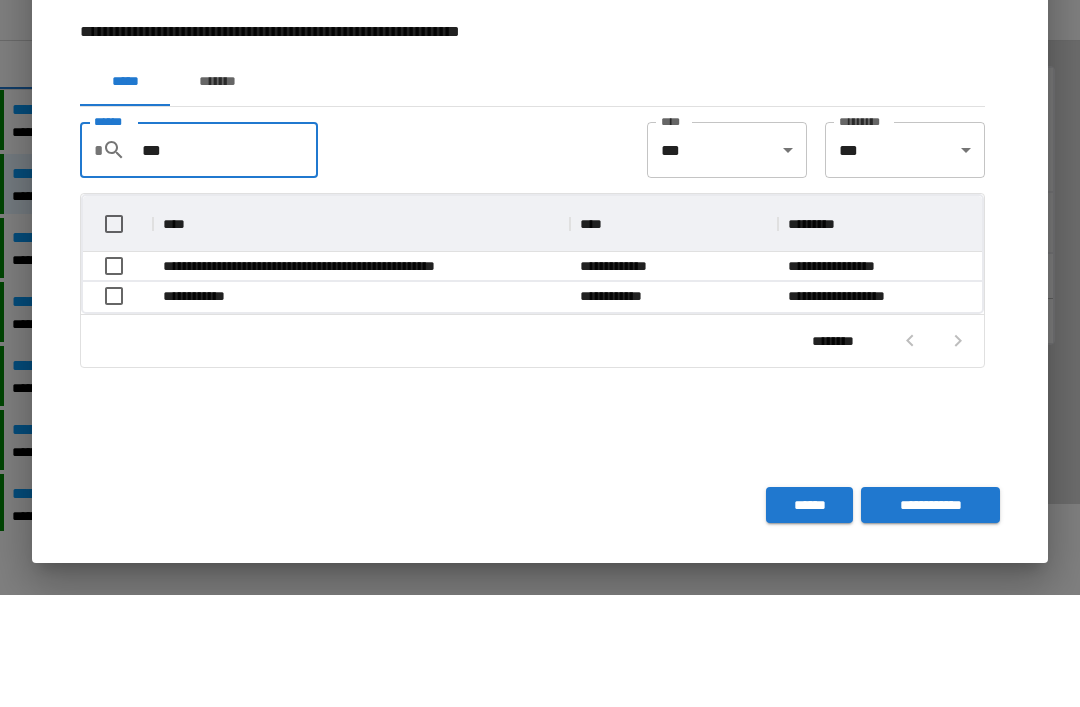 type on "***" 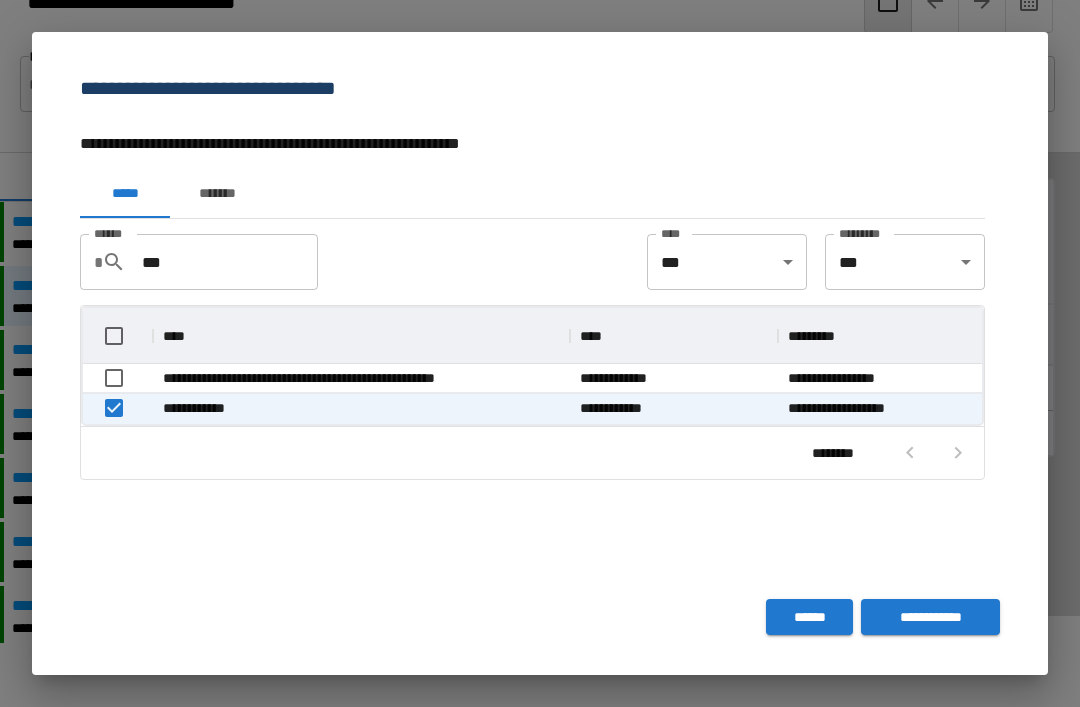 click on "**********" at bounding box center [930, 617] 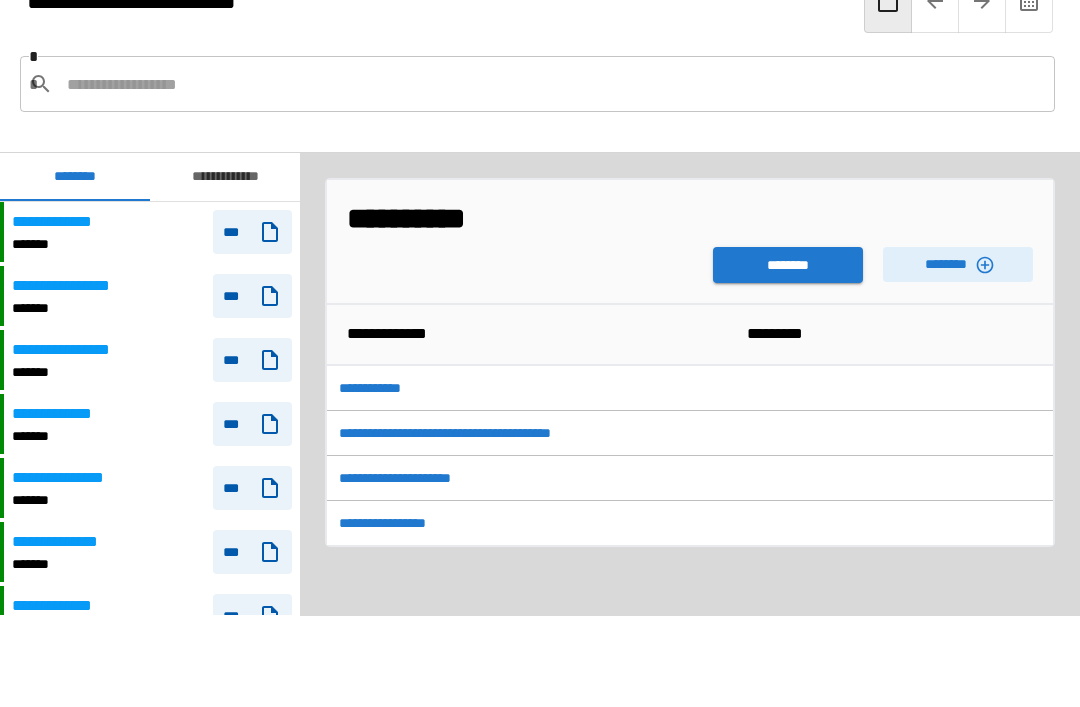 scroll, scrollTop: 1620, scrollLeft: 0, axis: vertical 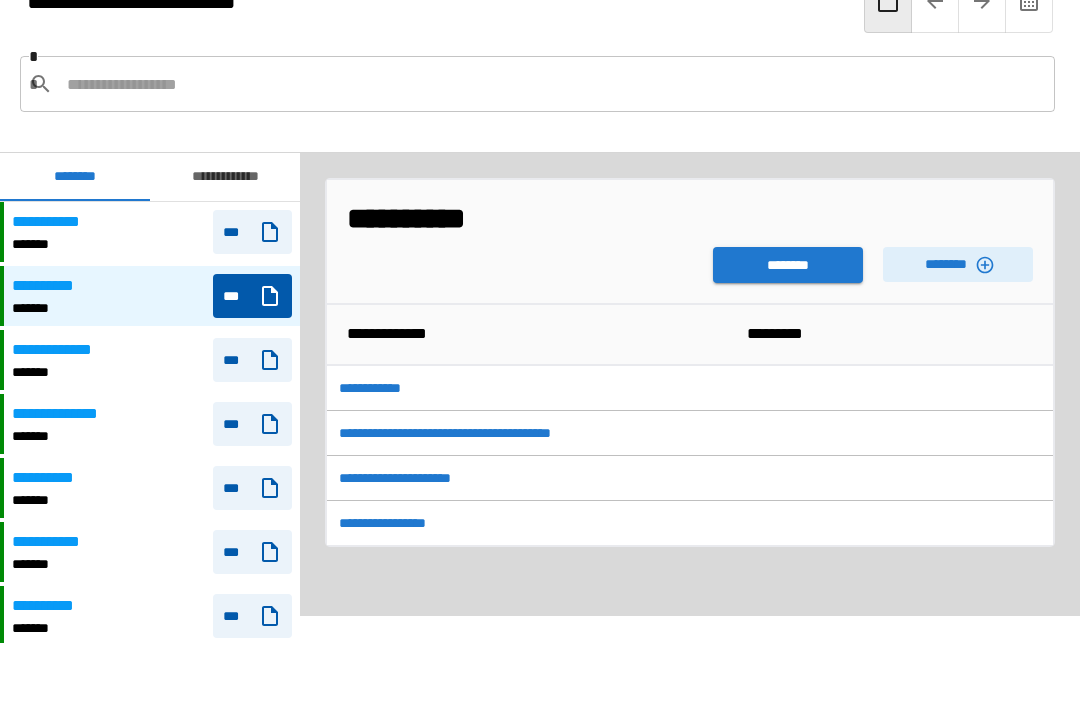 click on "********" at bounding box center (788, 265) 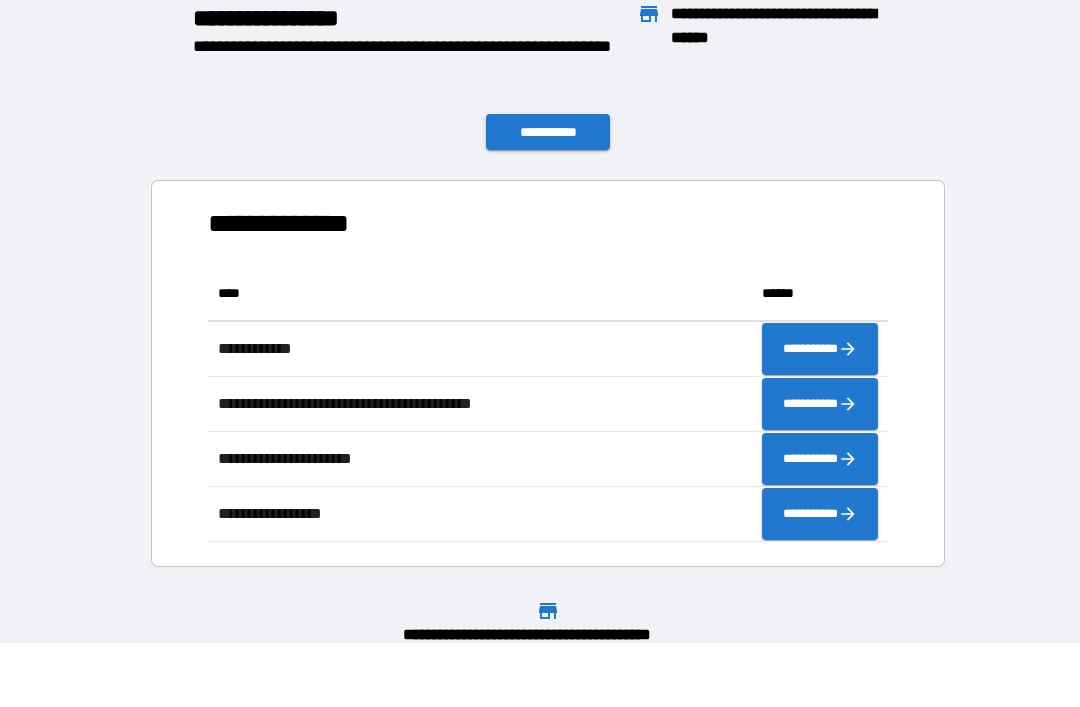 scroll, scrollTop: 276, scrollLeft: 680, axis: both 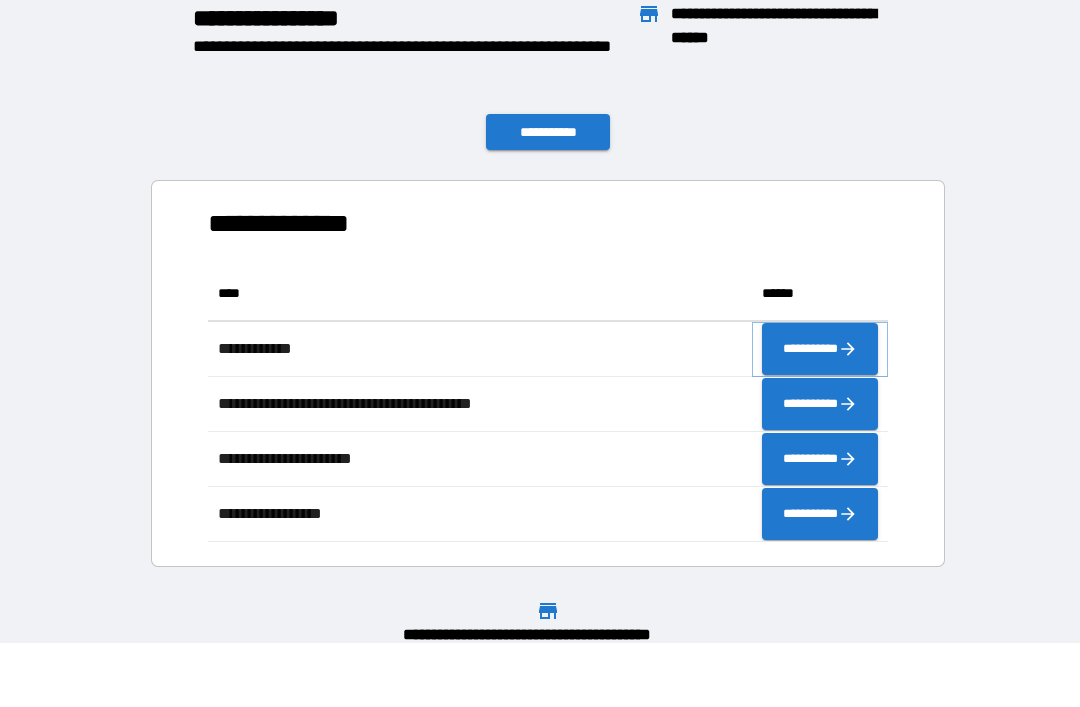 click on "**********" at bounding box center [820, 349] 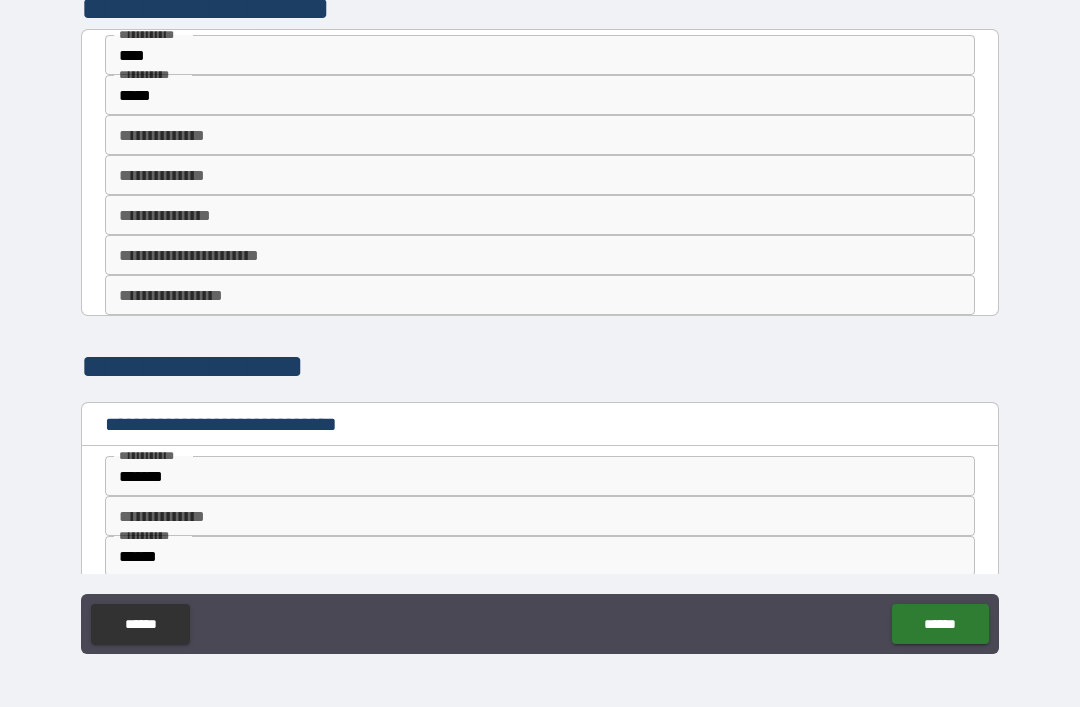 click on "**********" at bounding box center [540, 215] 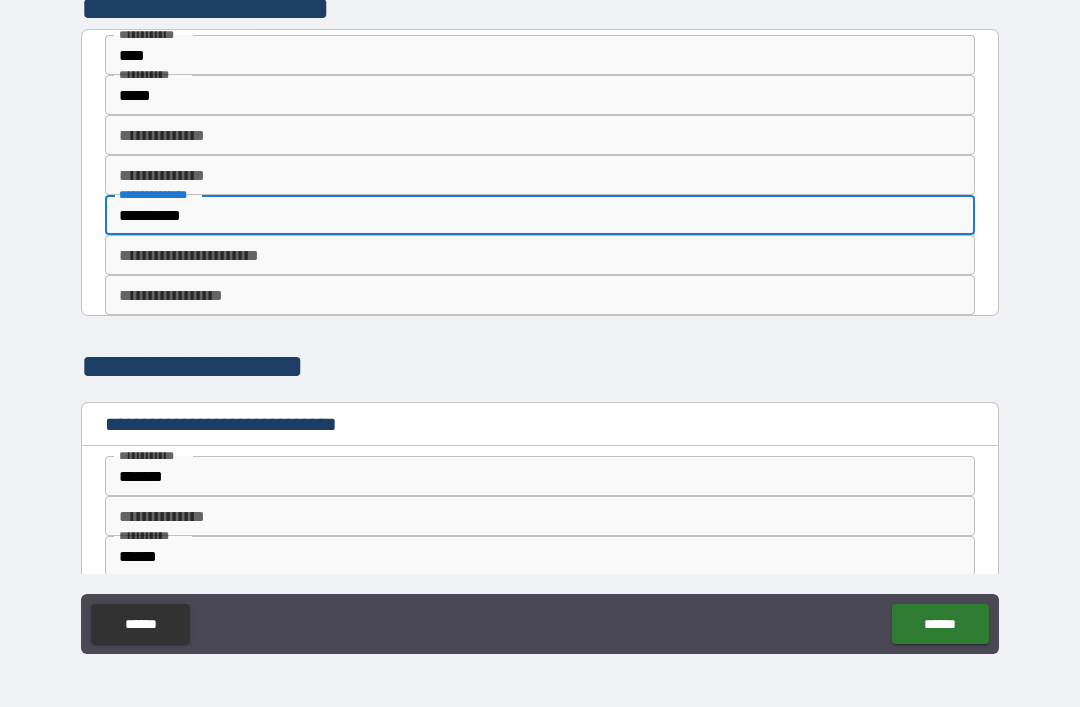 type on "**********" 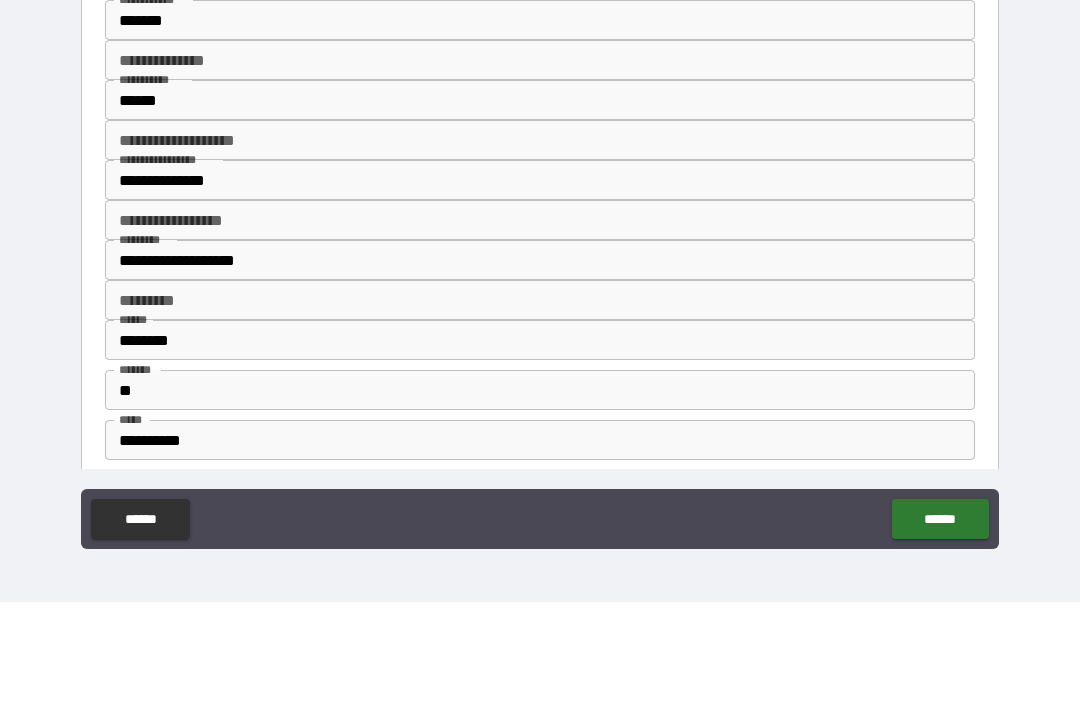 scroll, scrollTop: 355, scrollLeft: 0, axis: vertical 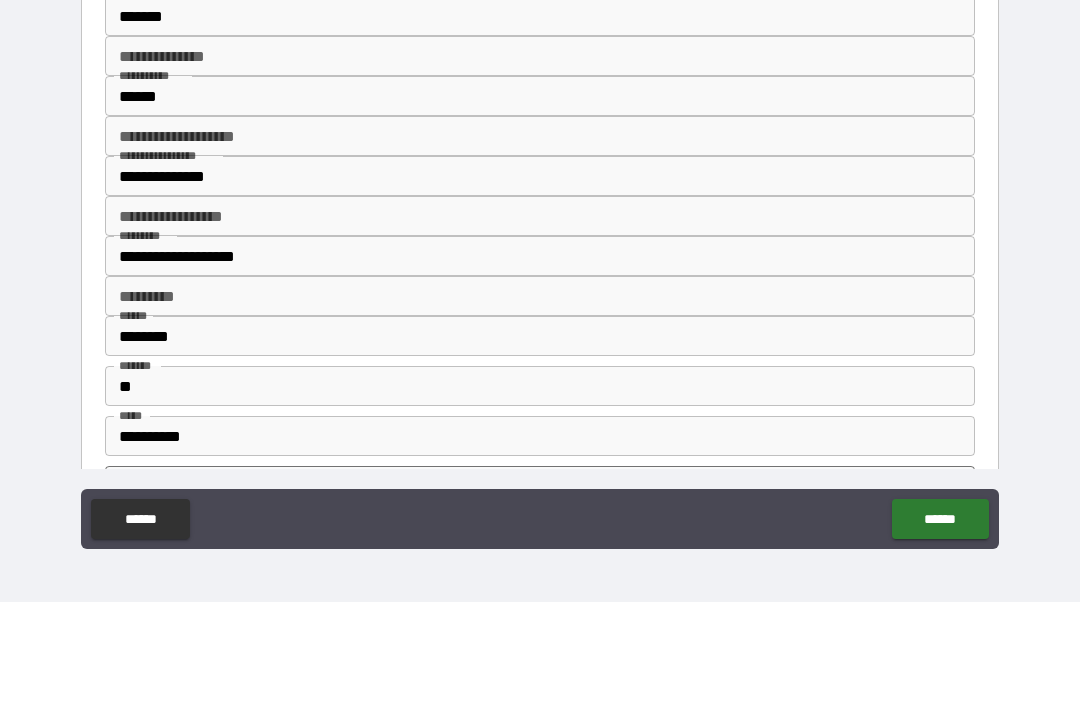 type on "******" 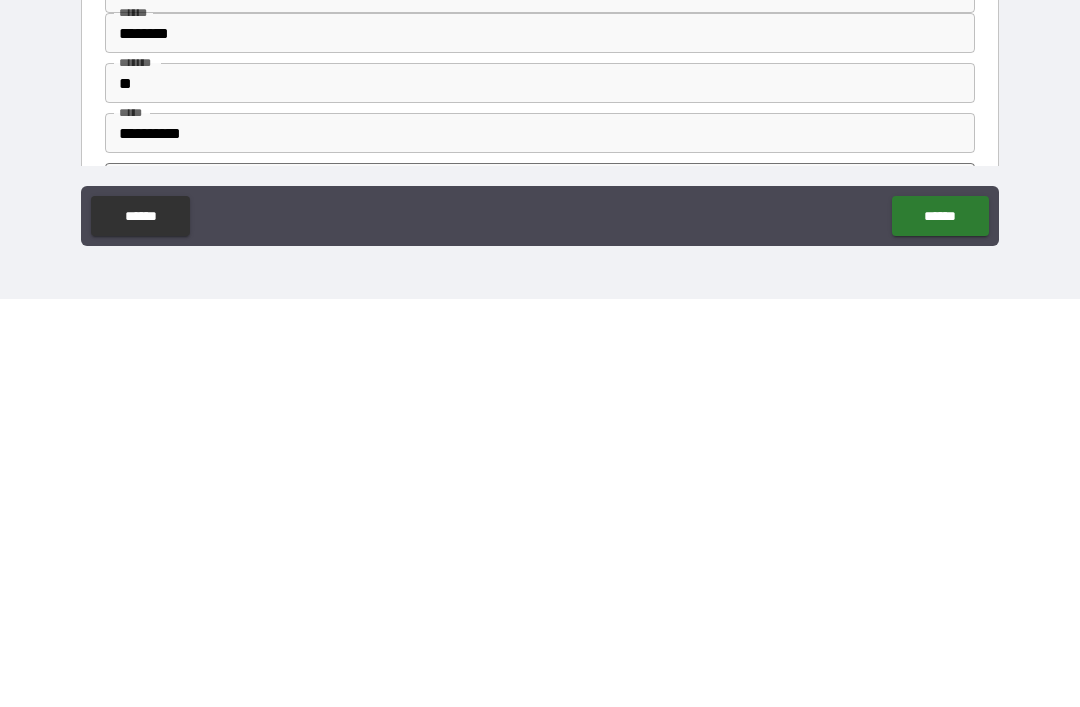 type on "**********" 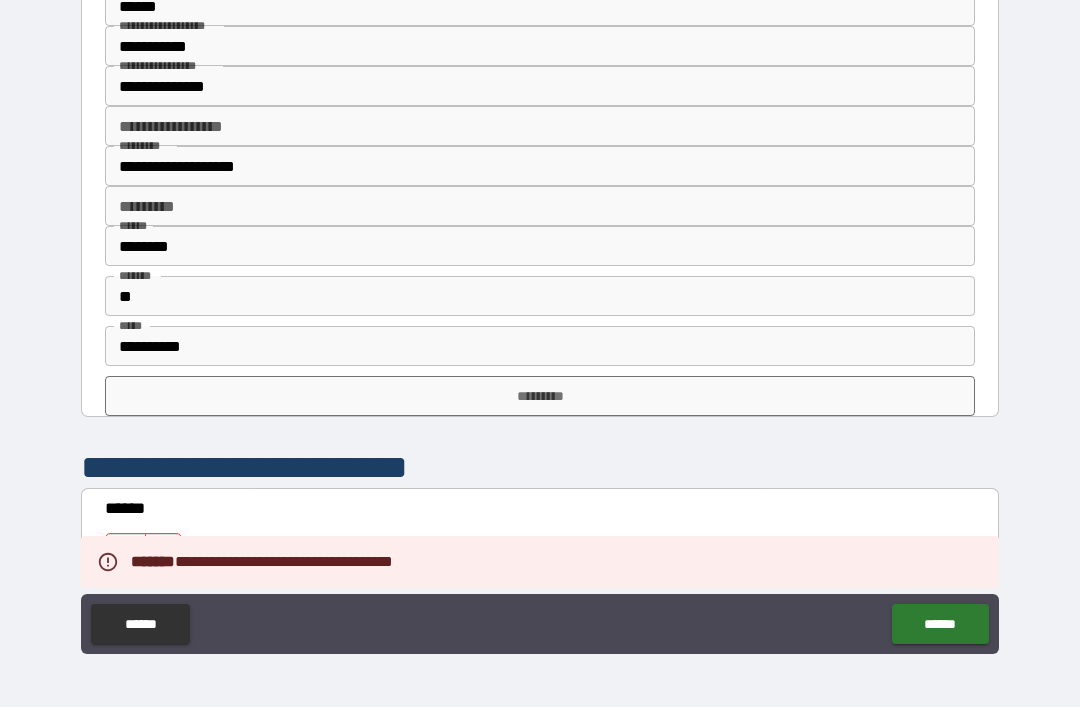 scroll, scrollTop: 558, scrollLeft: 0, axis: vertical 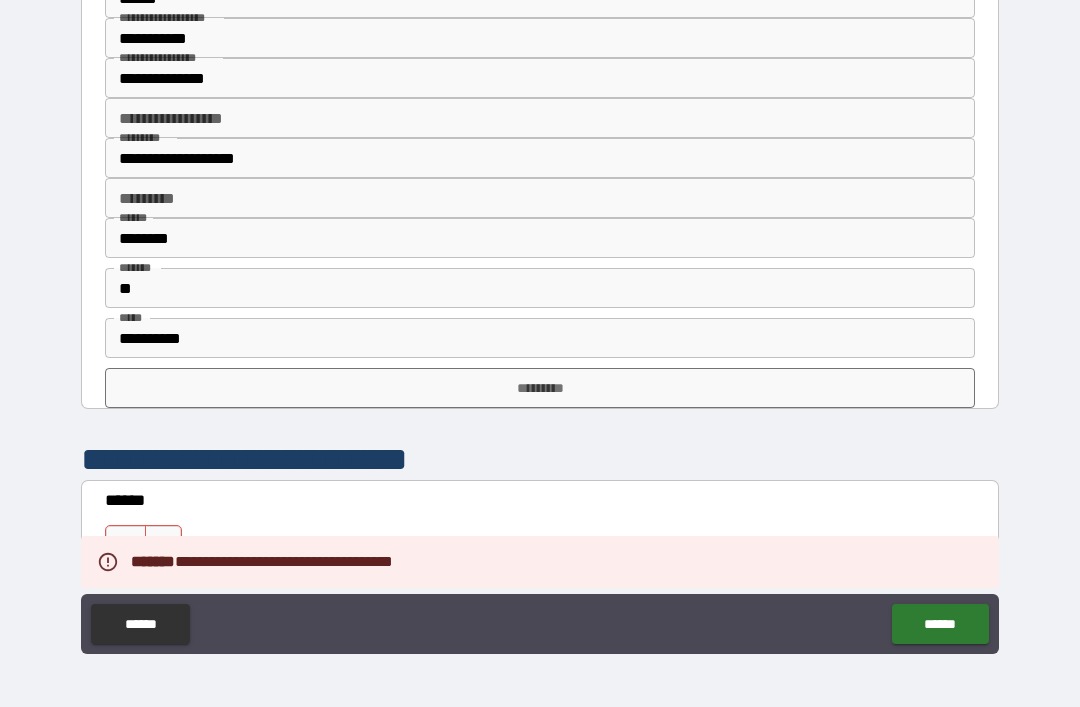 click on "*********" at bounding box center (540, 388) 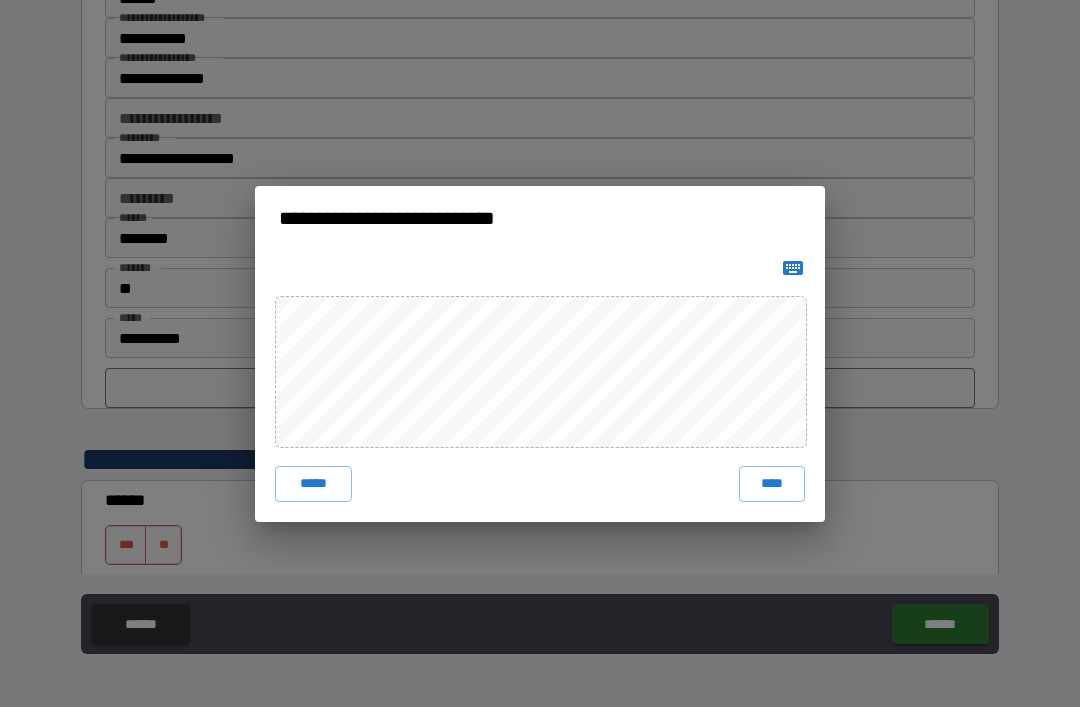 click on "****" at bounding box center (772, 484) 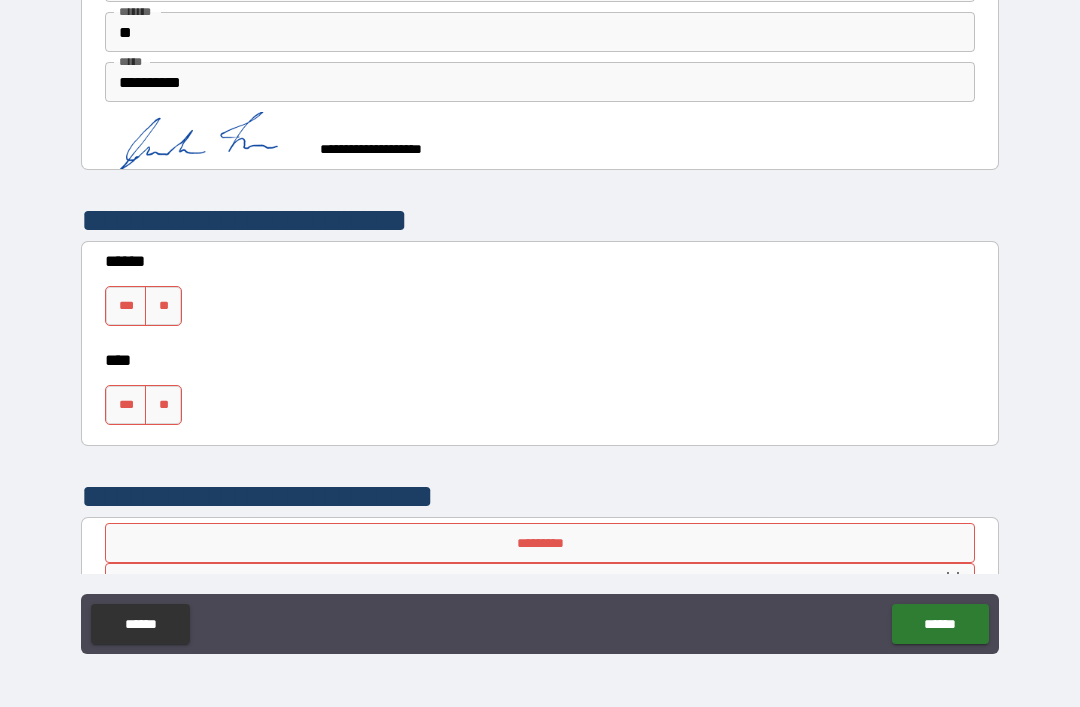 scroll, scrollTop: 817, scrollLeft: 0, axis: vertical 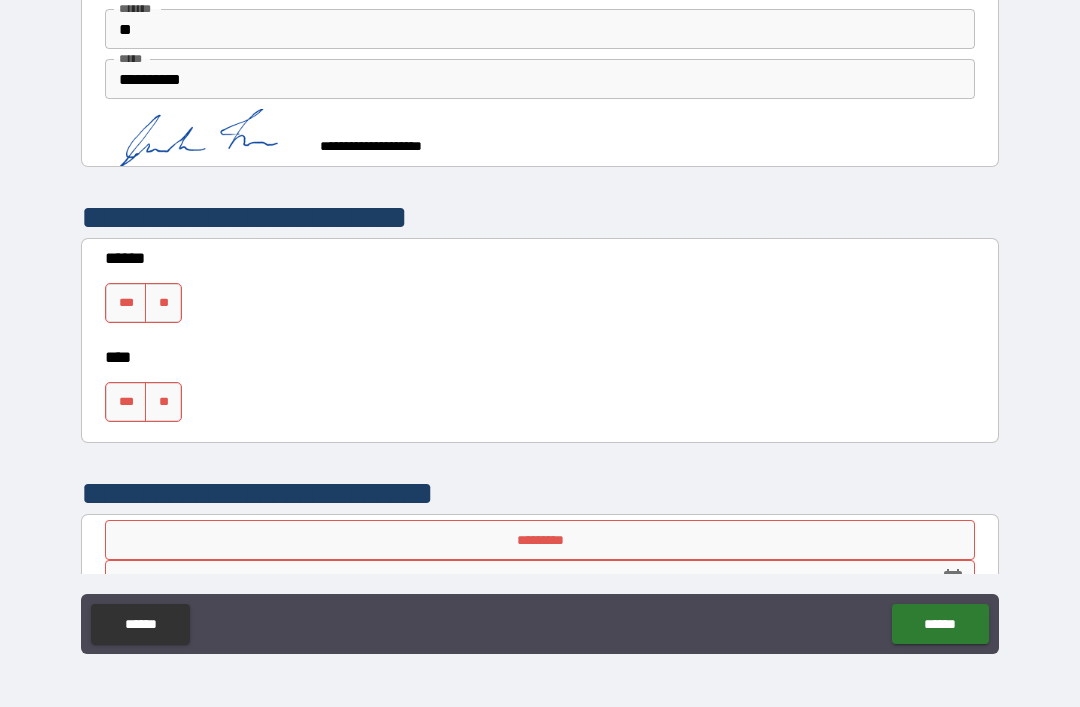 click on "***" at bounding box center [126, 303] 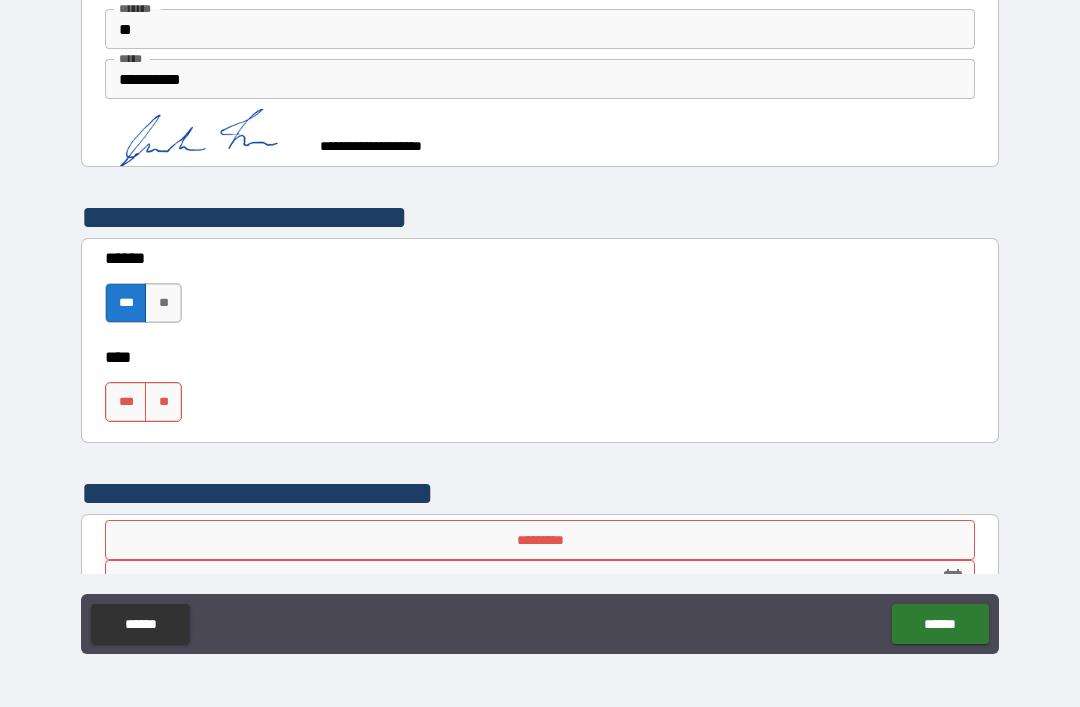 click on "***" at bounding box center [126, 402] 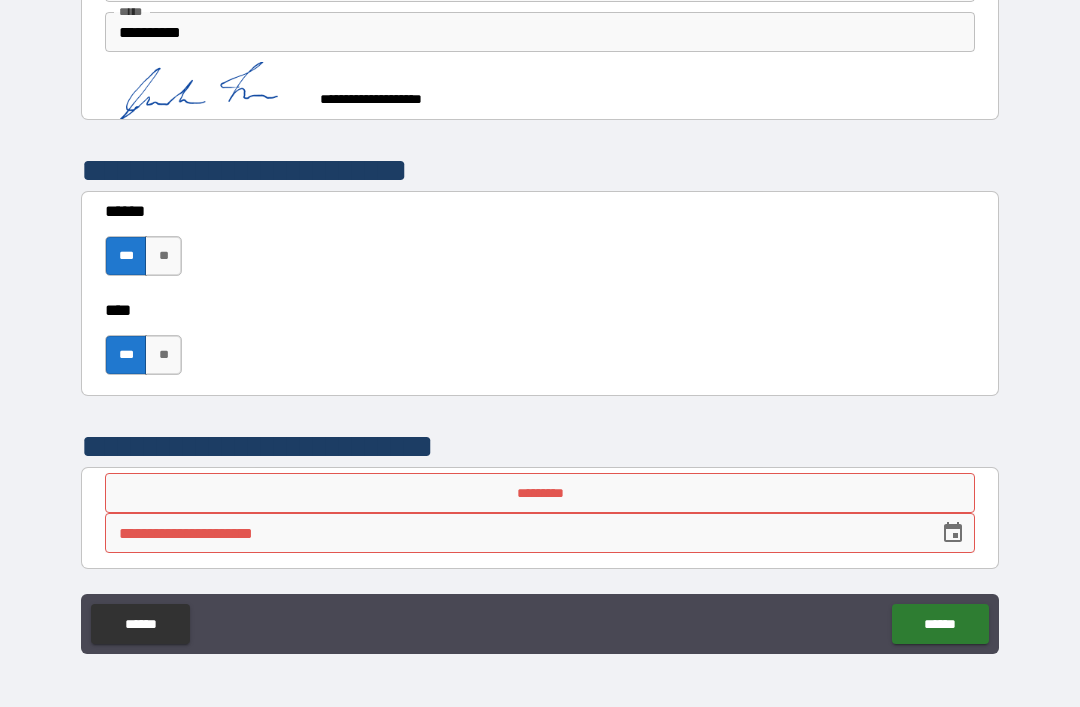 scroll, scrollTop: 864, scrollLeft: 0, axis: vertical 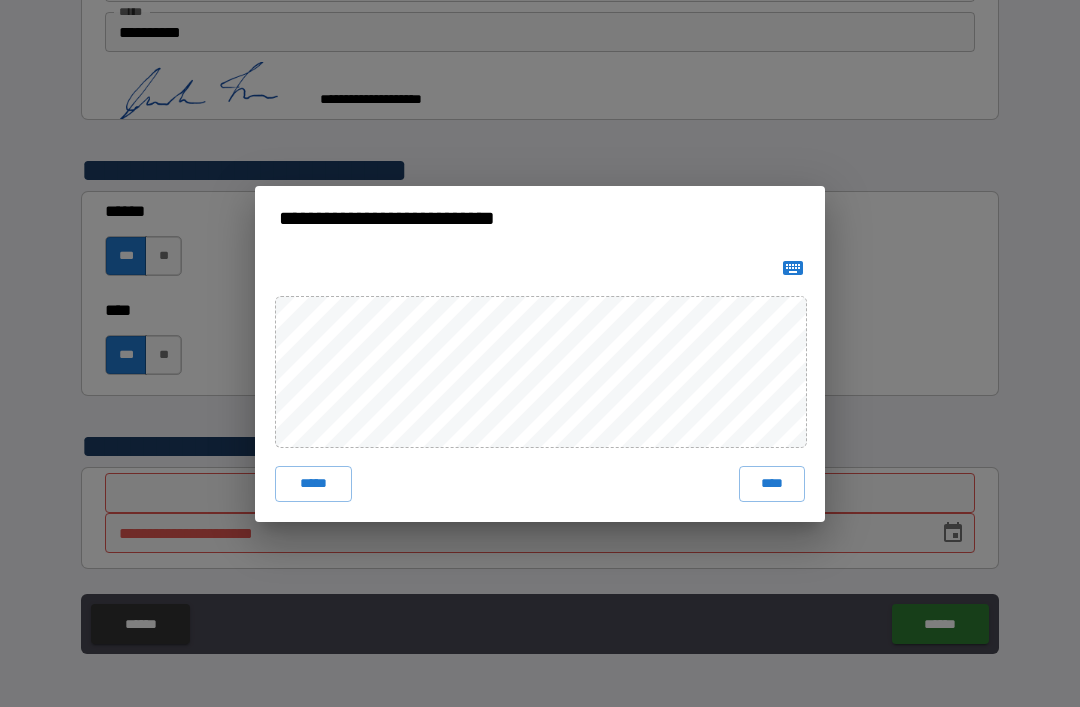 click on "****" at bounding box center [772, 484] 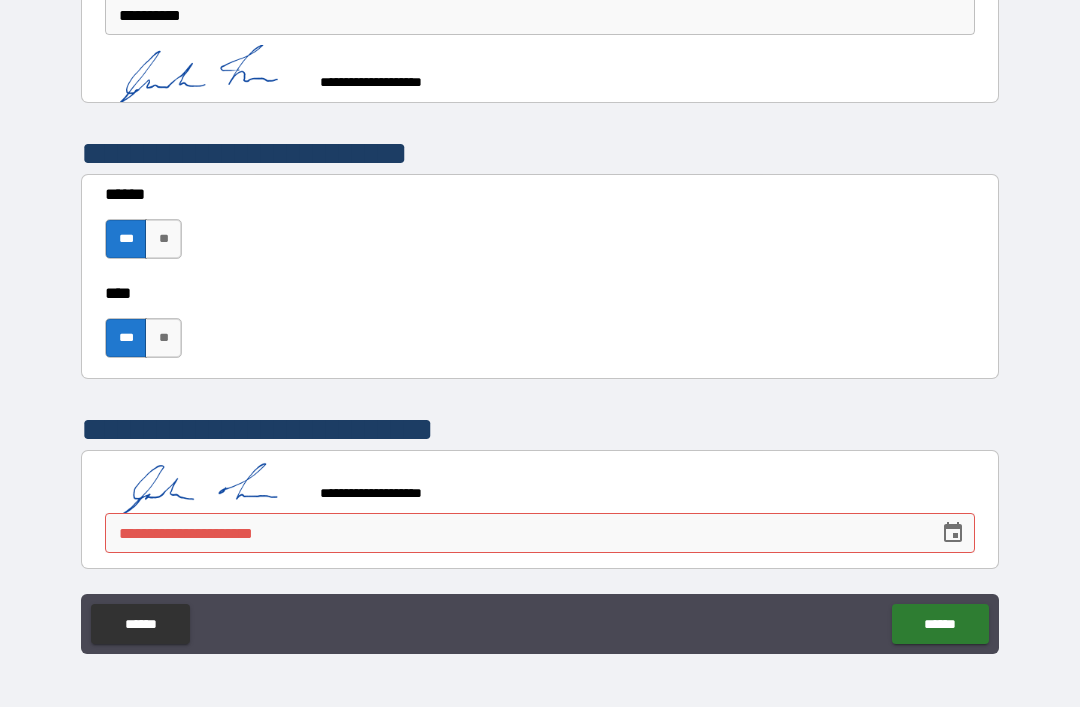 scroll, scrollTop: 881, scrollLeft: 0, axis: vertical 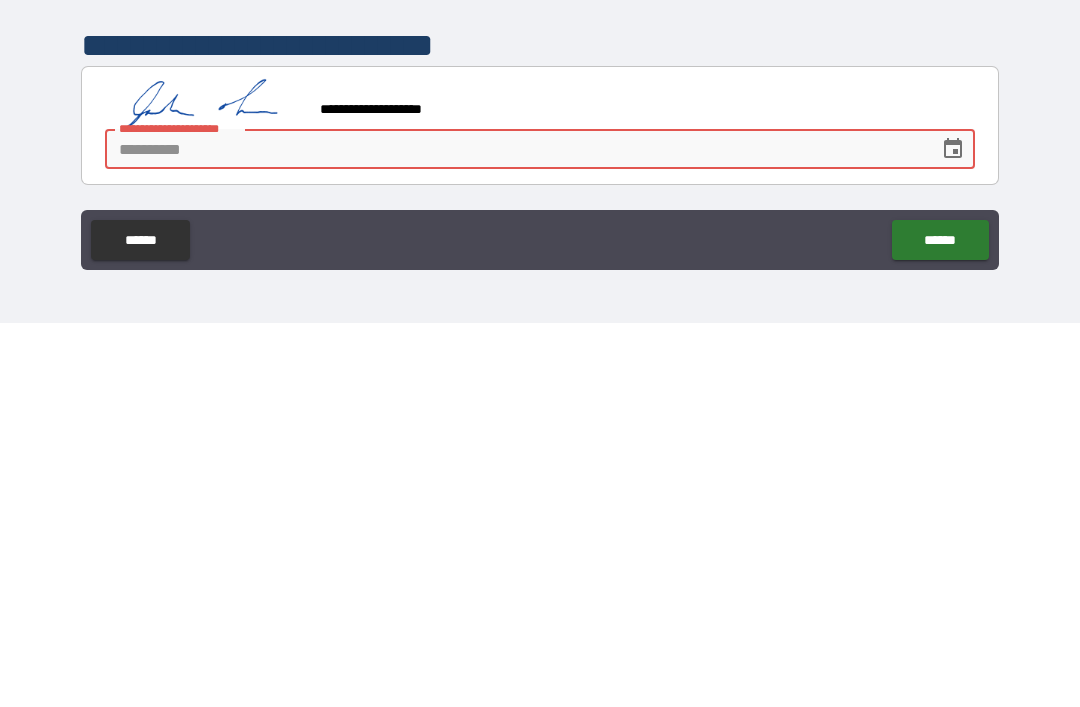 click 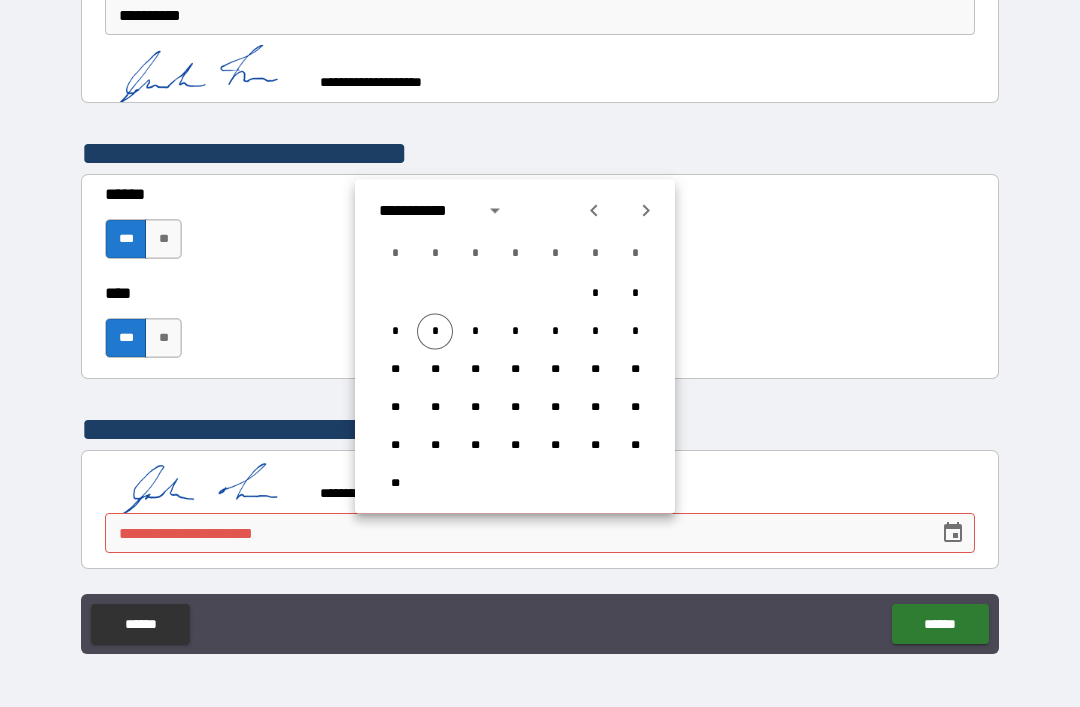 click on "*" at bounding box center (435, 332) 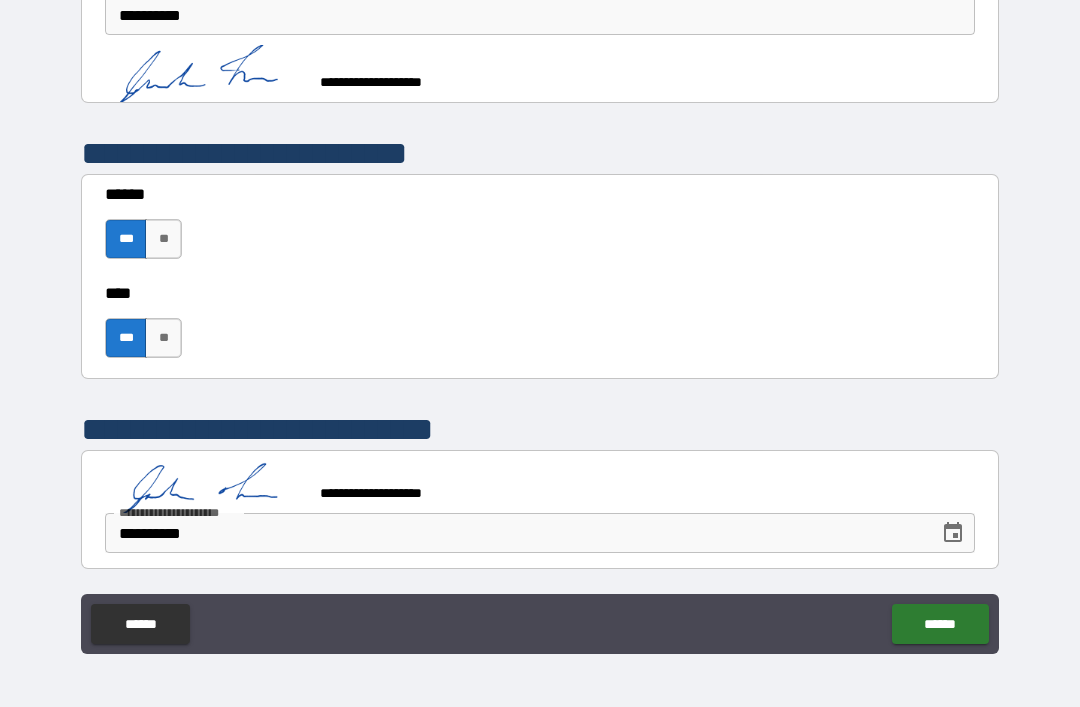 click on "******" at bounding box center [940, 624] 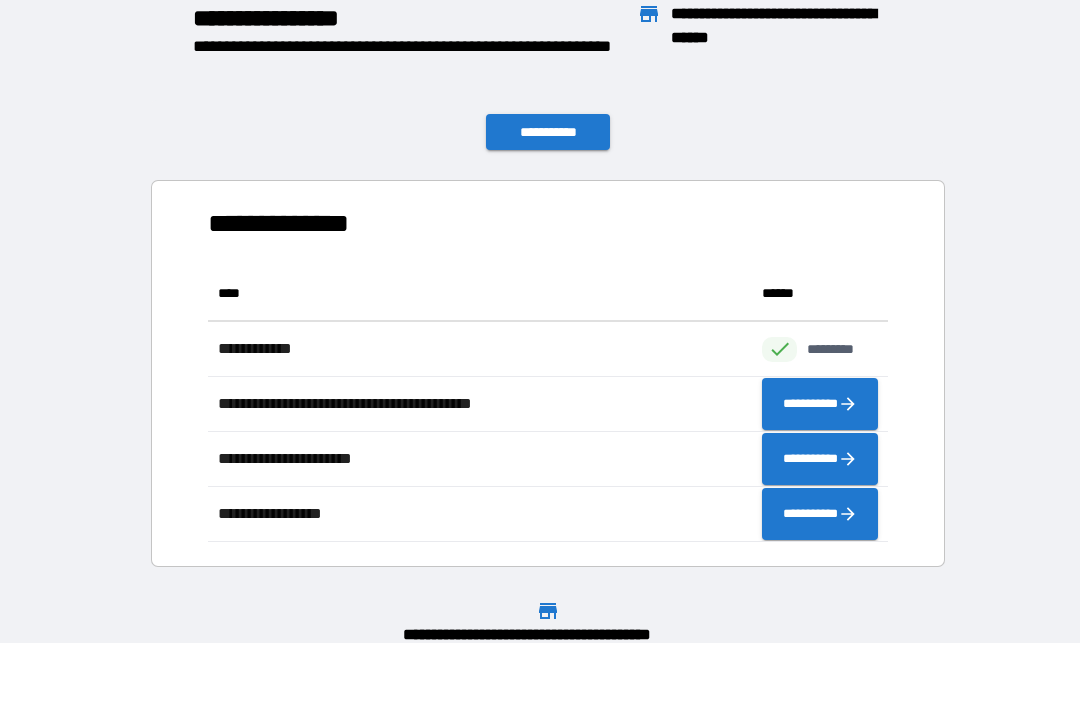 scroll, scrollTop: 276, scrollLeft: 680, axis: both 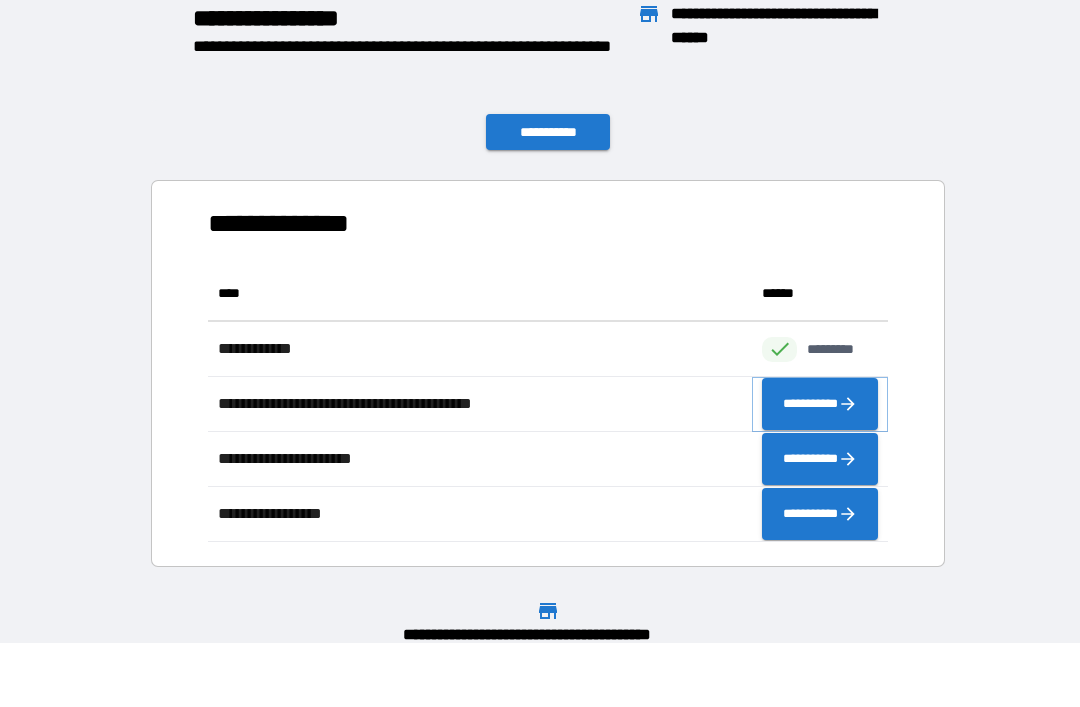 click on "**********" at bounding box center (820, 404) 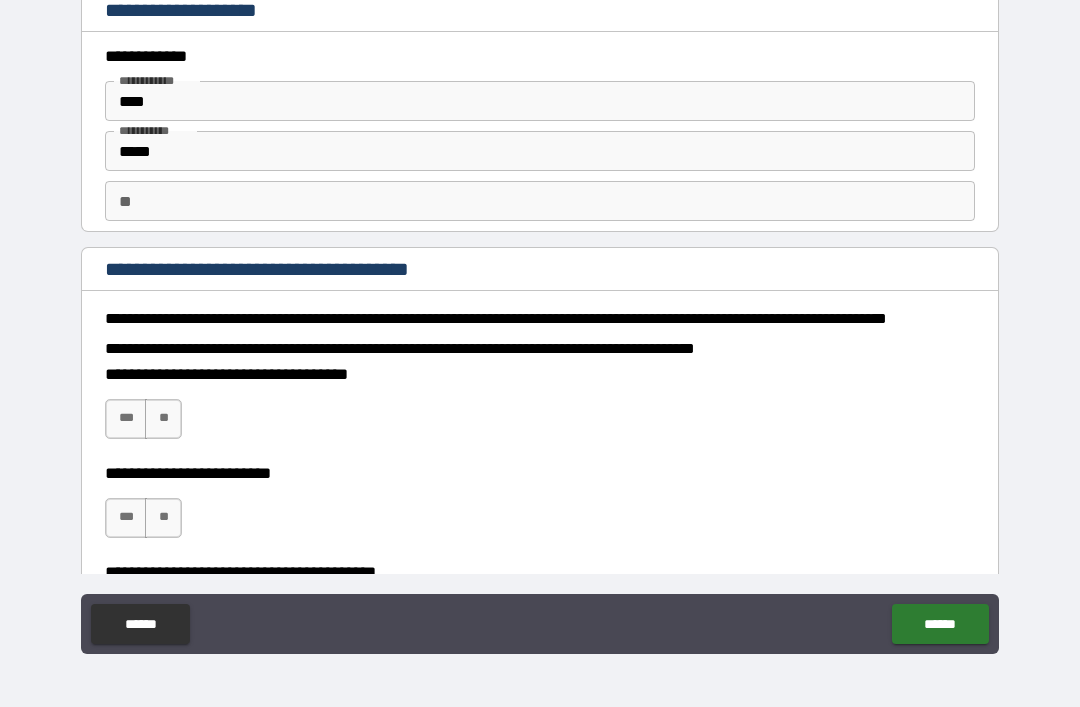 type on "*" 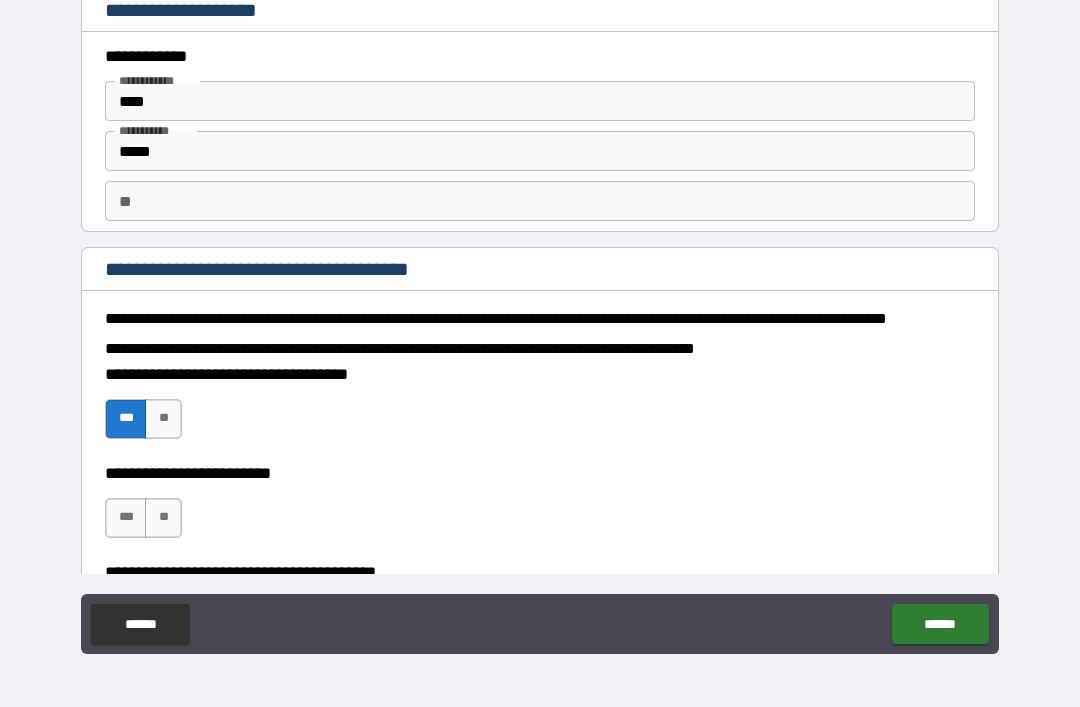 type on "*" 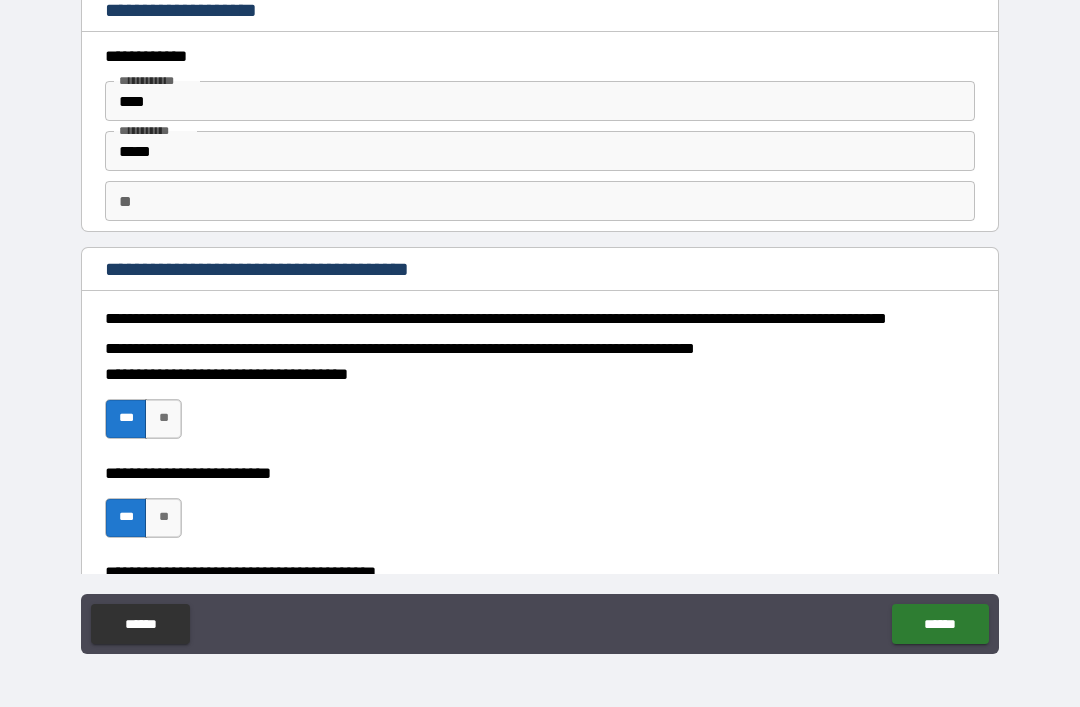 type on "*" 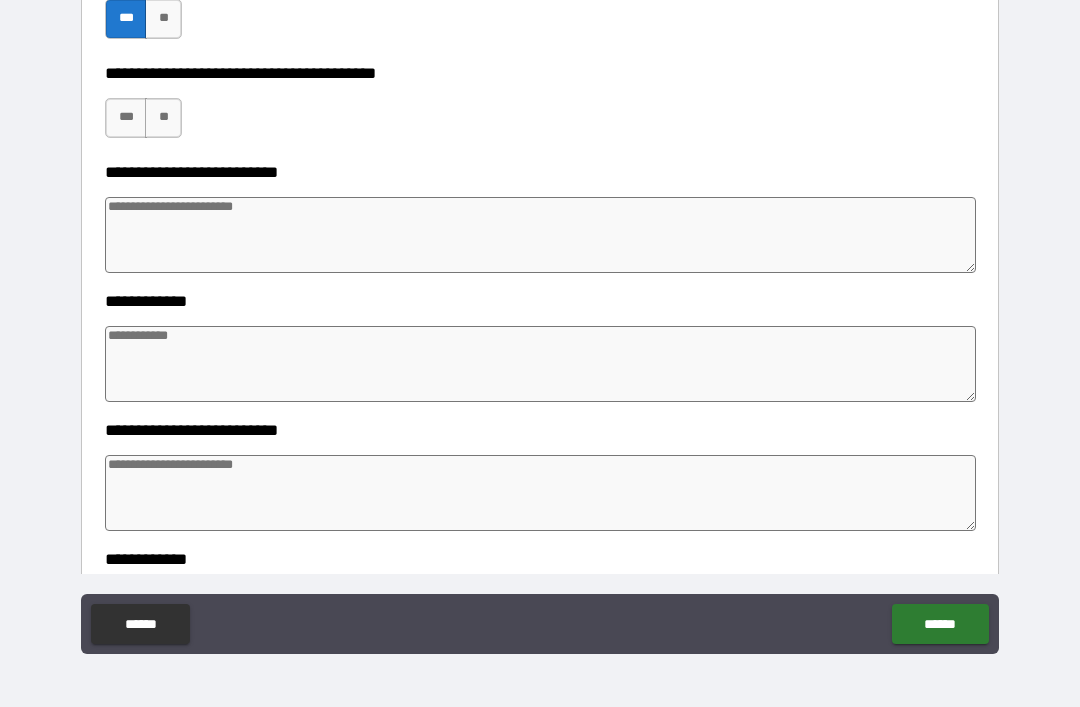scroll, scrollTop: 497, scrollLeft: 0, axis: vertical 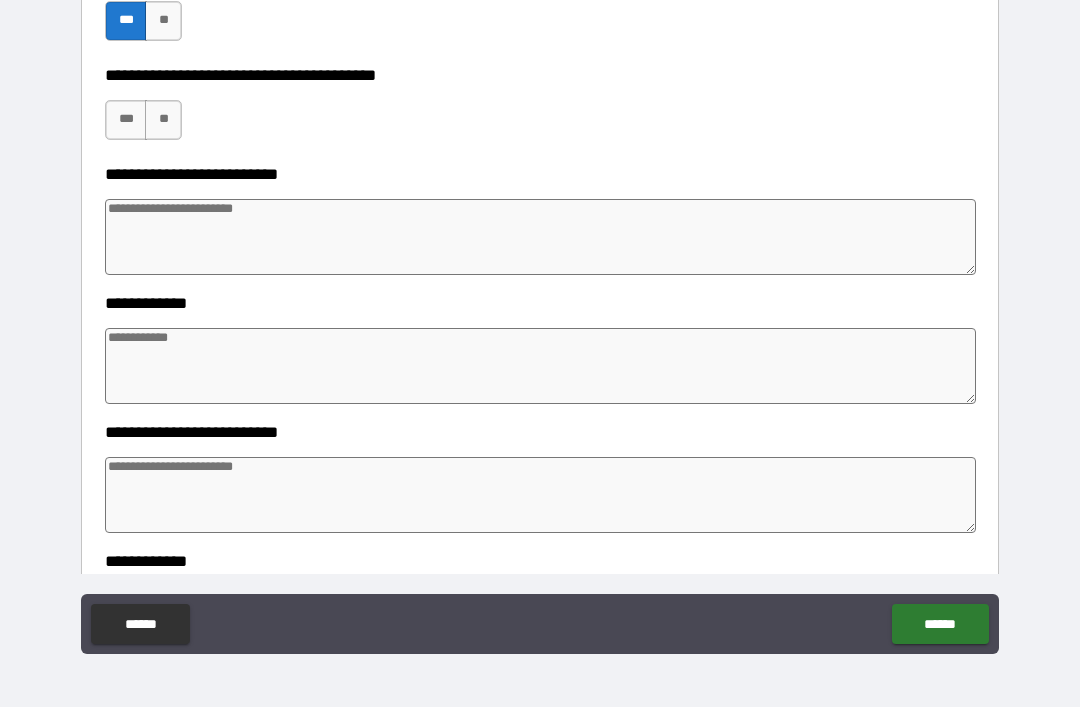 click on "***" at bounding box center [126, 120] 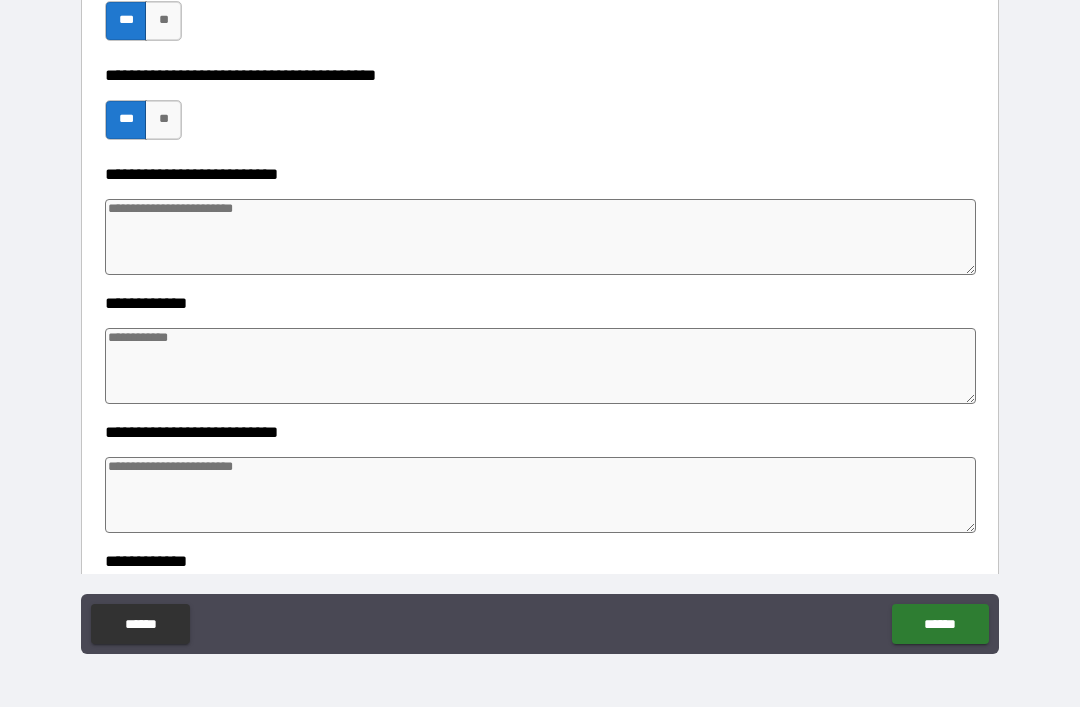 type on "*" 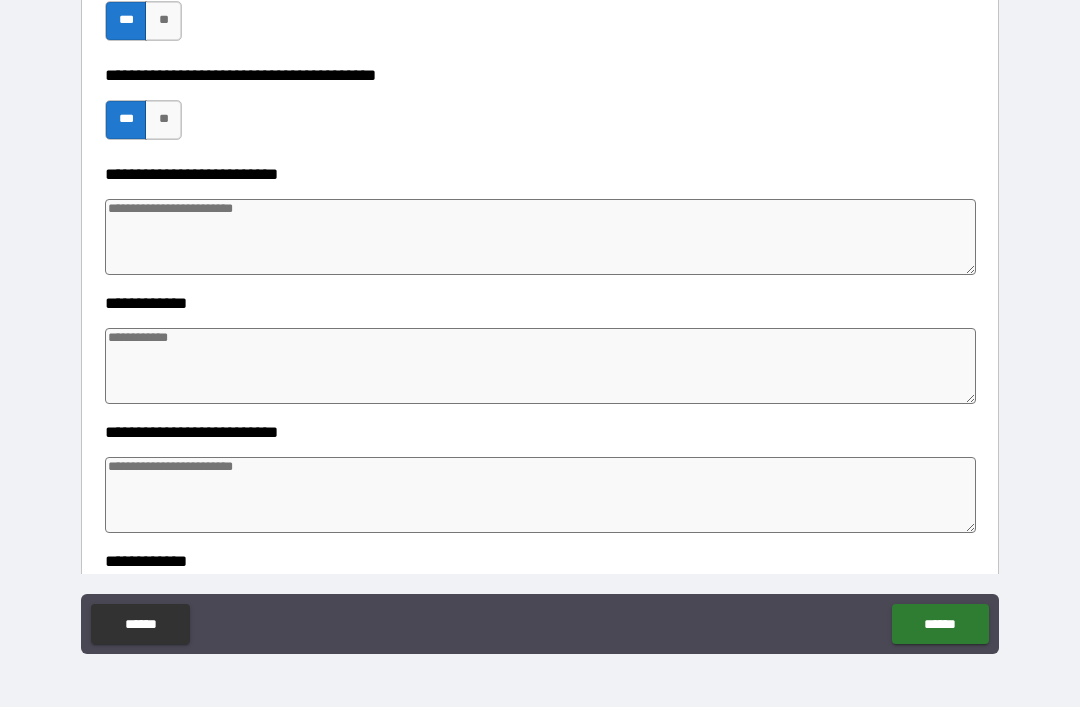 type on "*" 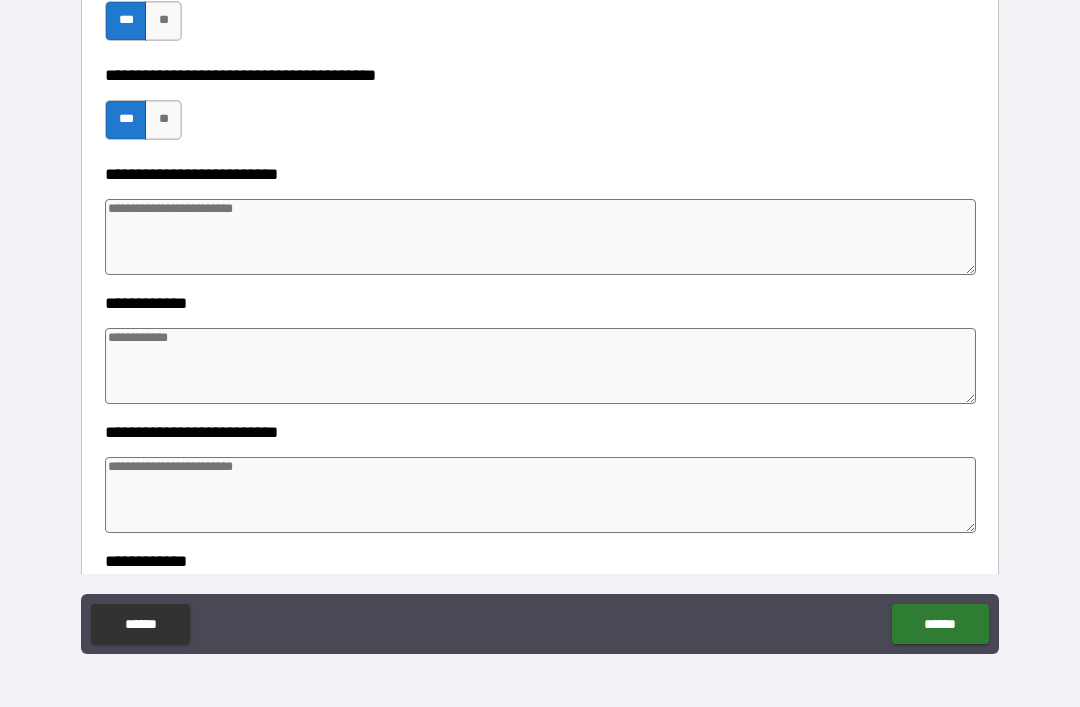 type on "*" 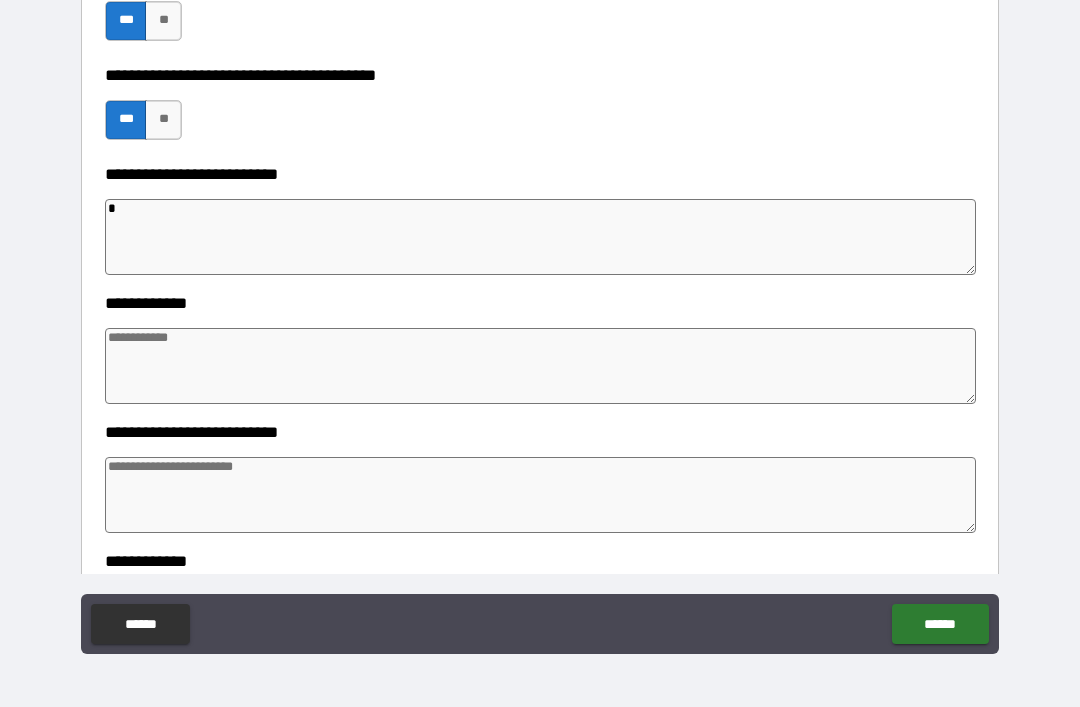 type on "*" 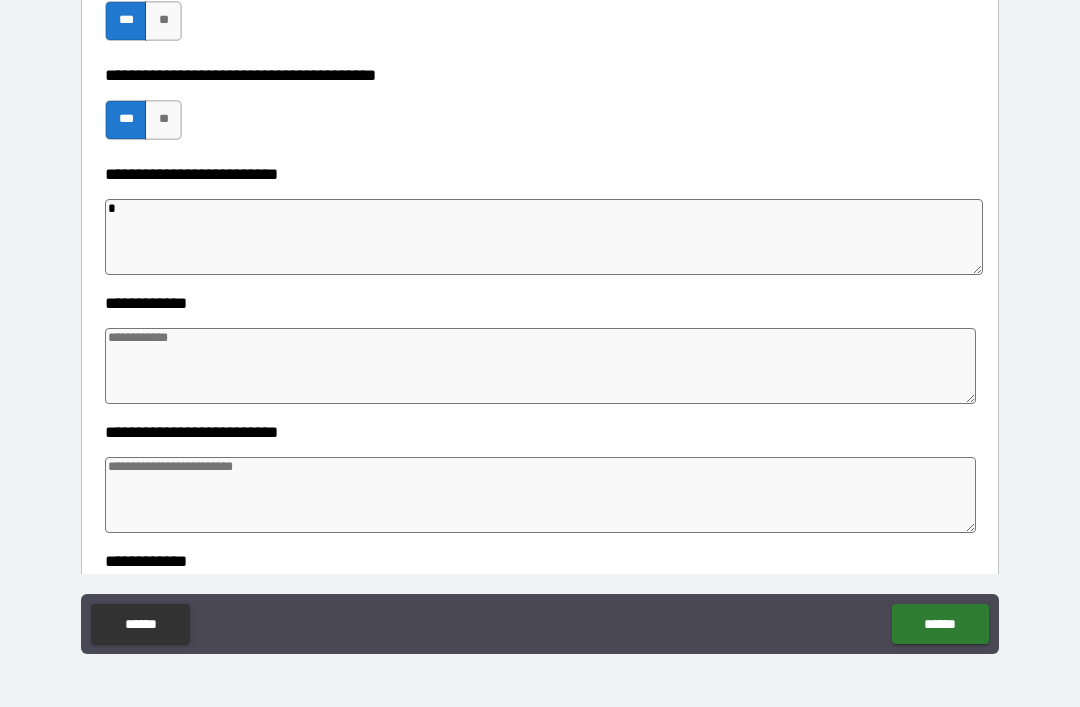 type on "**" 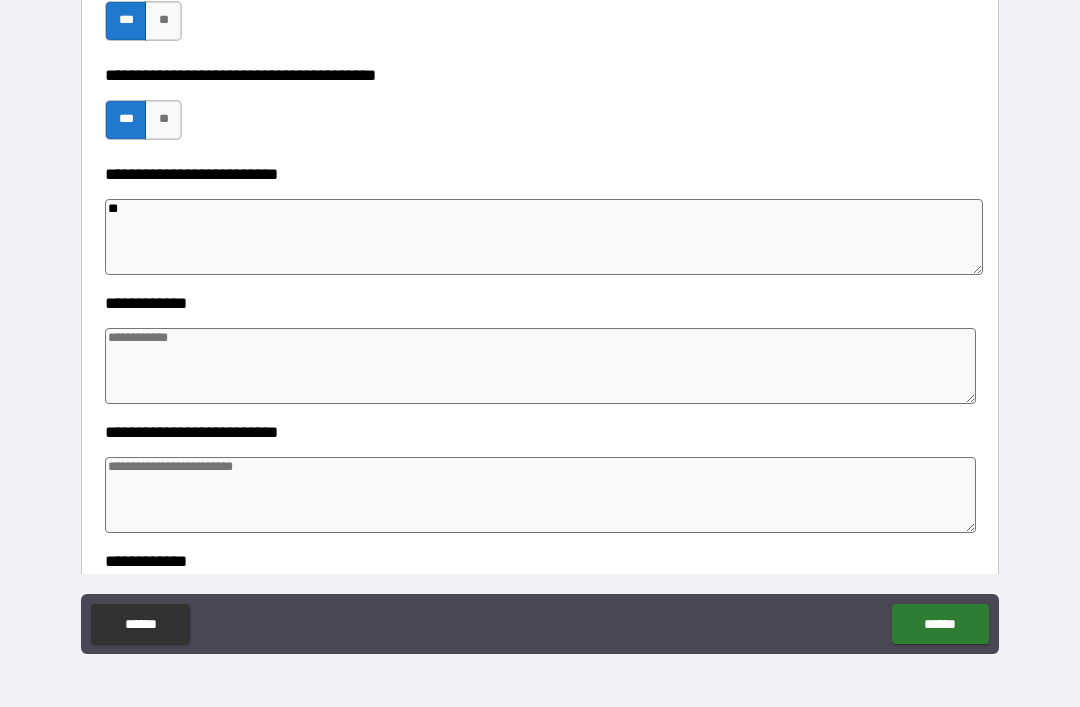 type on "*" 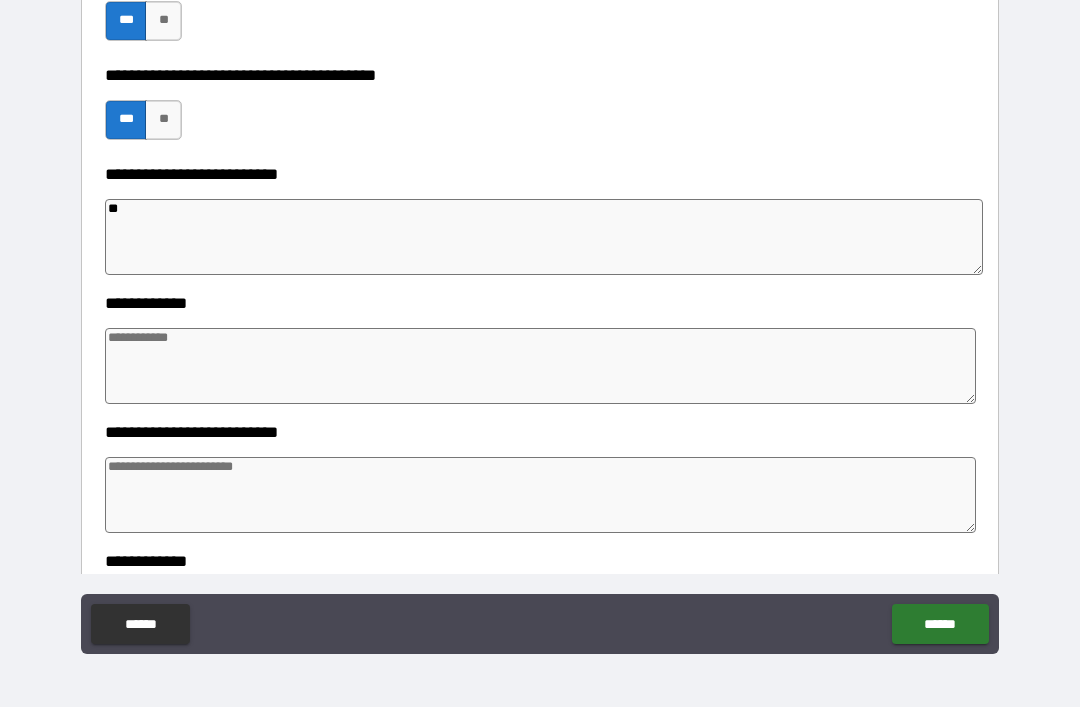 type on "*" 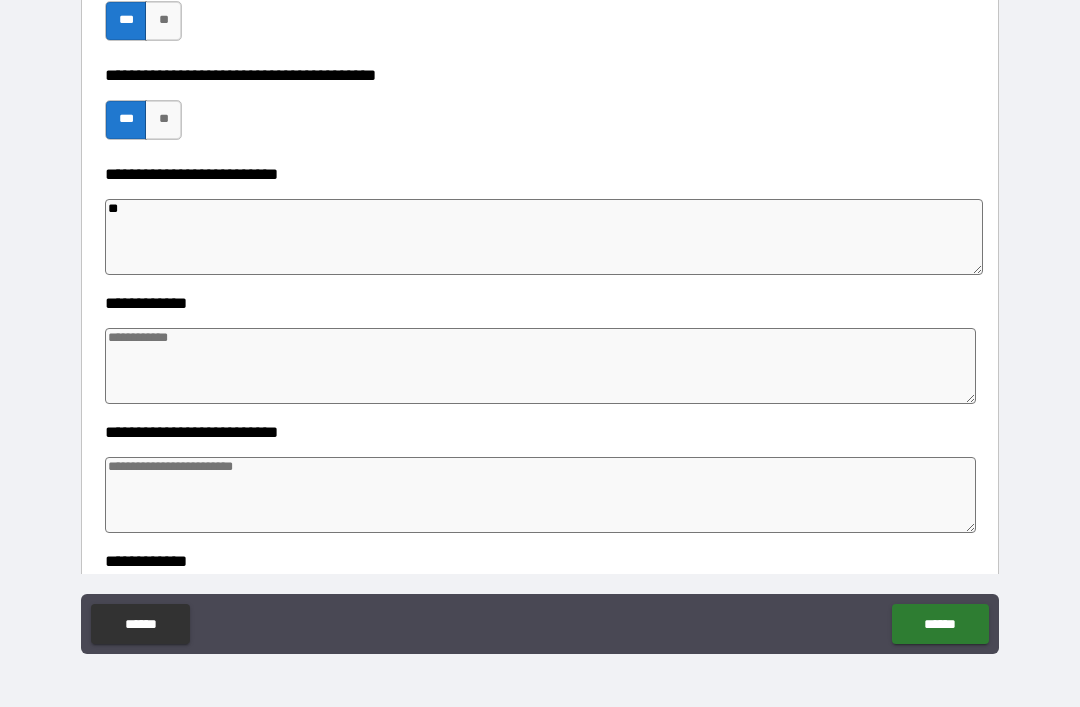 type on "*" 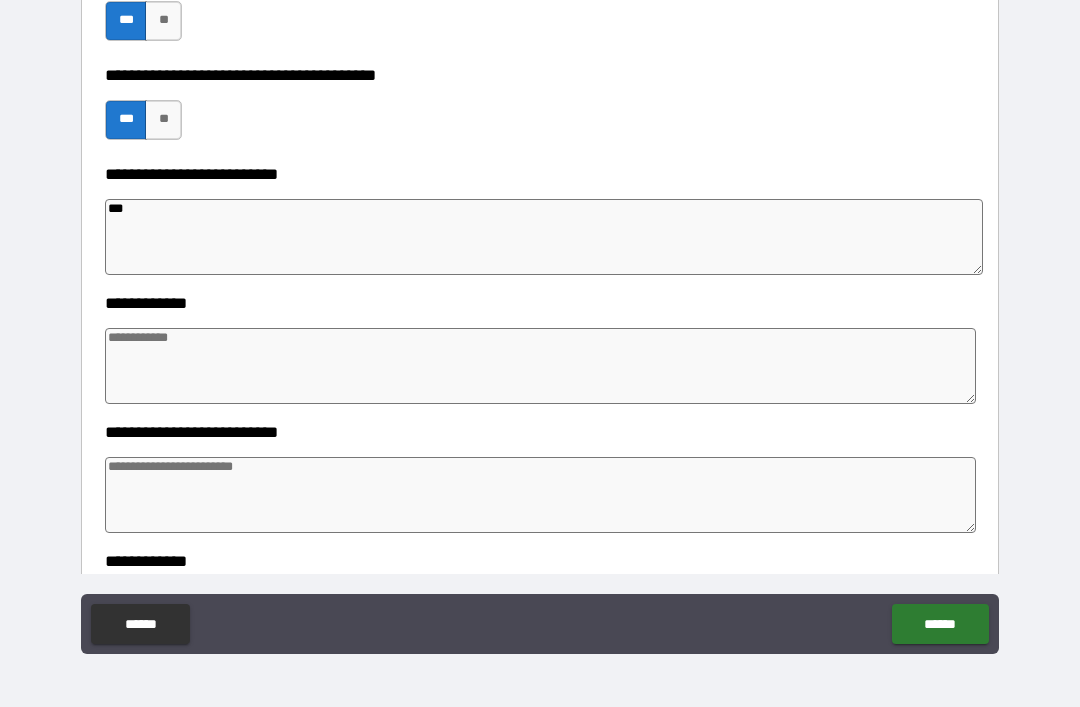type on "*" 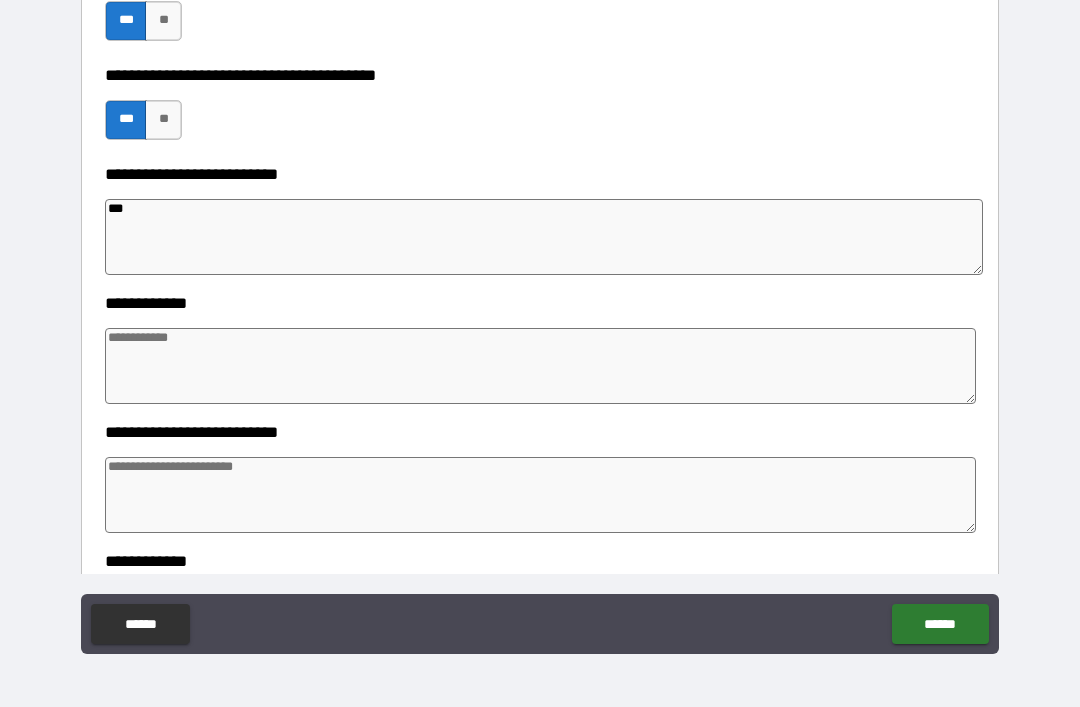 type on "*" 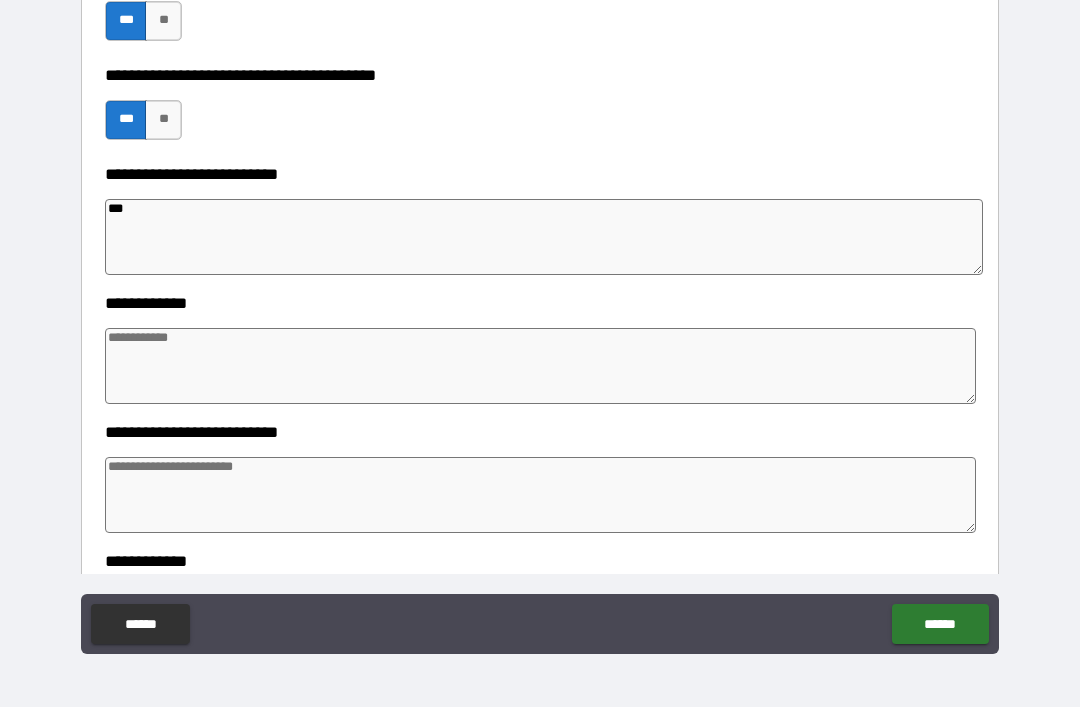 type on "*" 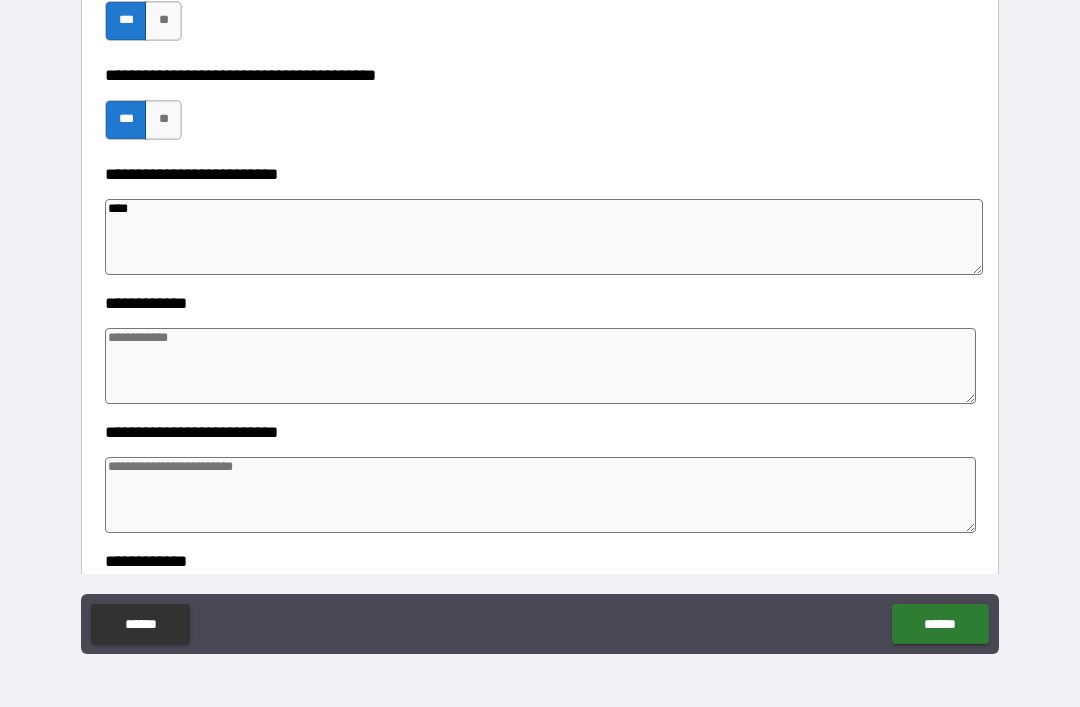 type on "*" 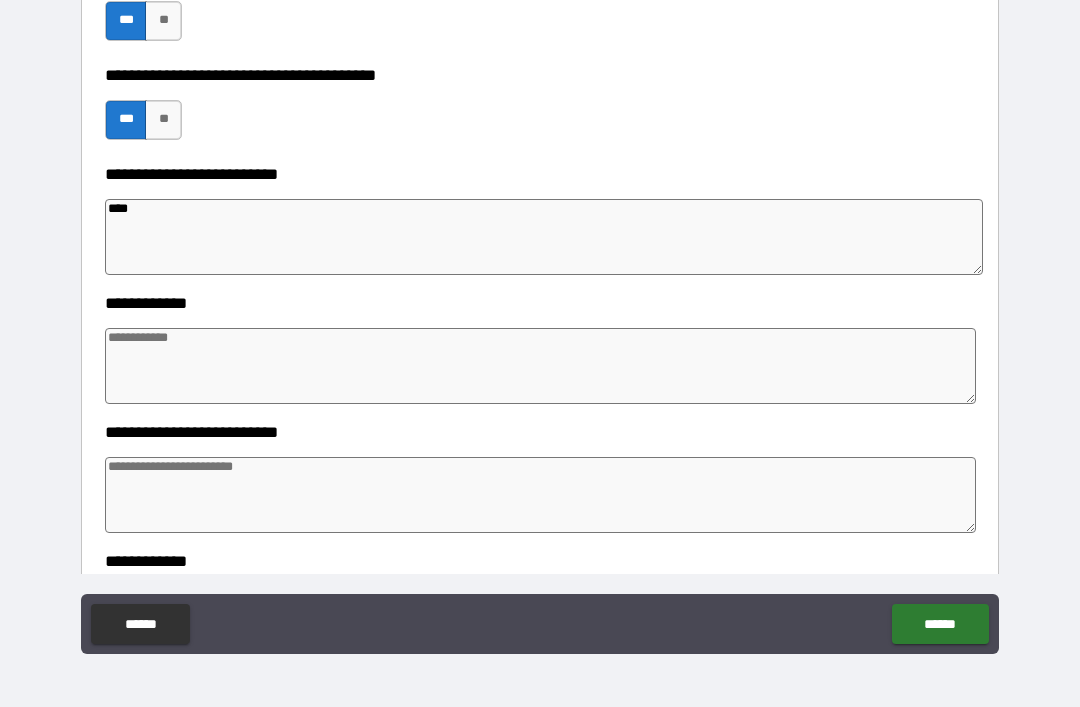 type on "*" 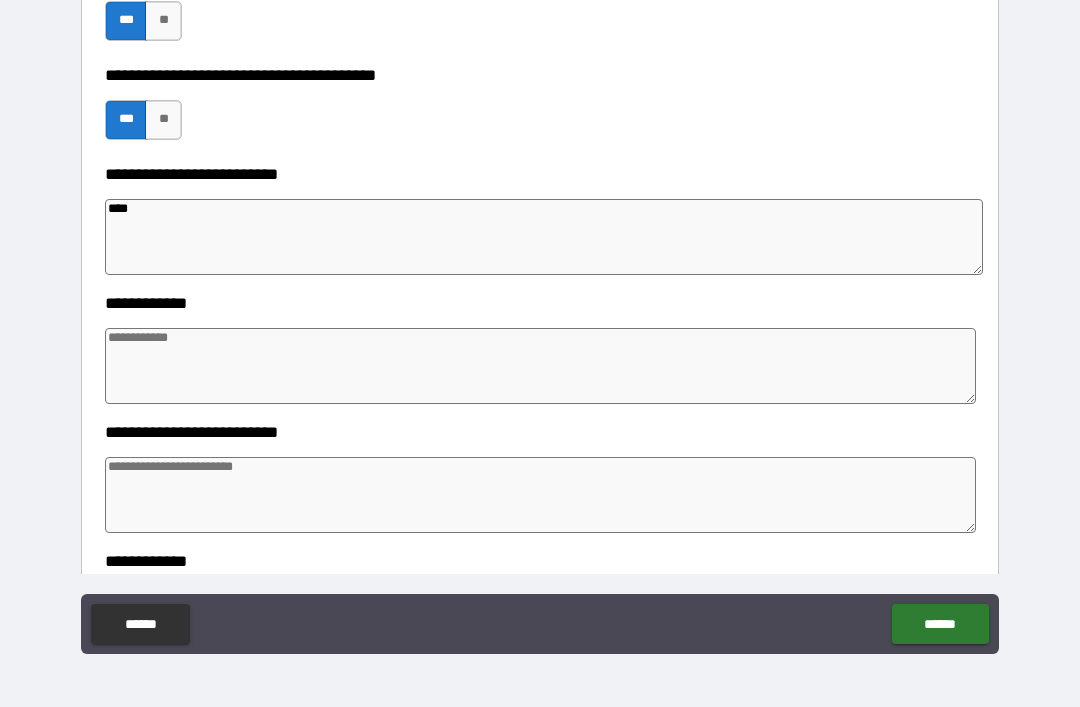 type on "*" 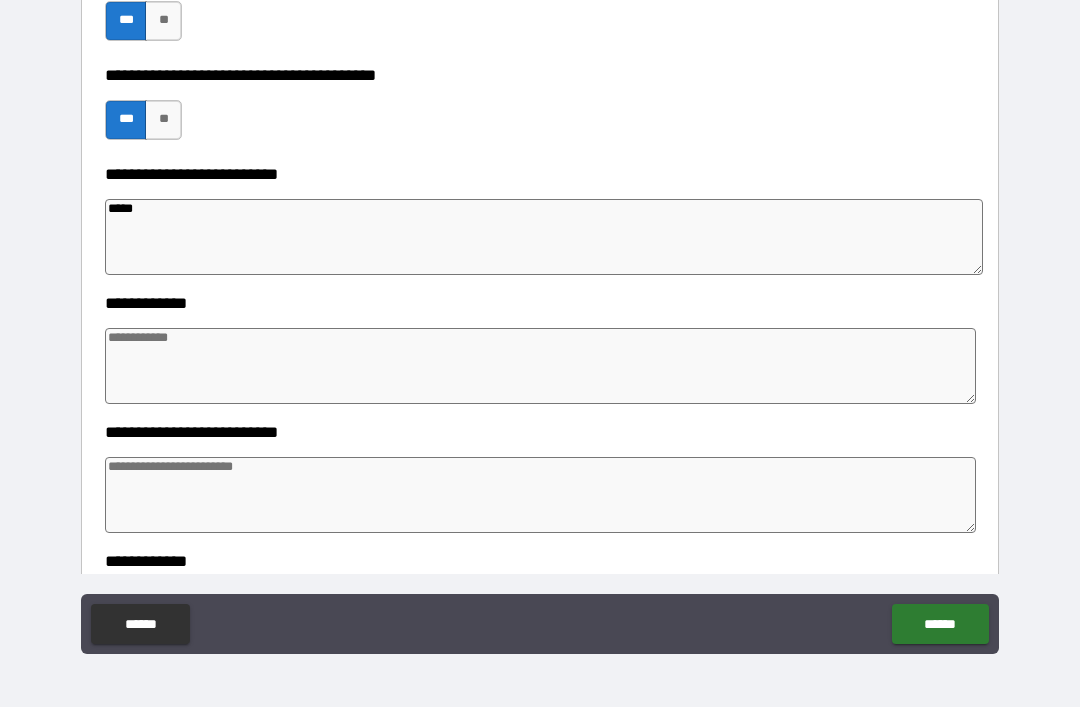 type on "*" 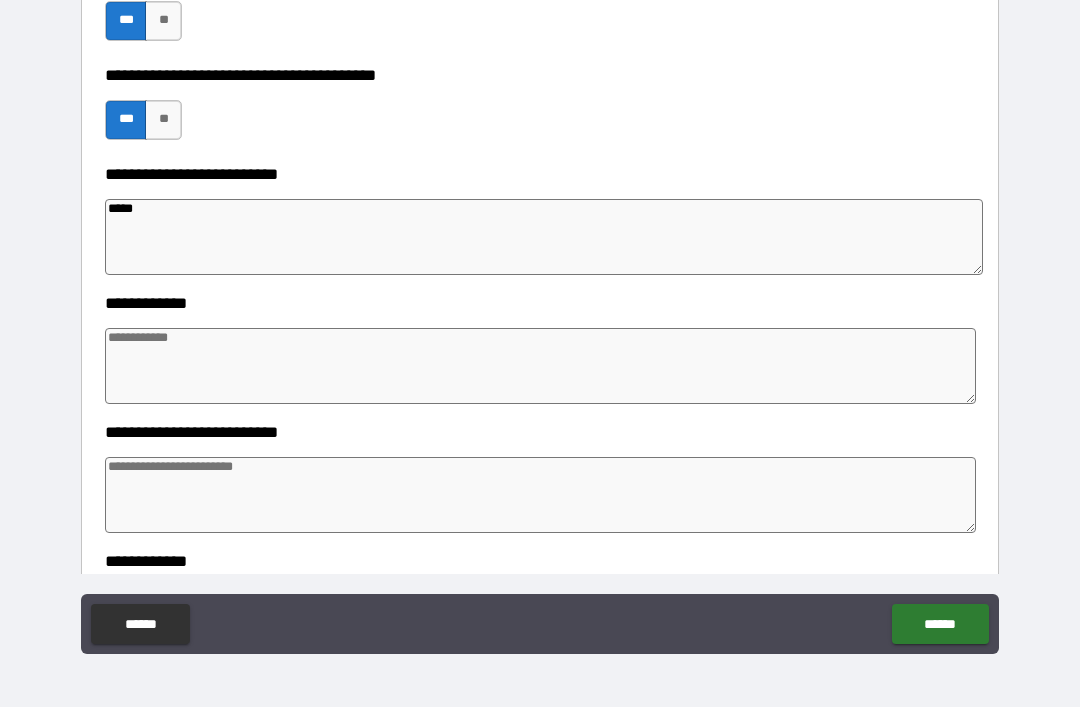 type on "*" 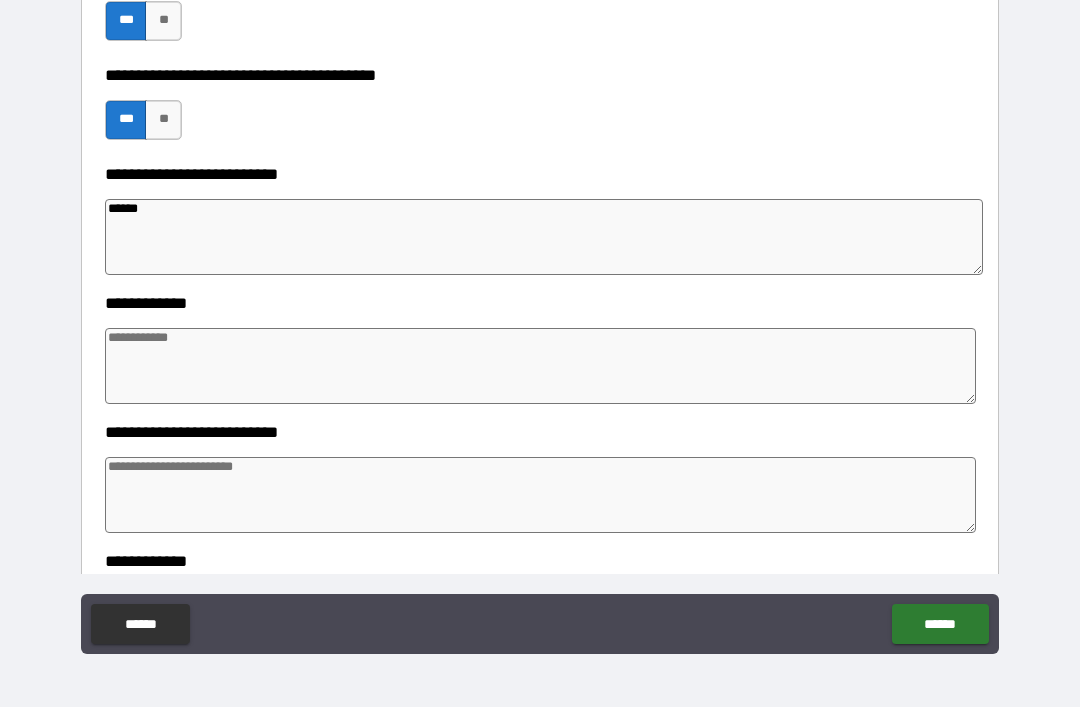 type on "*" 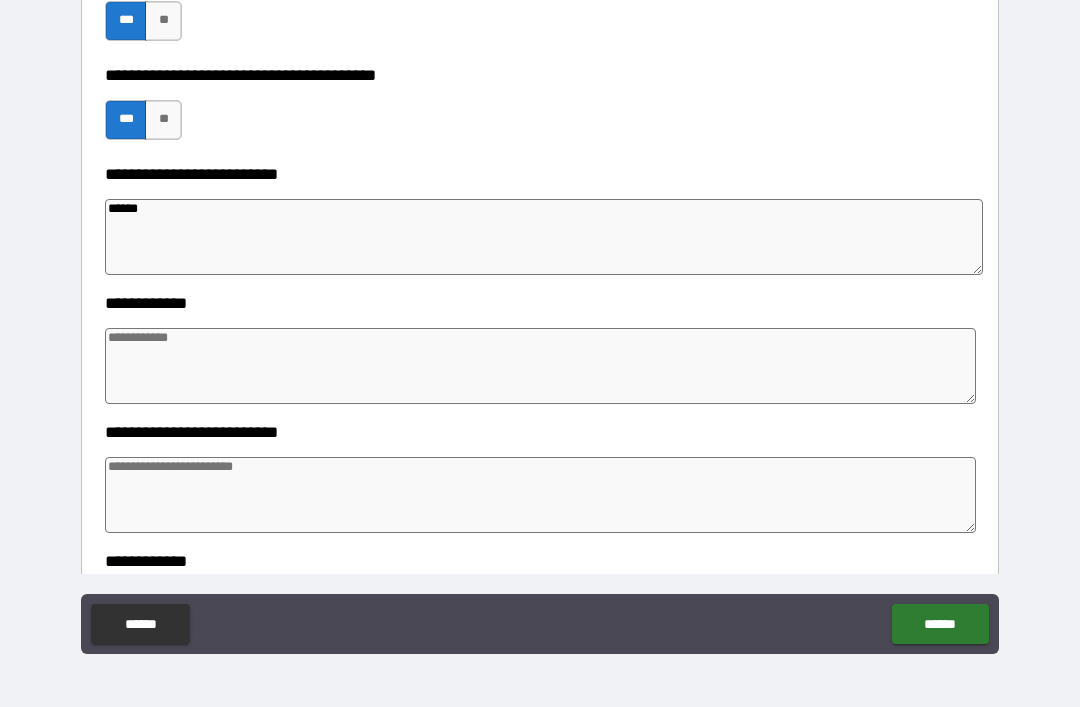 type on "*" 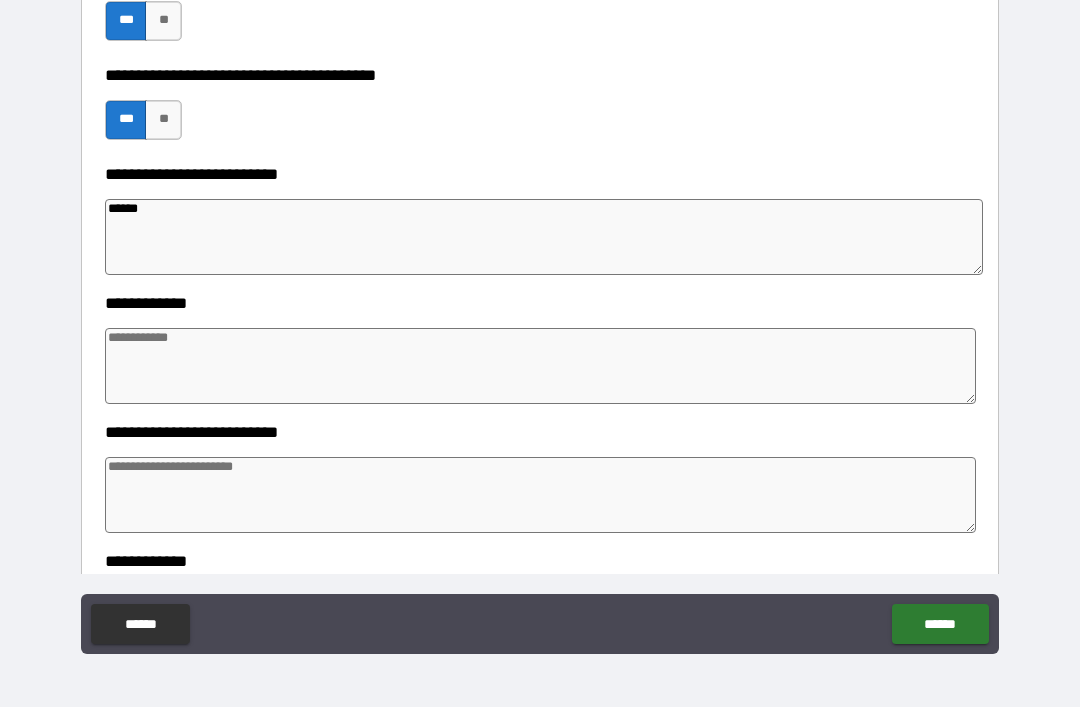type on "*" 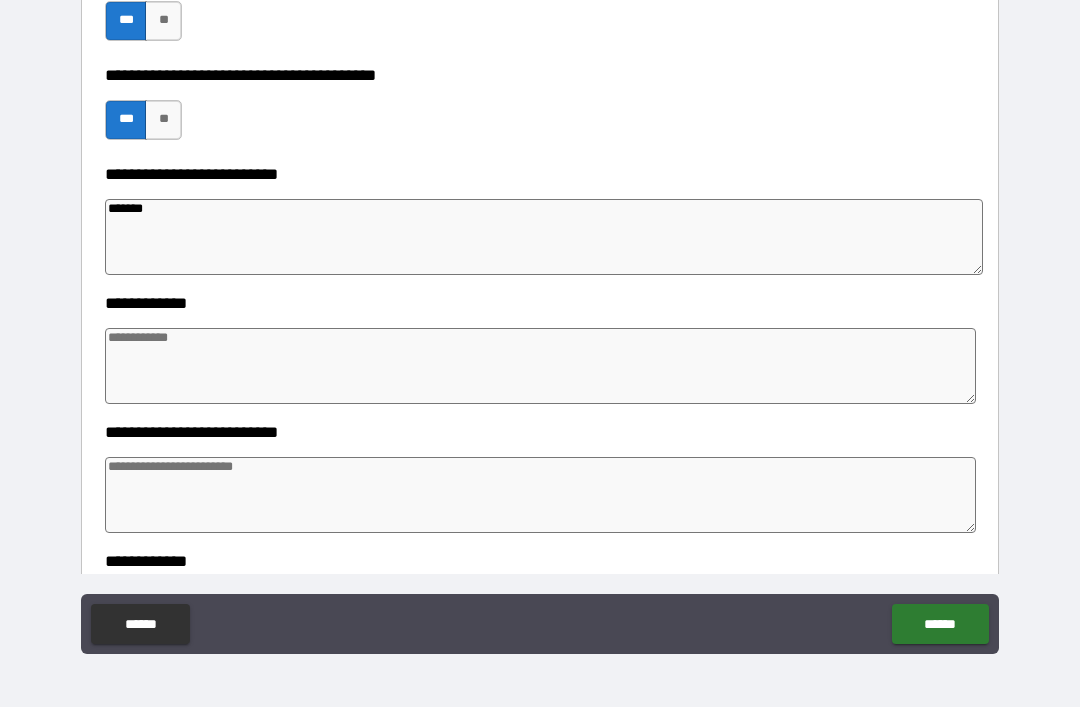 type on "*" 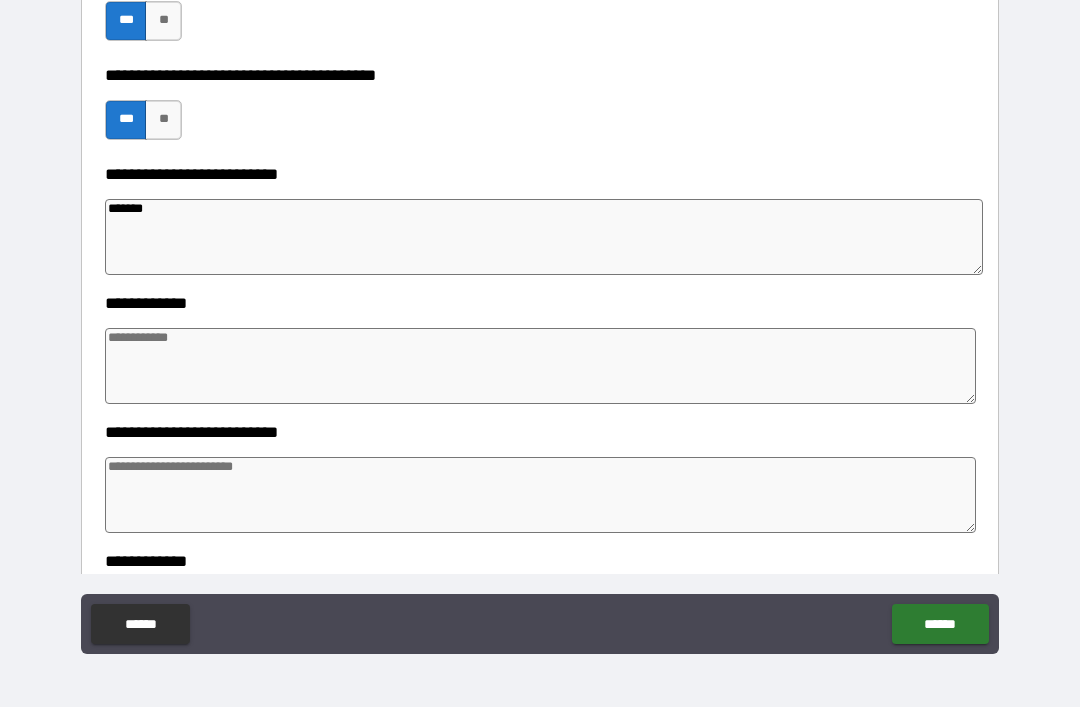 type on "*" 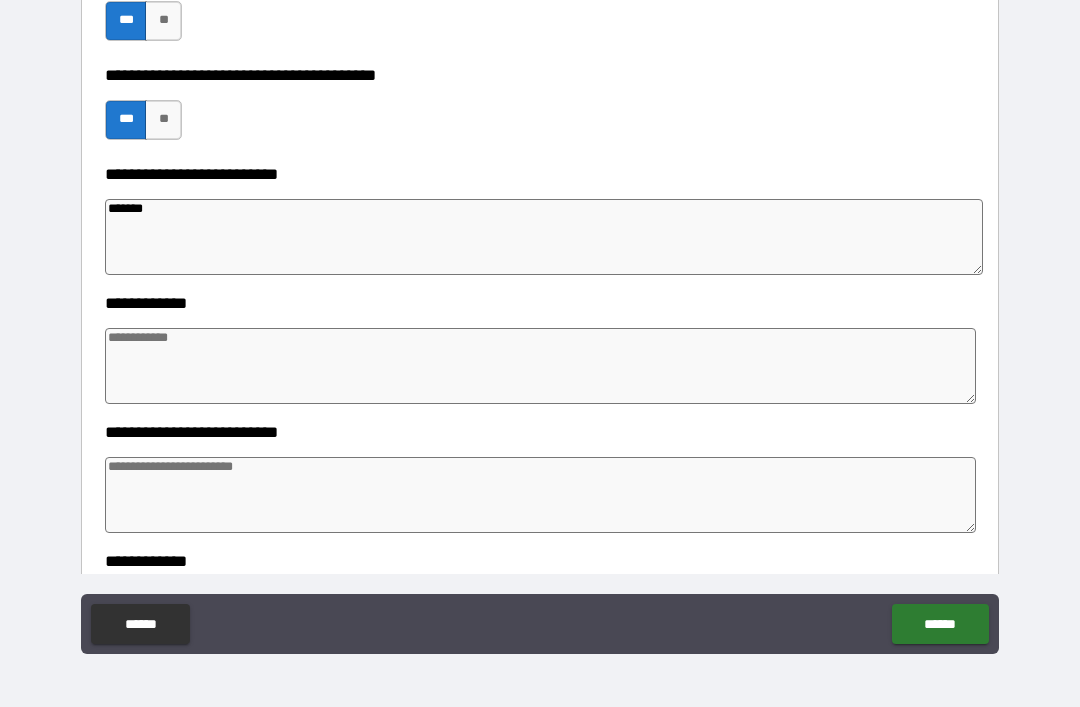 type on "*" 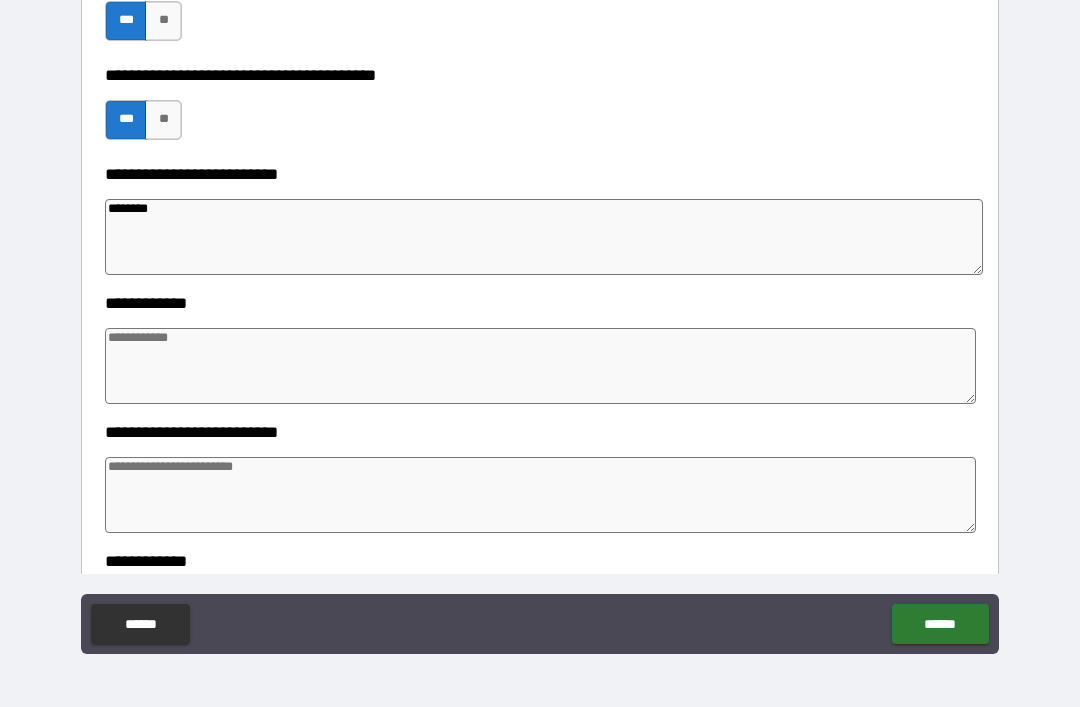 type on "*" 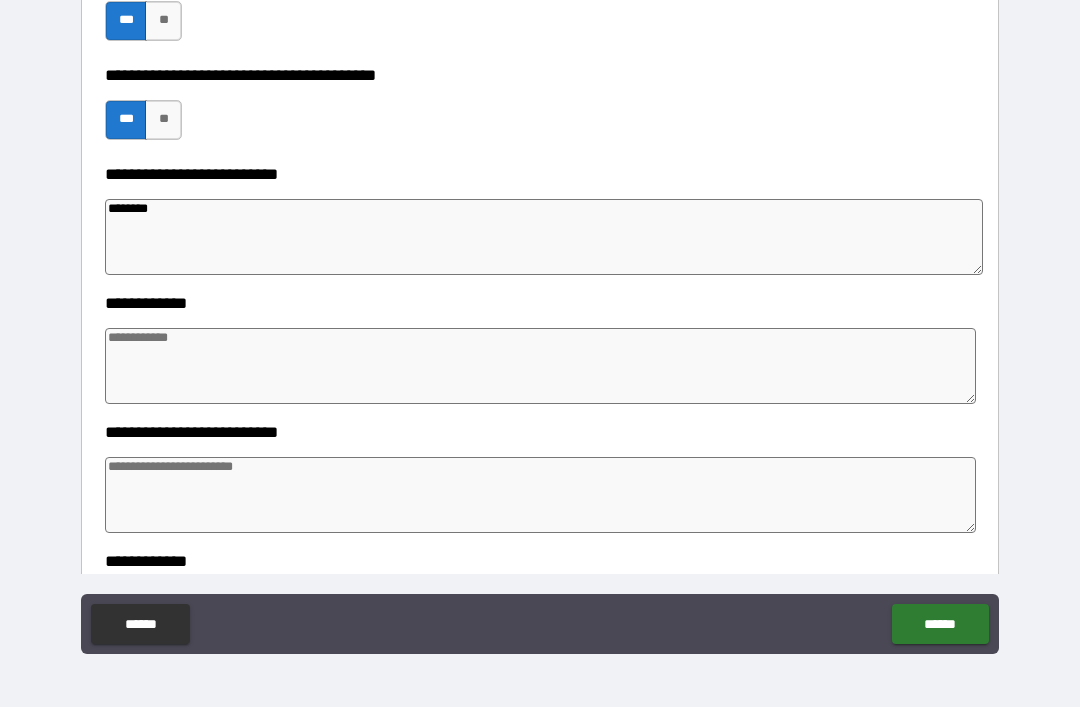 type on "*********" 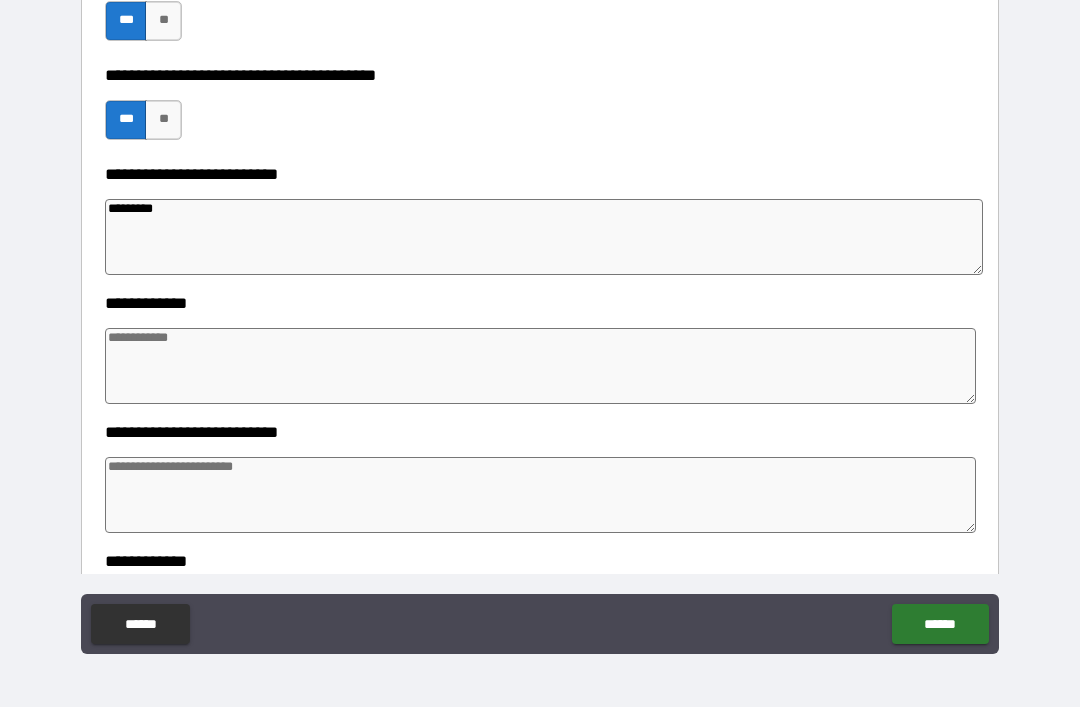 type on "*" 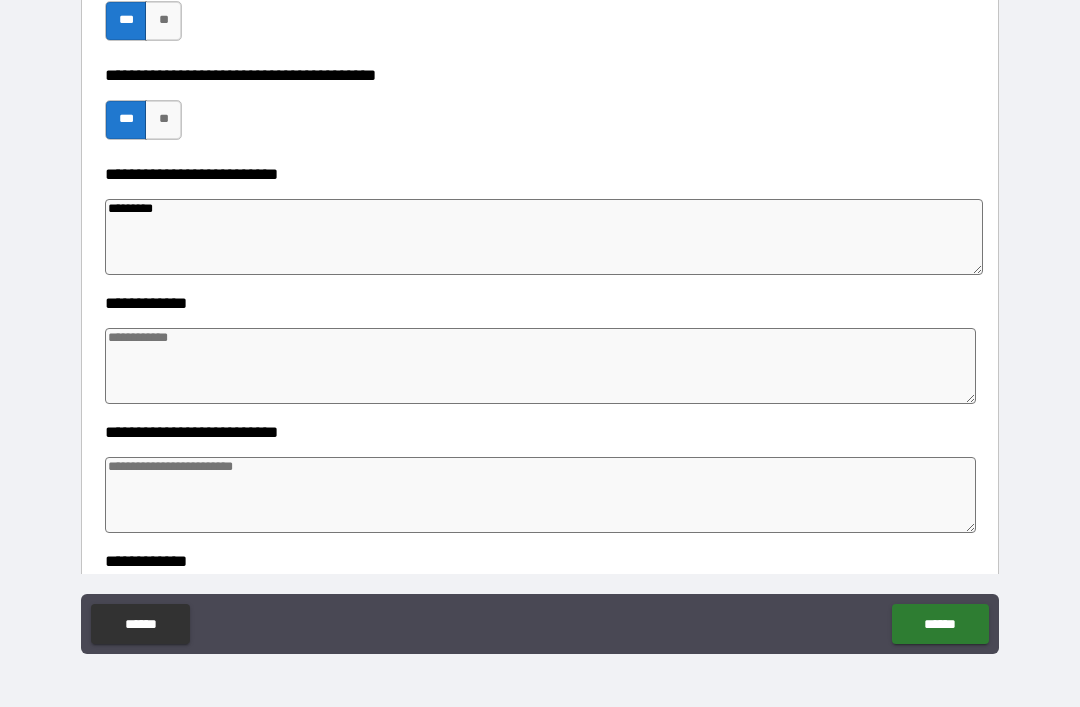 type on "*" 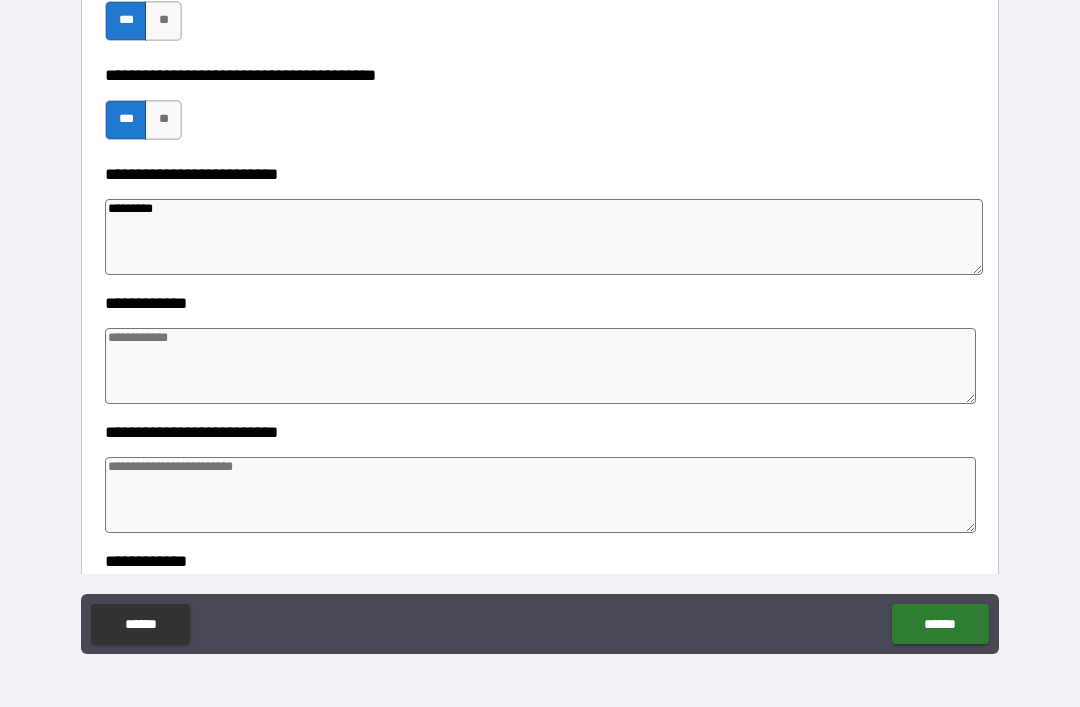 type on "*" 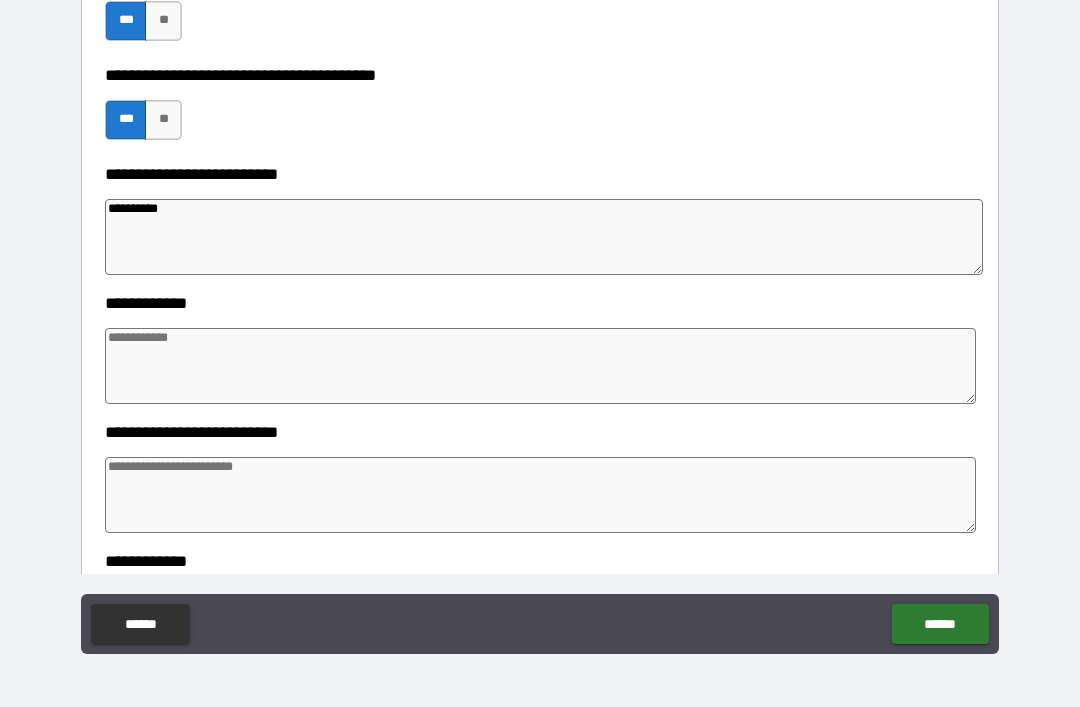 type on "*" 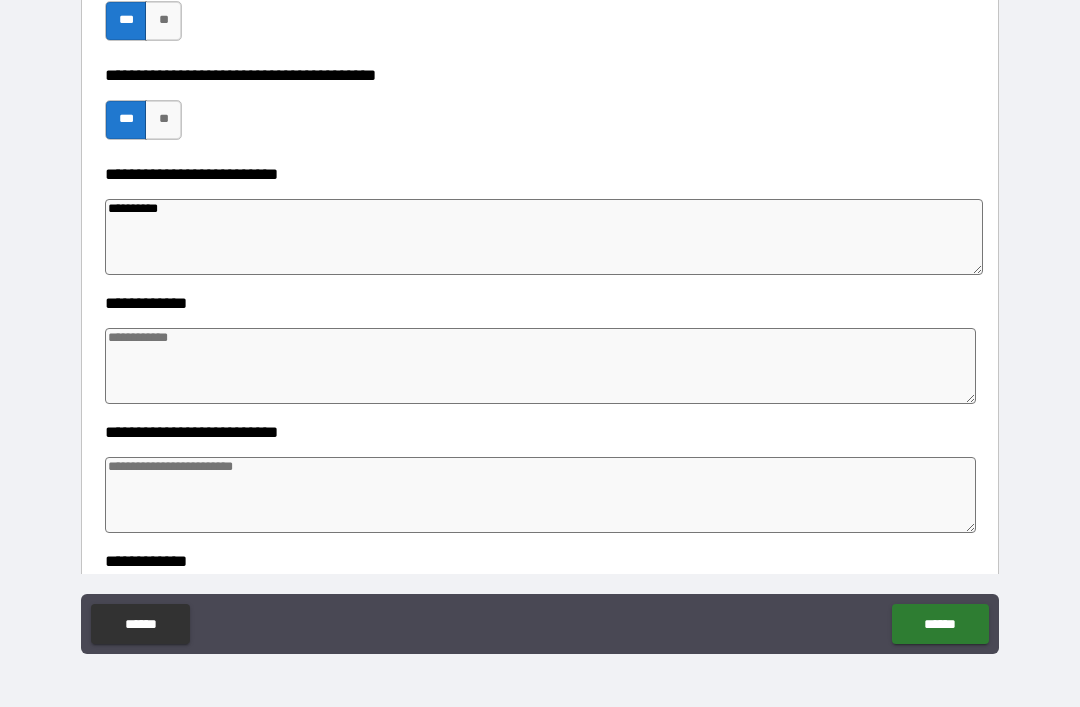 type on "*" 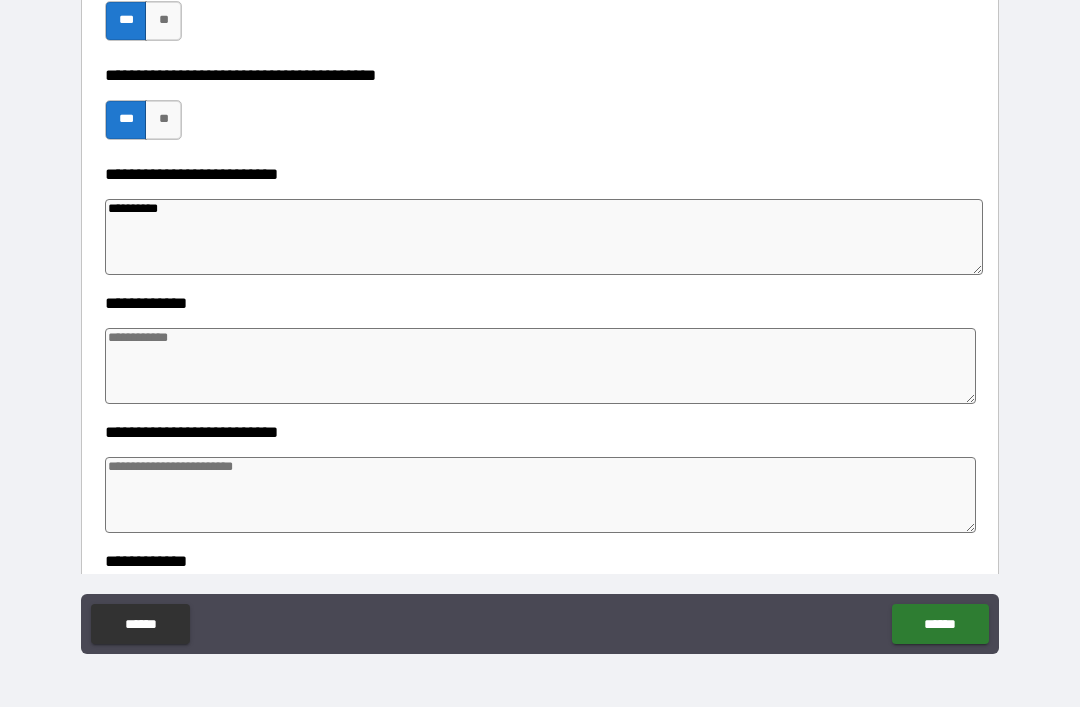 type on "*" 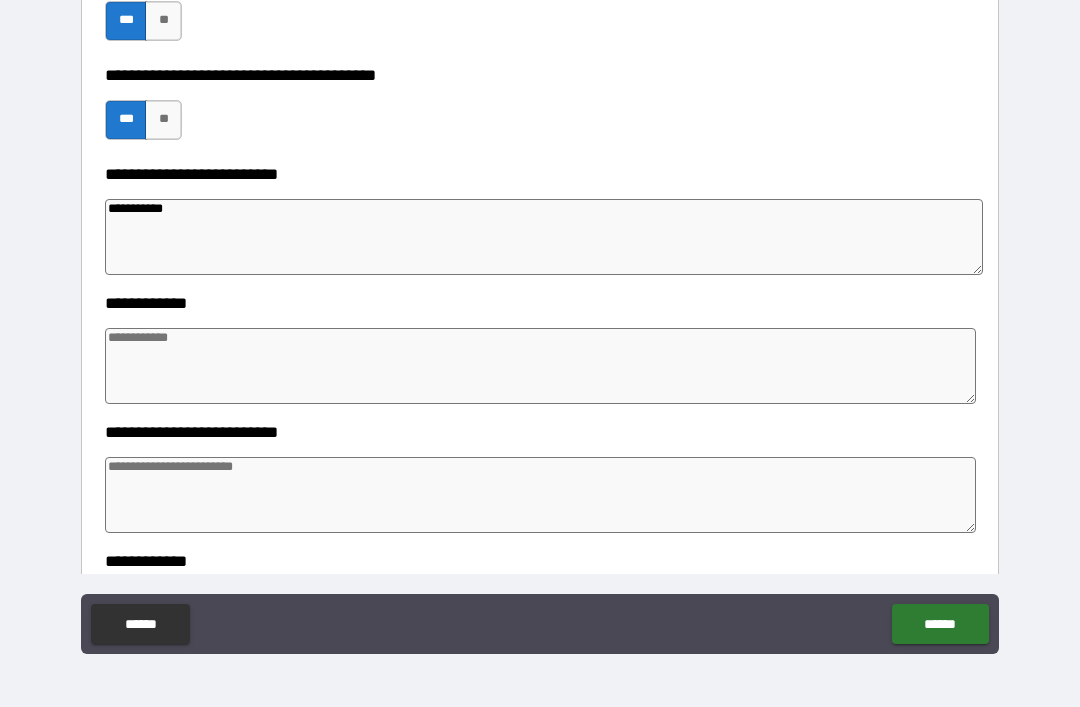 type on "*" 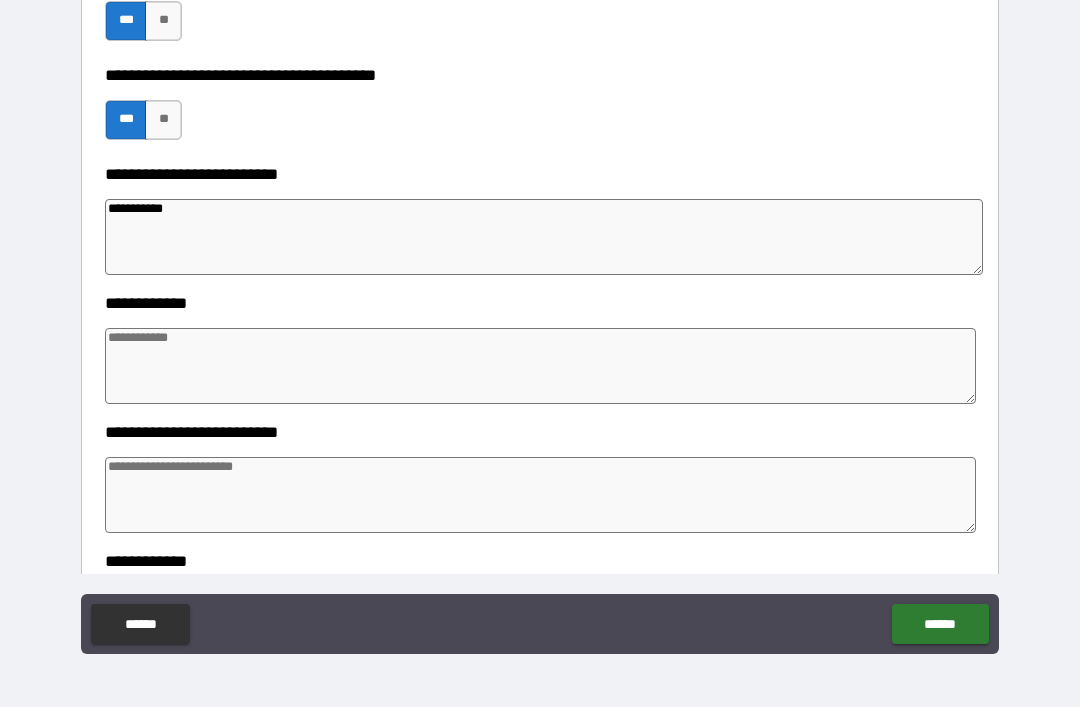 type on "*" 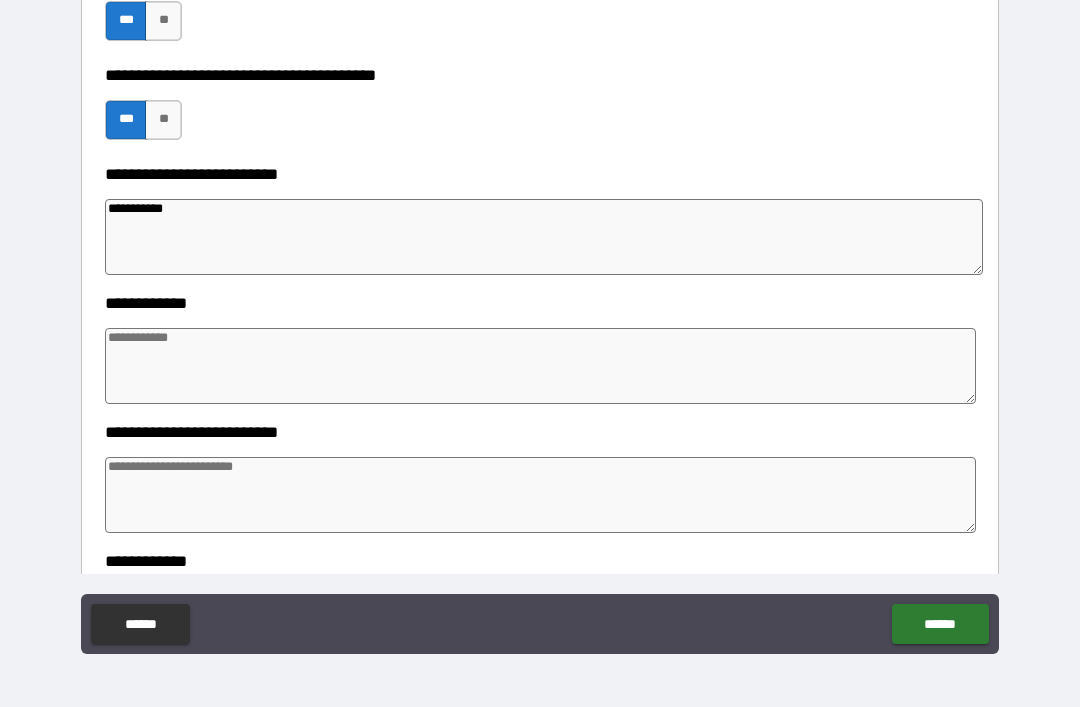 type on "*" 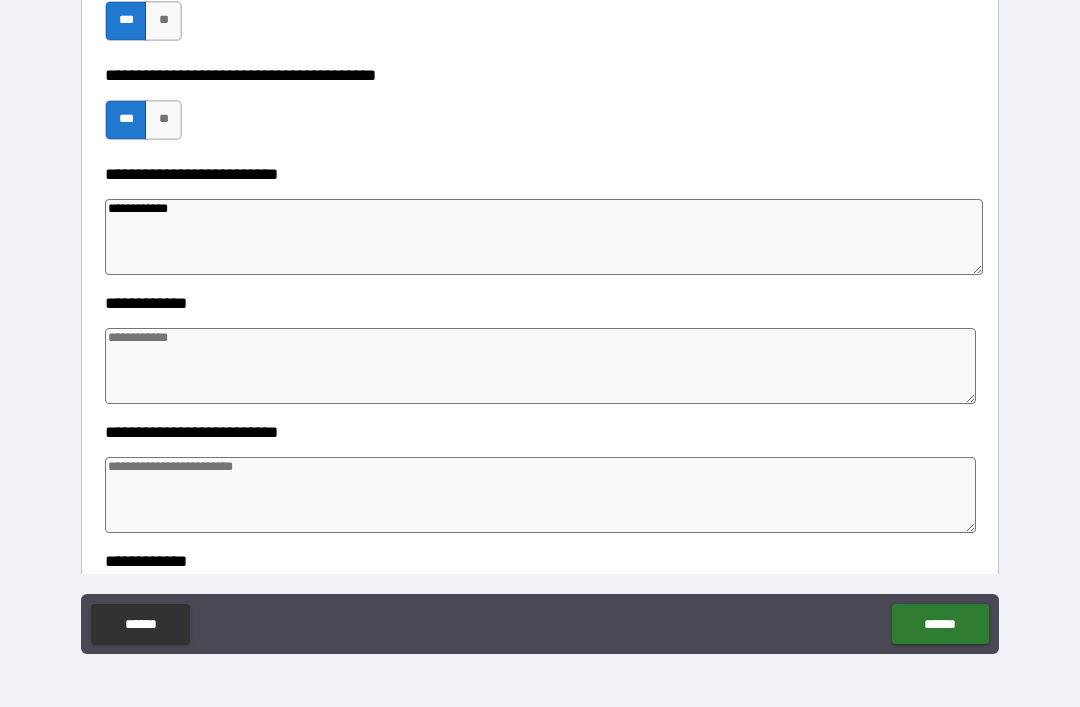 type on "*" 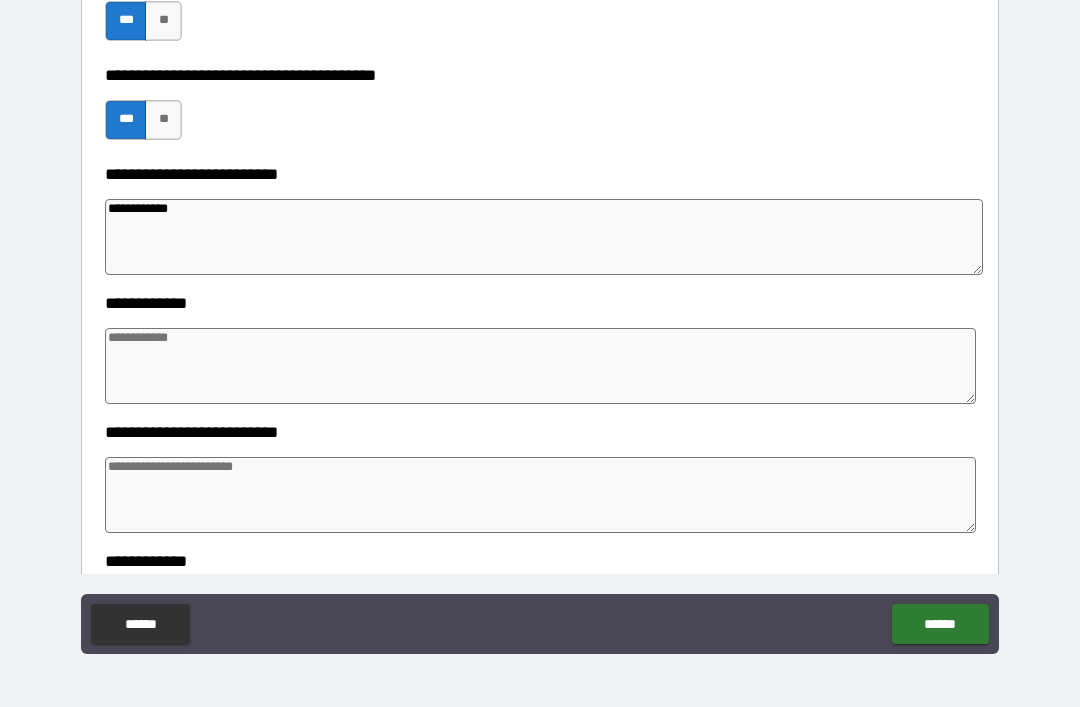 type on "*" 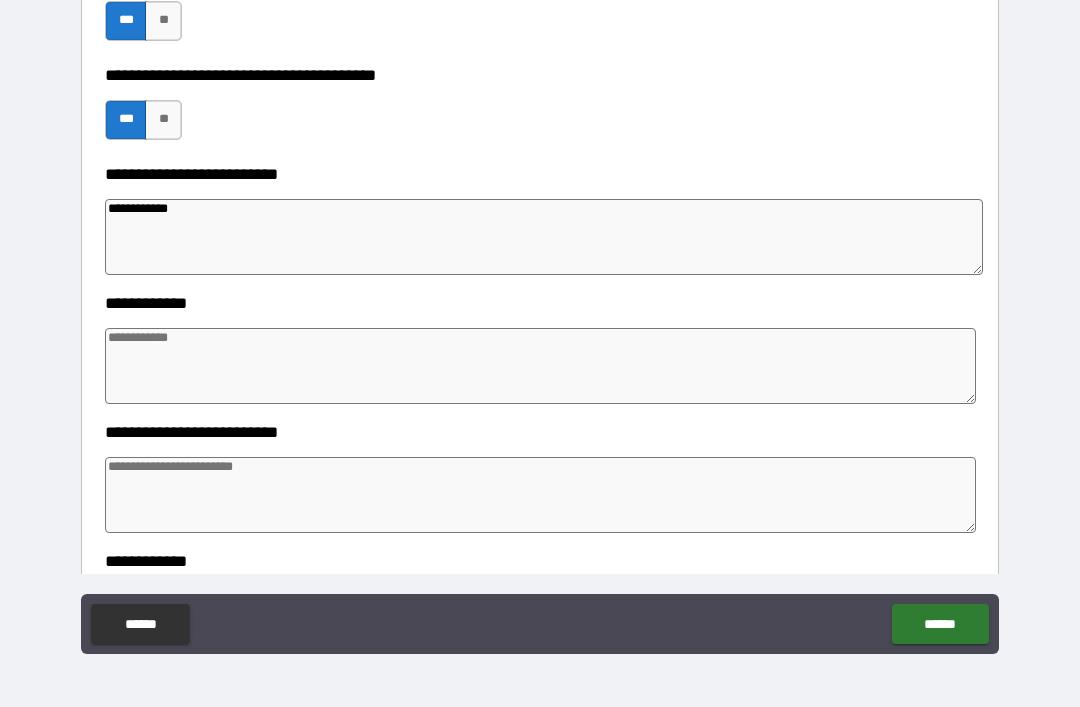 type on "*" 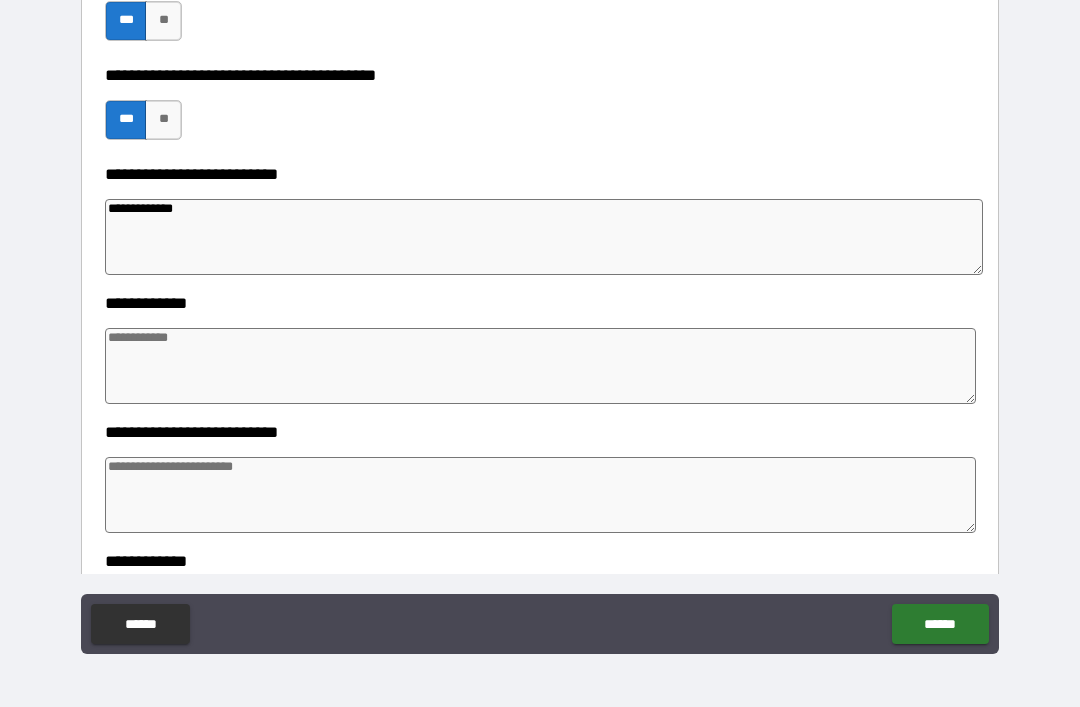 type on "*" 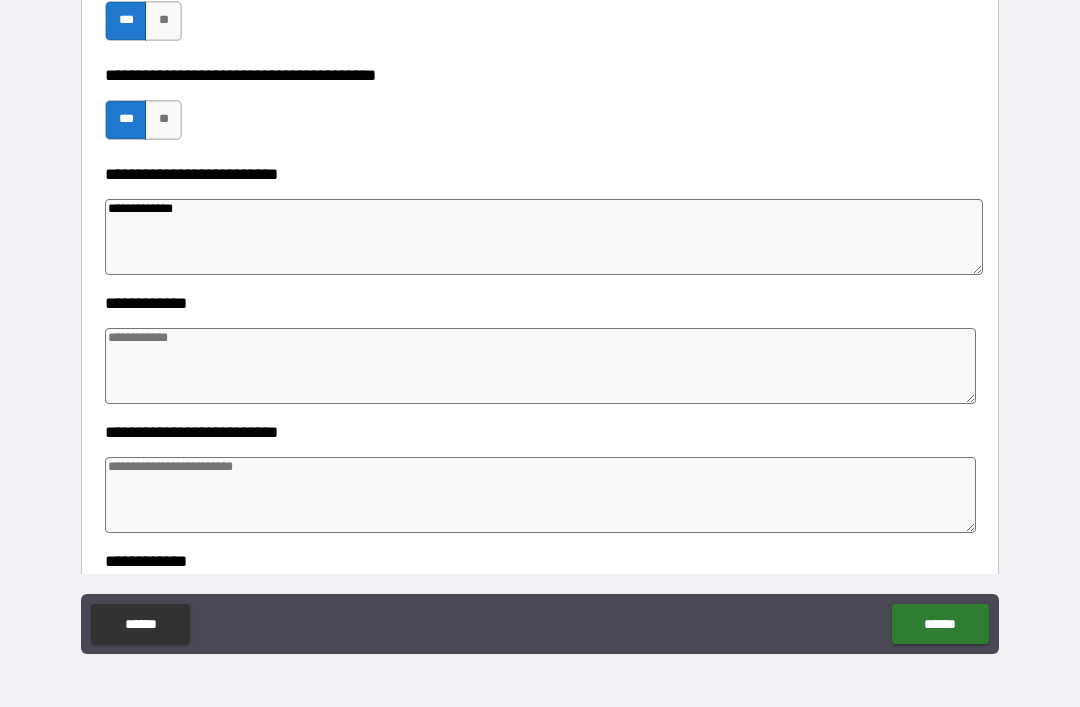 type on "**********" 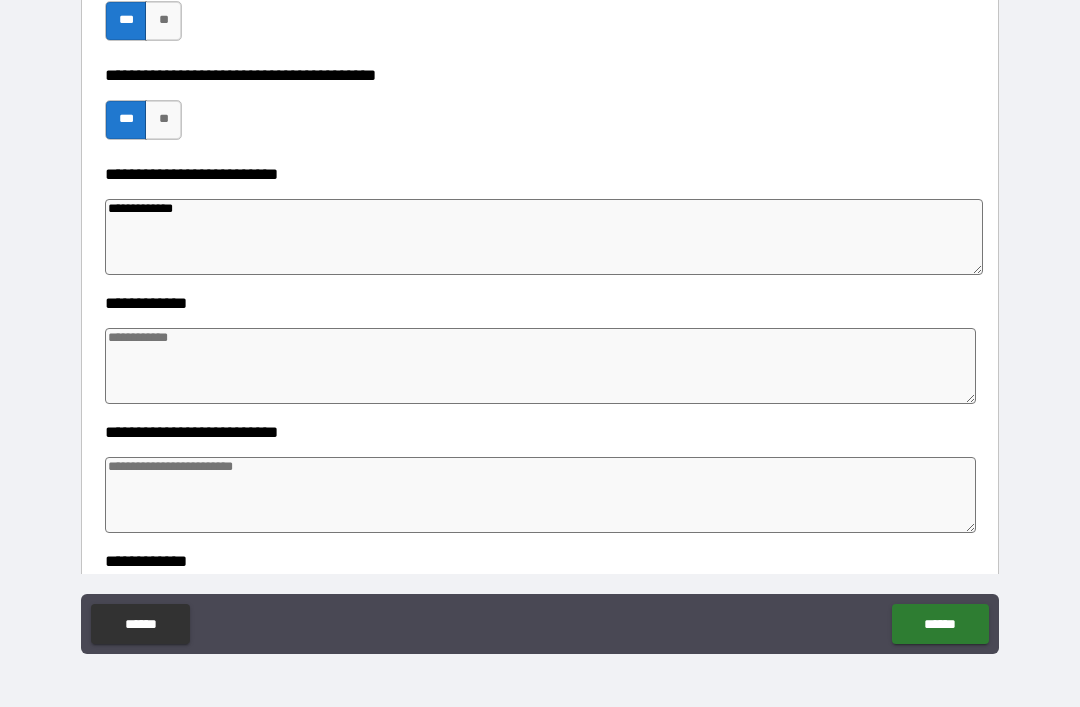 type on "*" 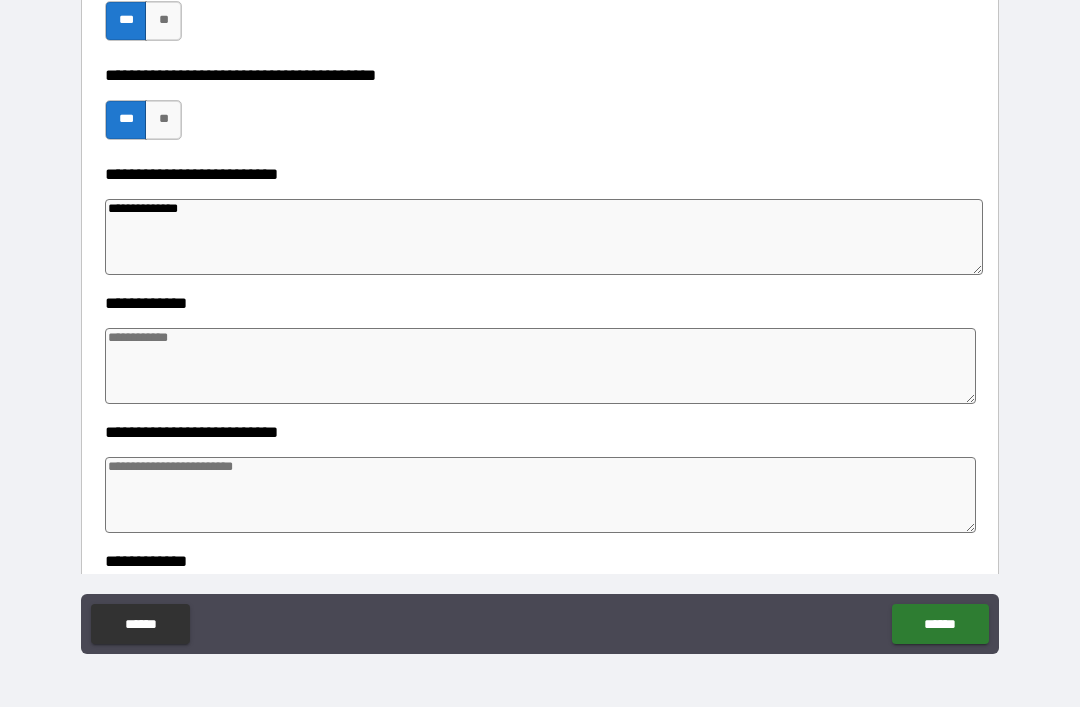 type on "*" 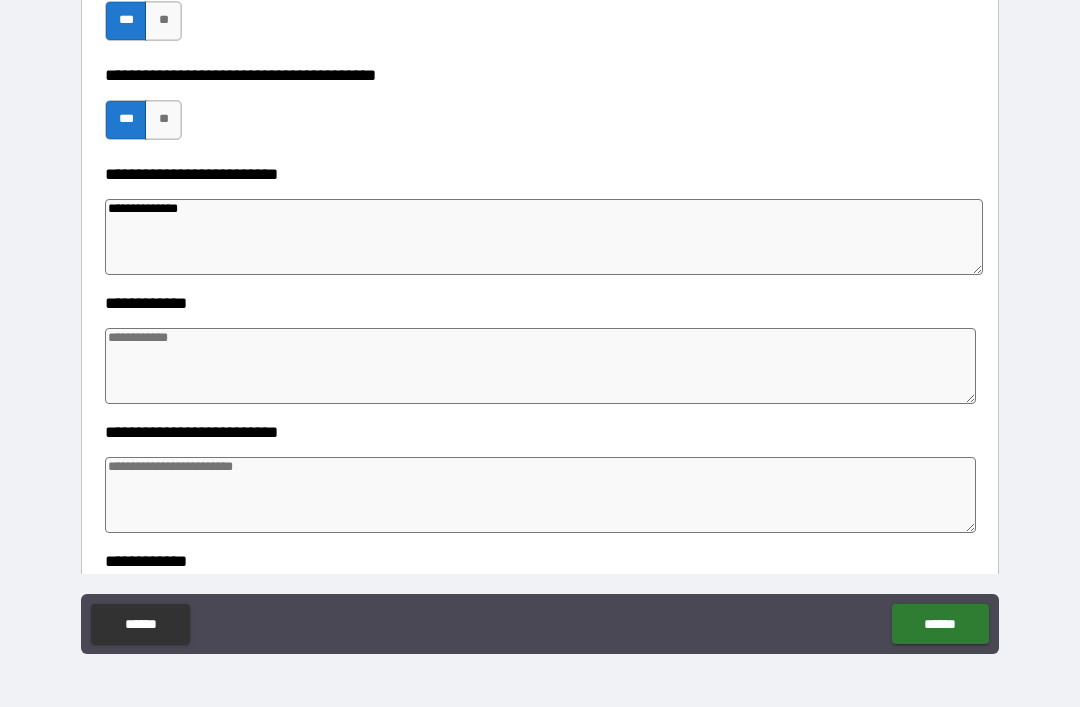 type on "*" 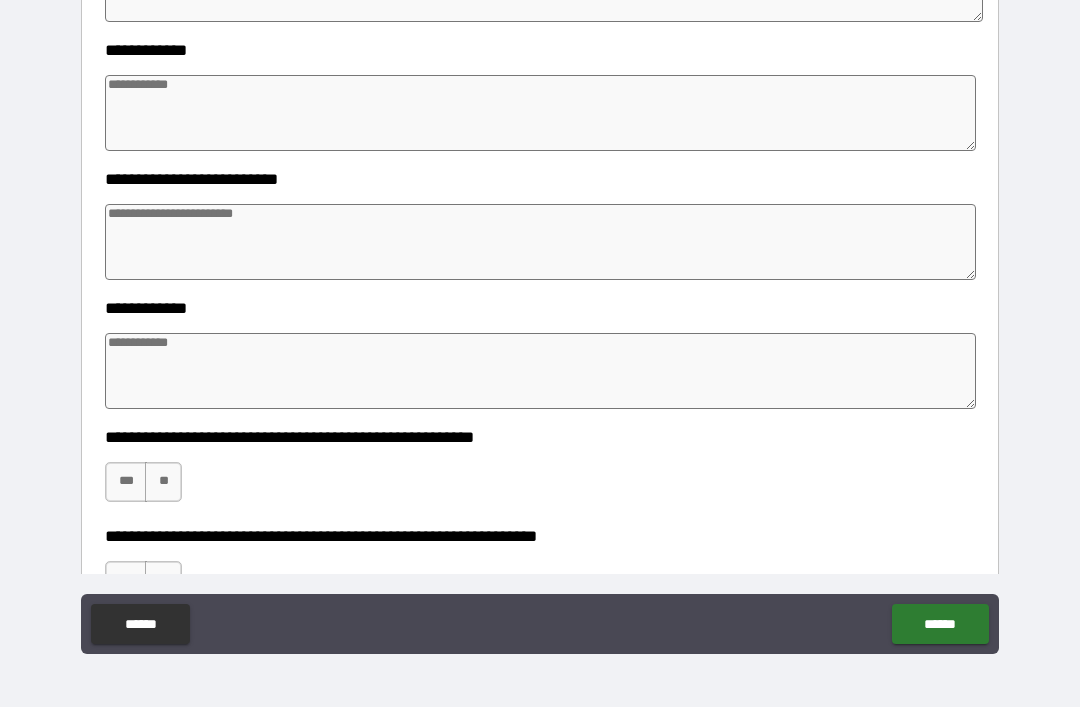 scroll, scrollTop: 767, scrollLeft: 0, axis: vertical 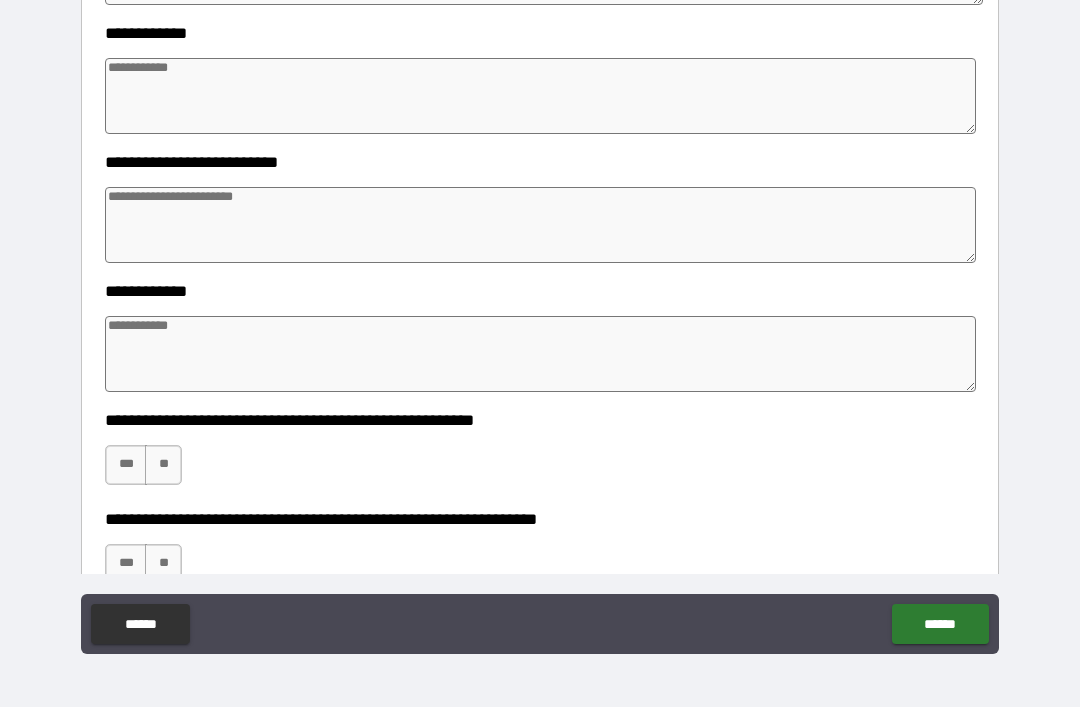 type on "**********" 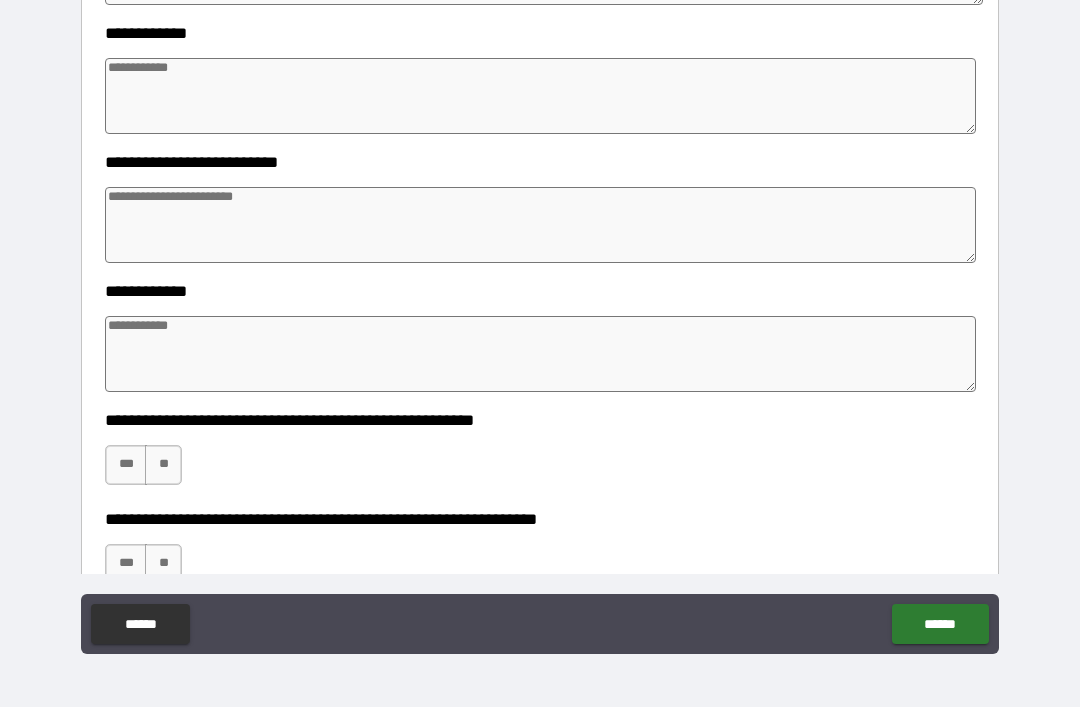 click at bounding box center (540, 96) 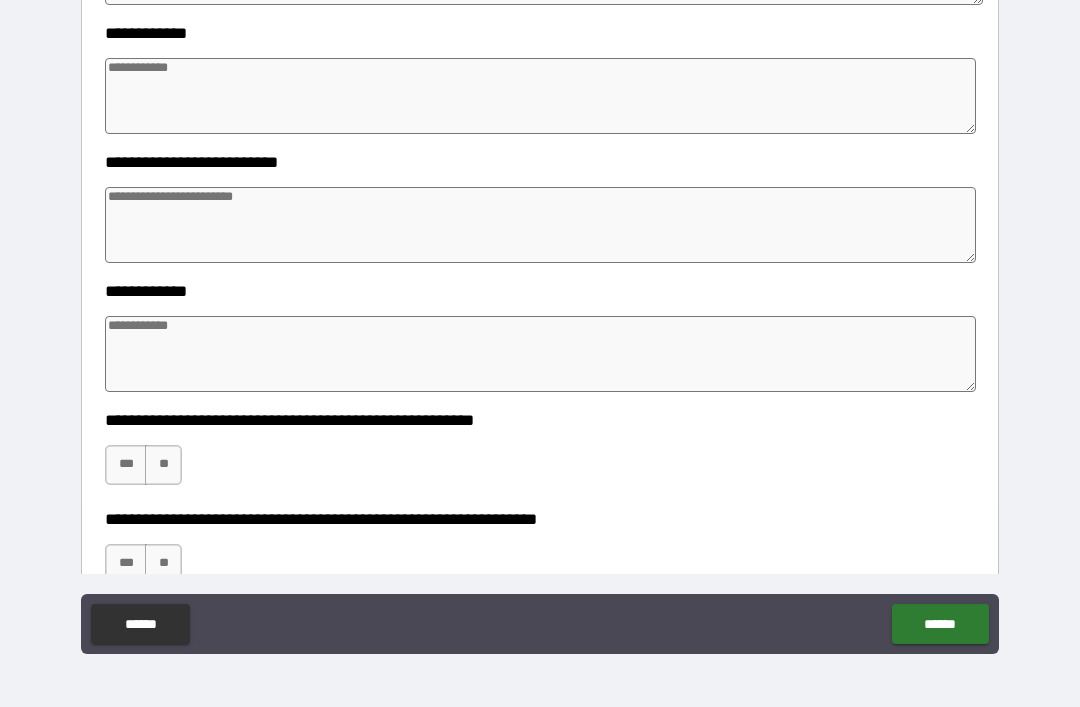 type on "*" 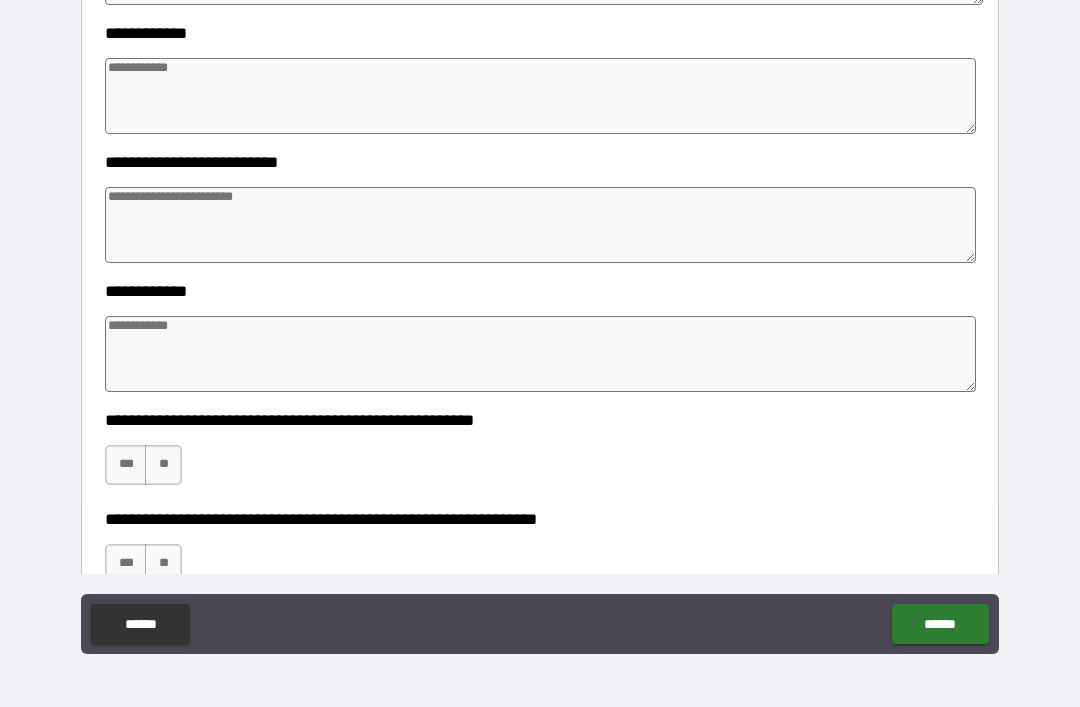 type on "*" 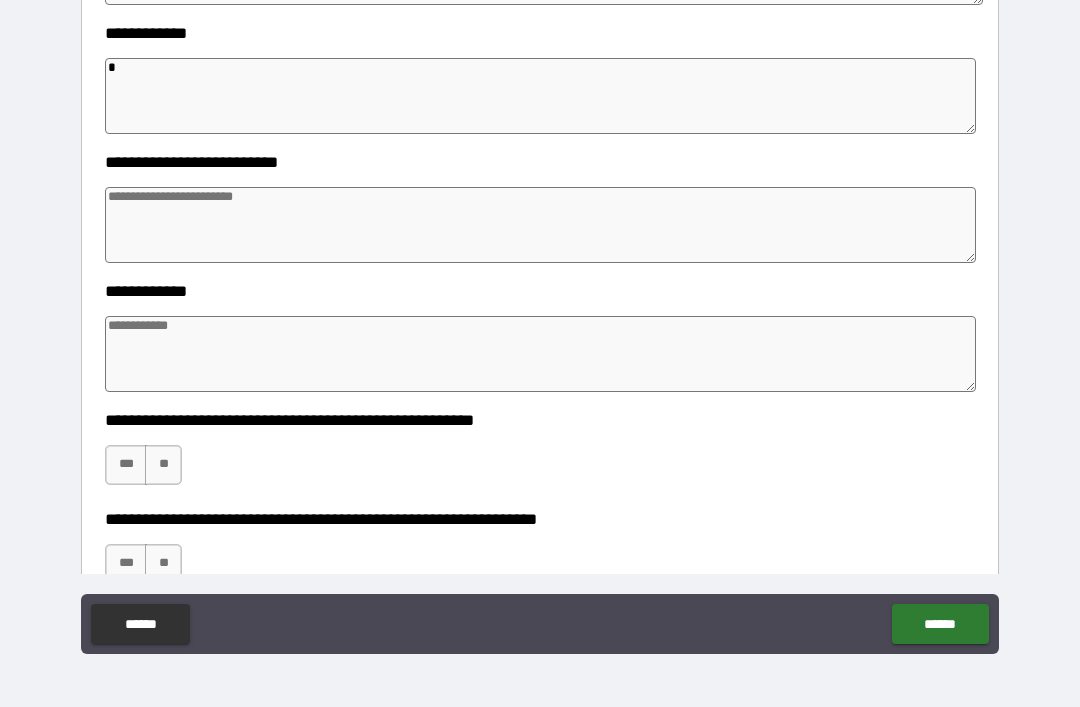 type on "*" 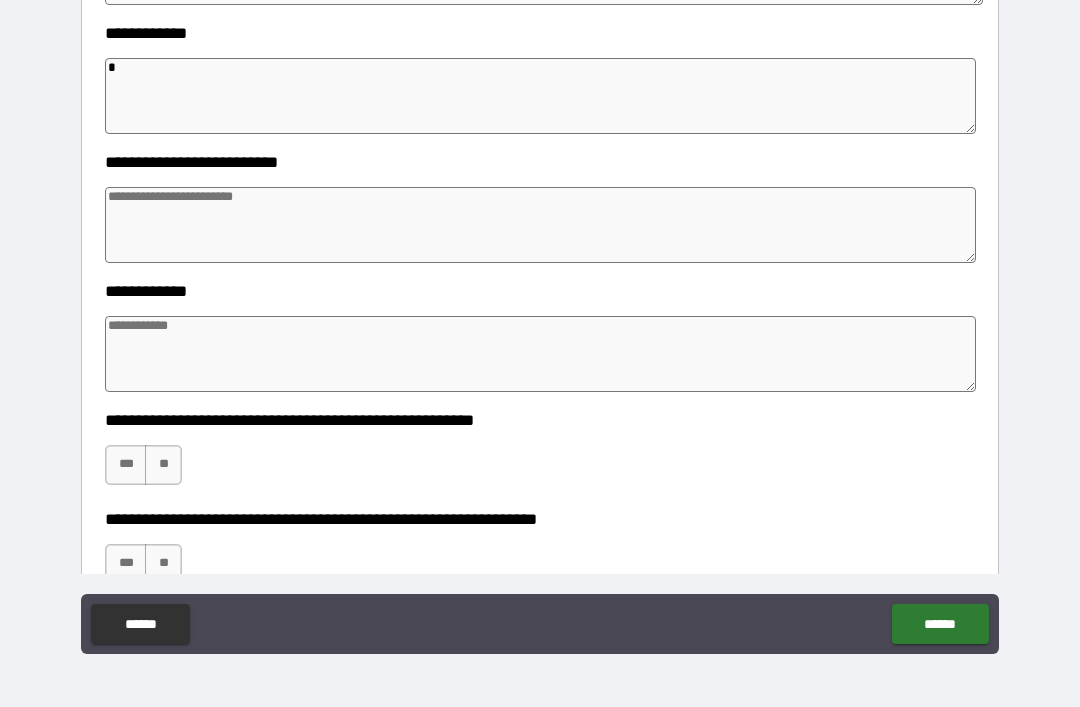 type on "*" 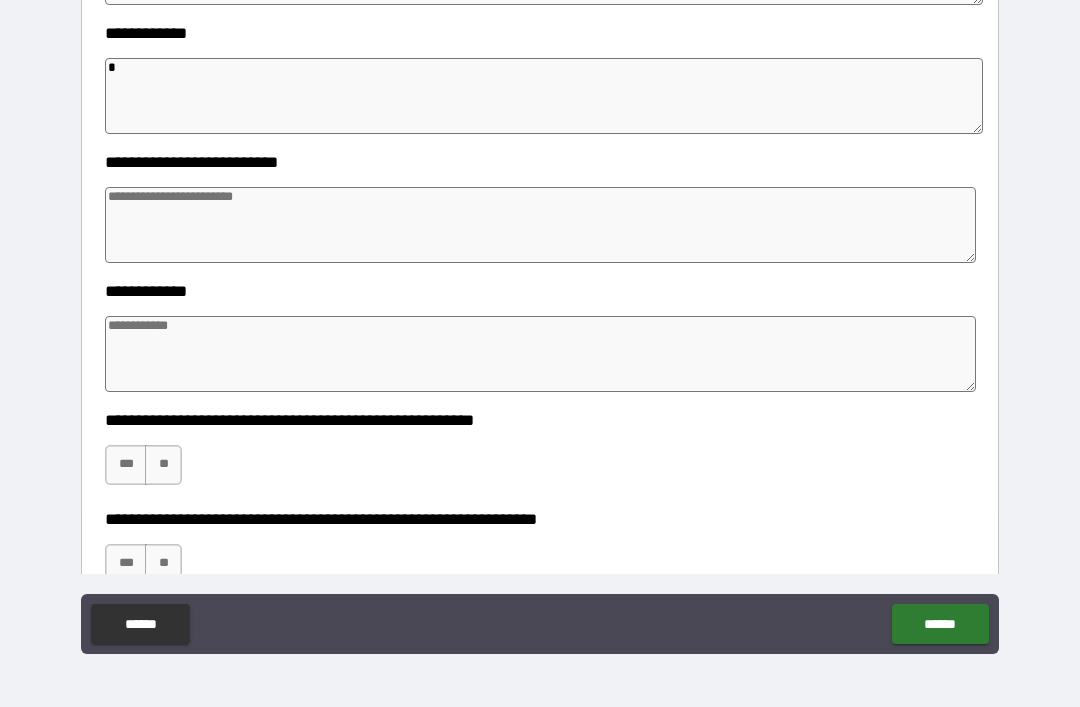 type on "**" 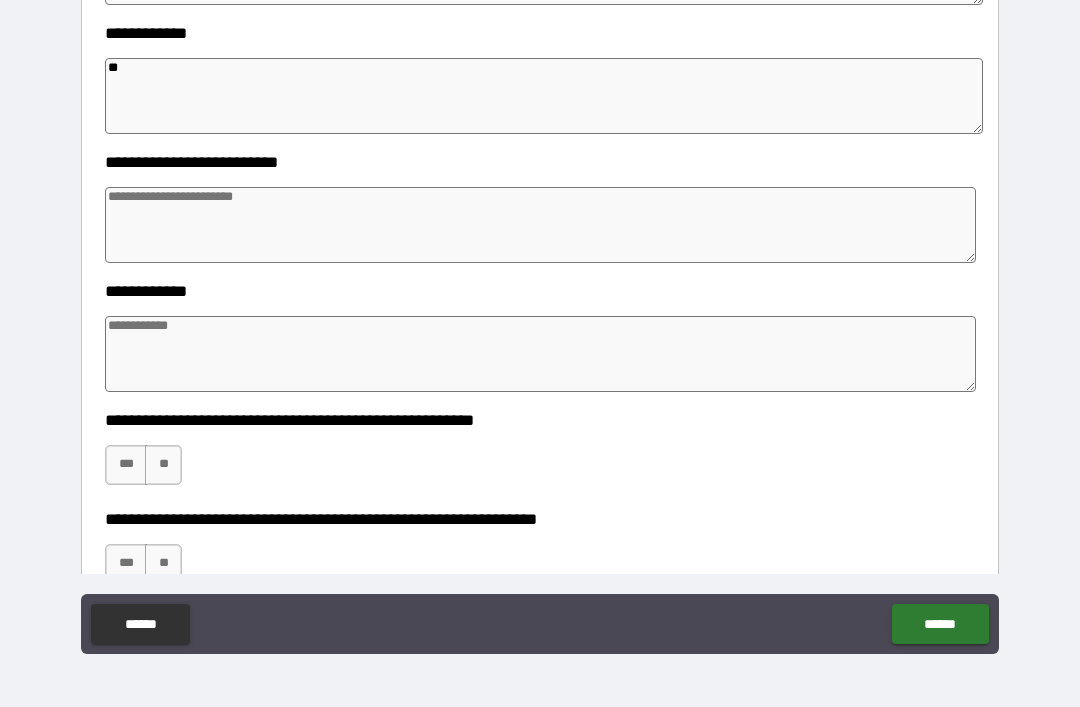 type on "*" 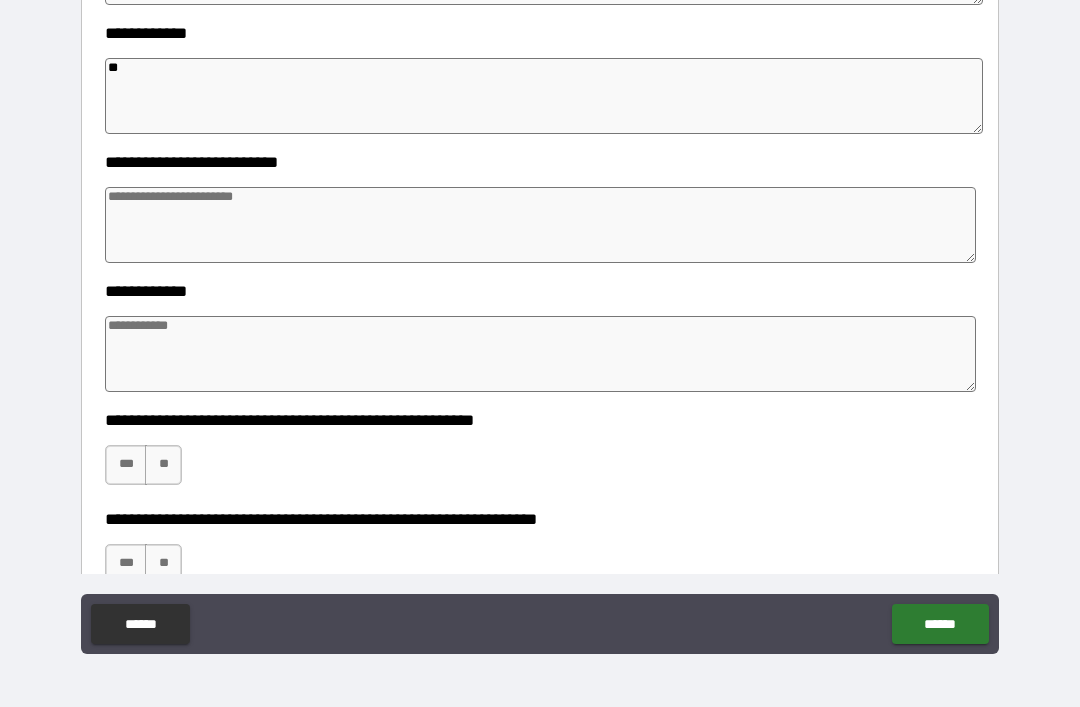 type on "*" 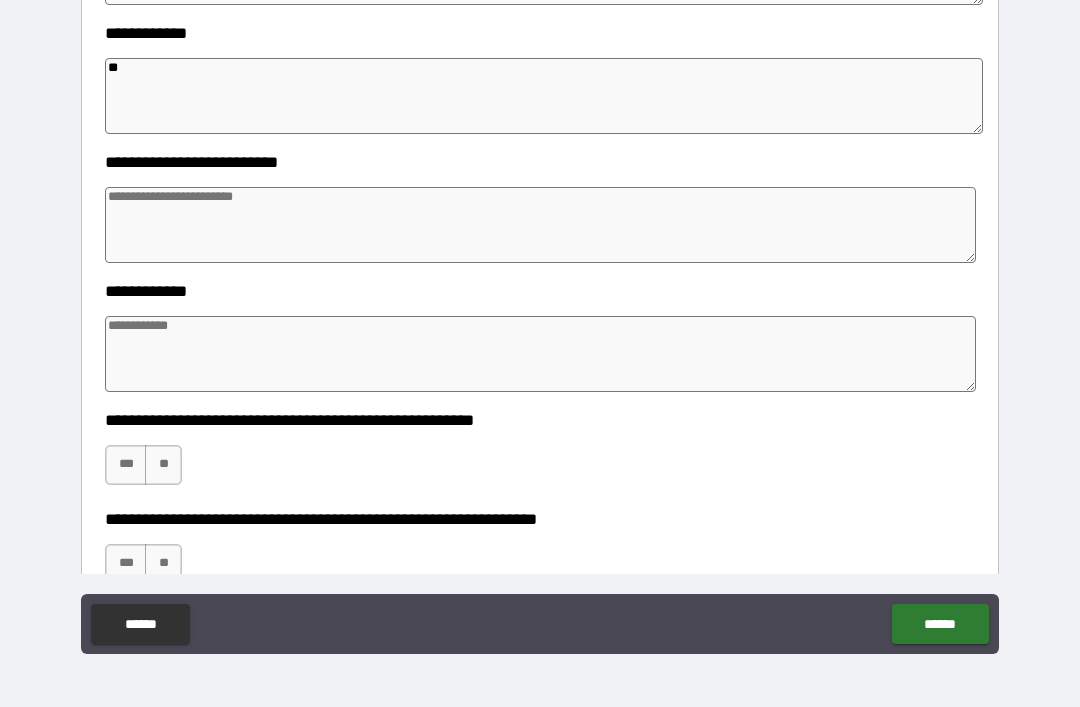 type on "*" 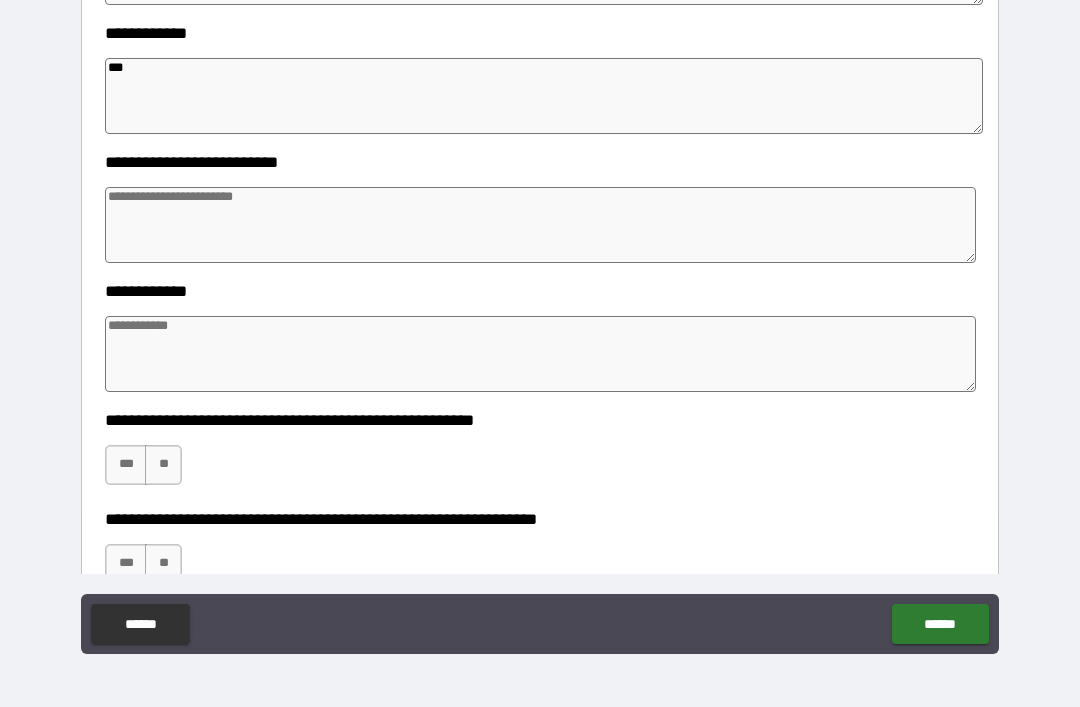 type on "*" 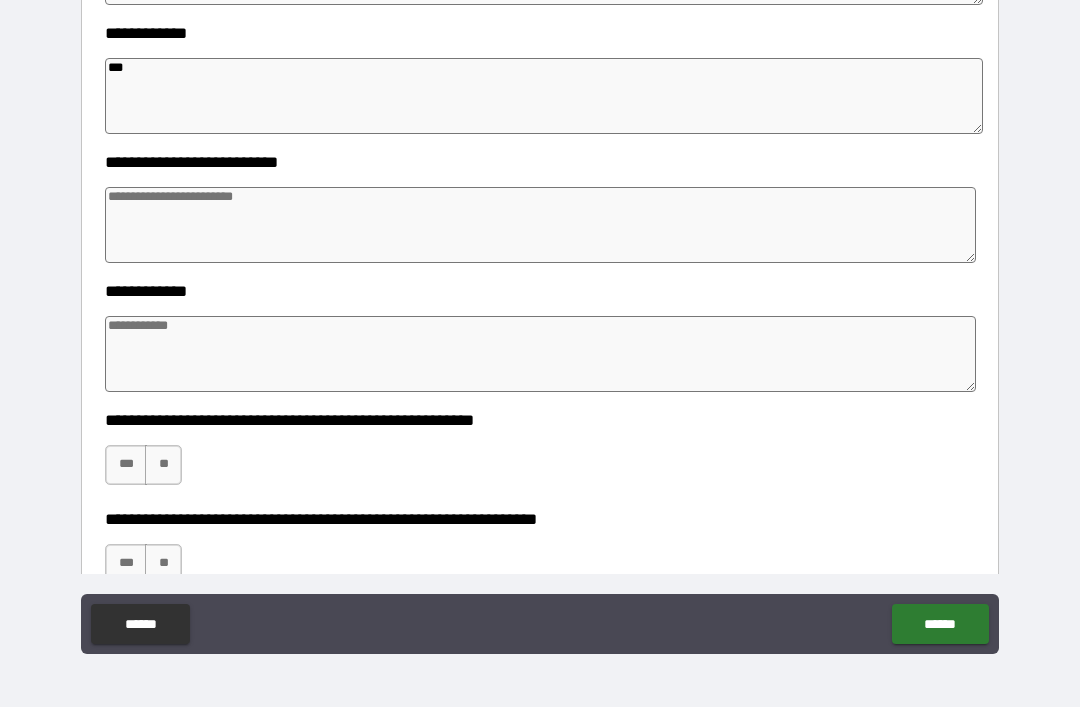 type on "*" 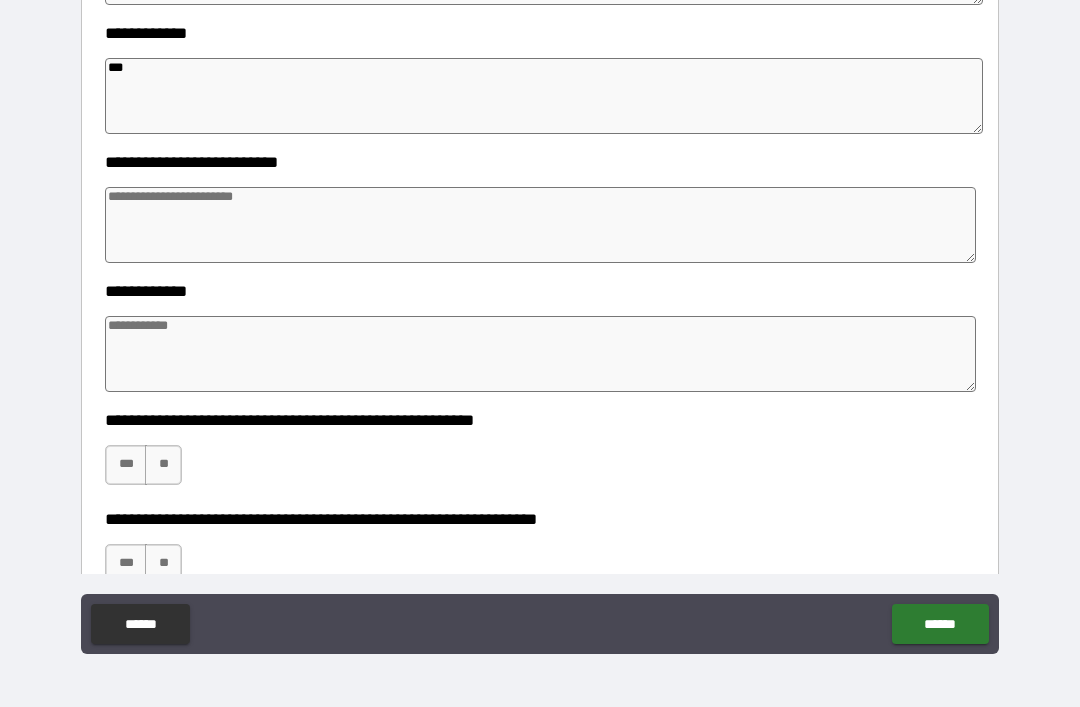 type on "*" 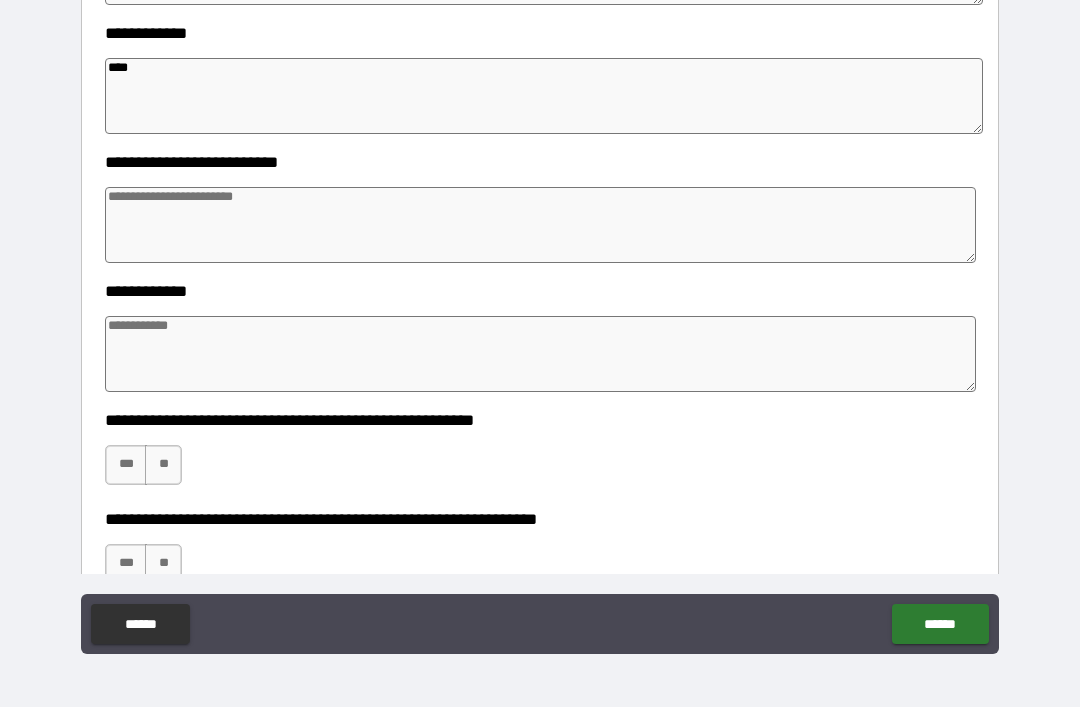 type on "*" 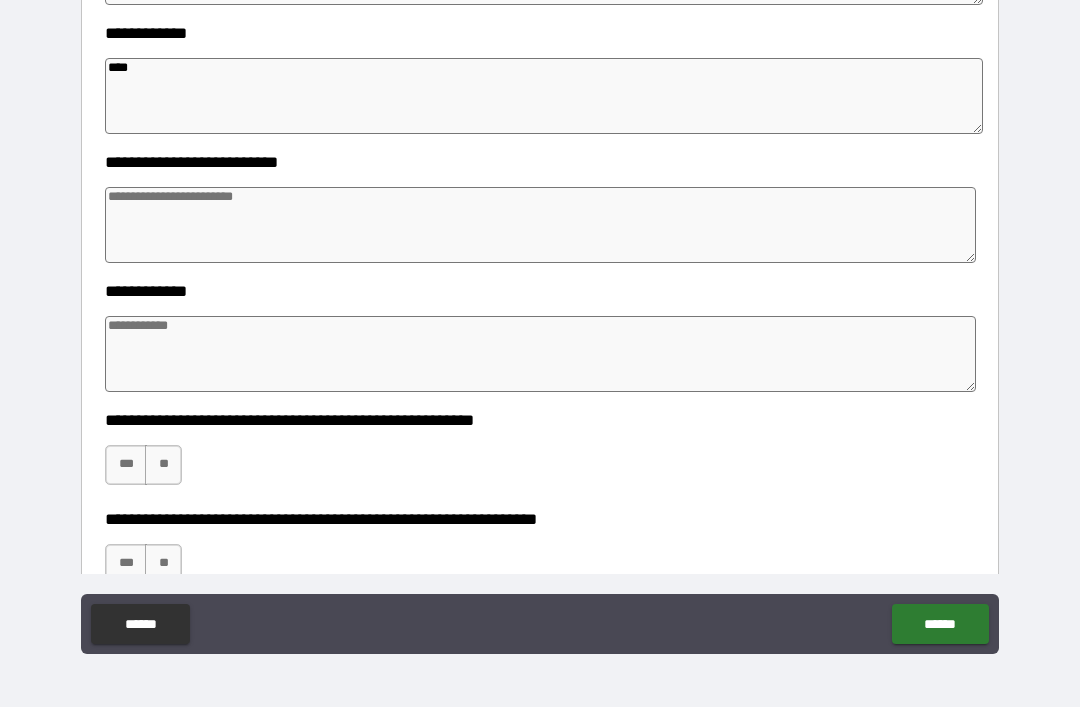 type on "*" 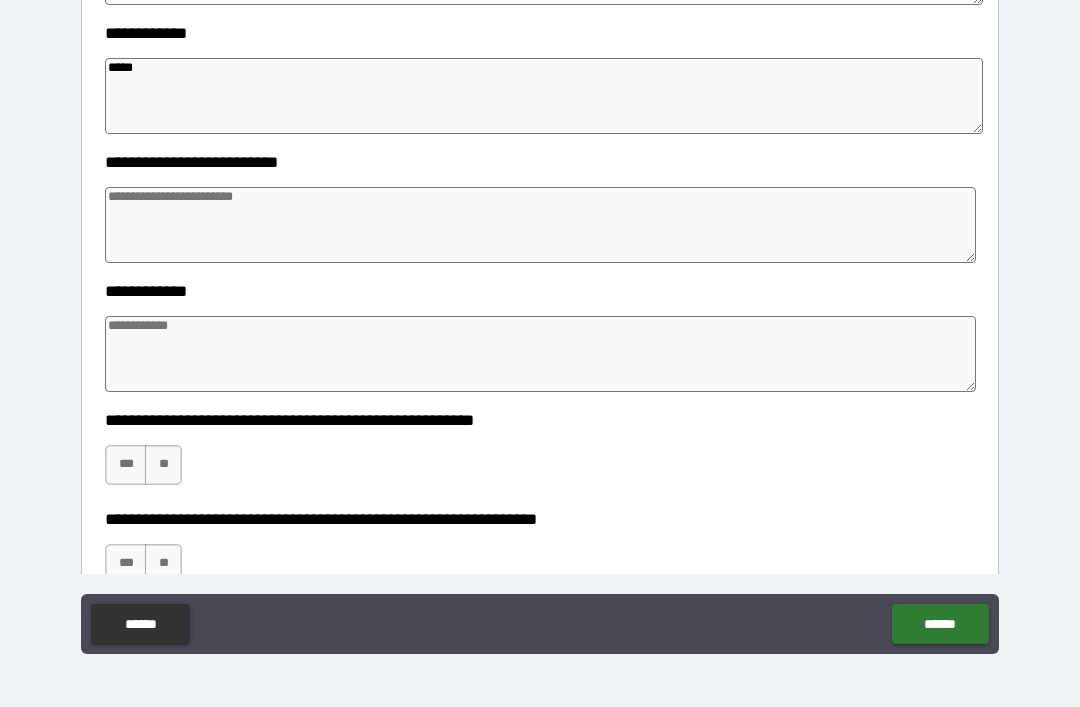 type on "******" 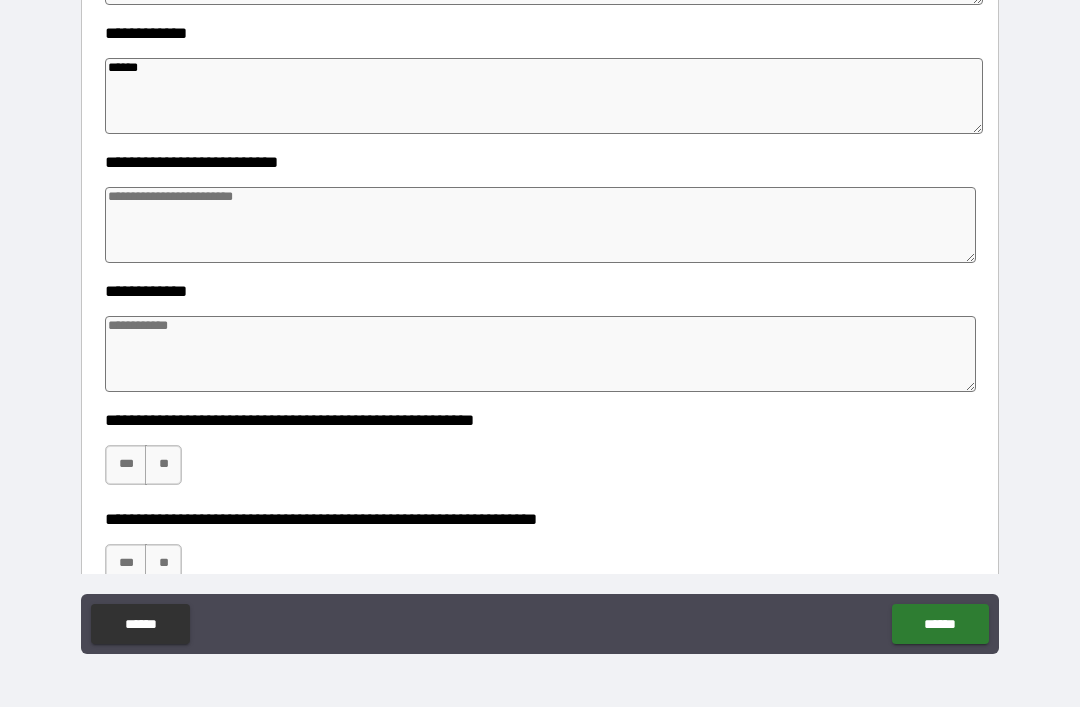 type on "*" 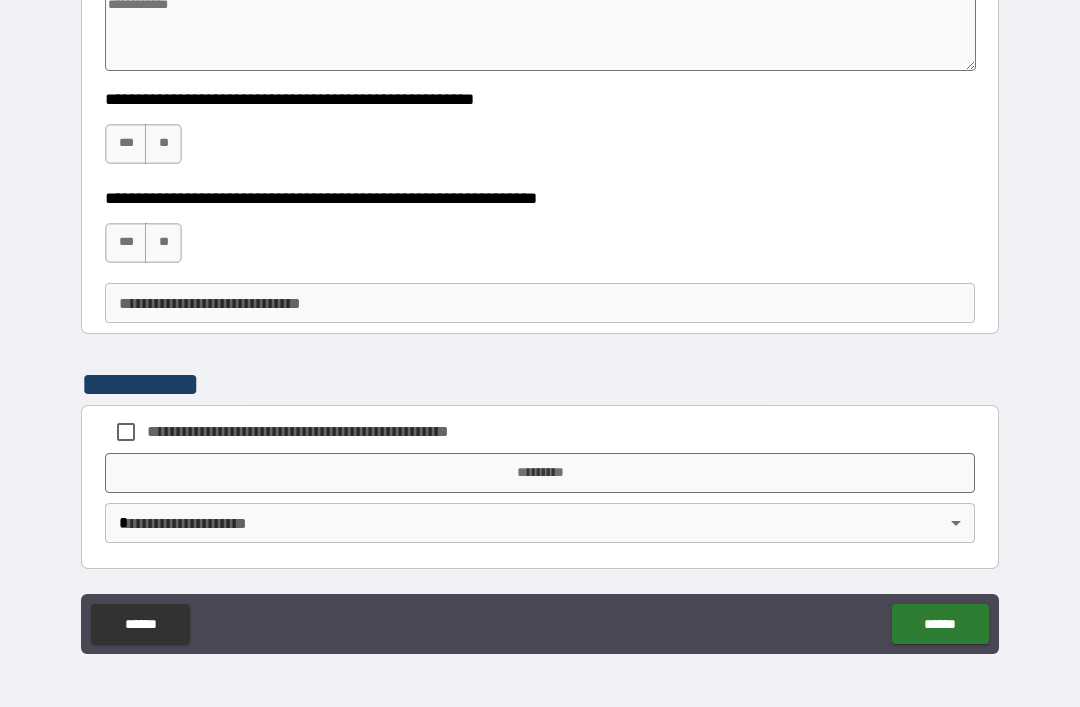 scroll, scrollTop: 1106, scrollLeft: 0, axis: vertical 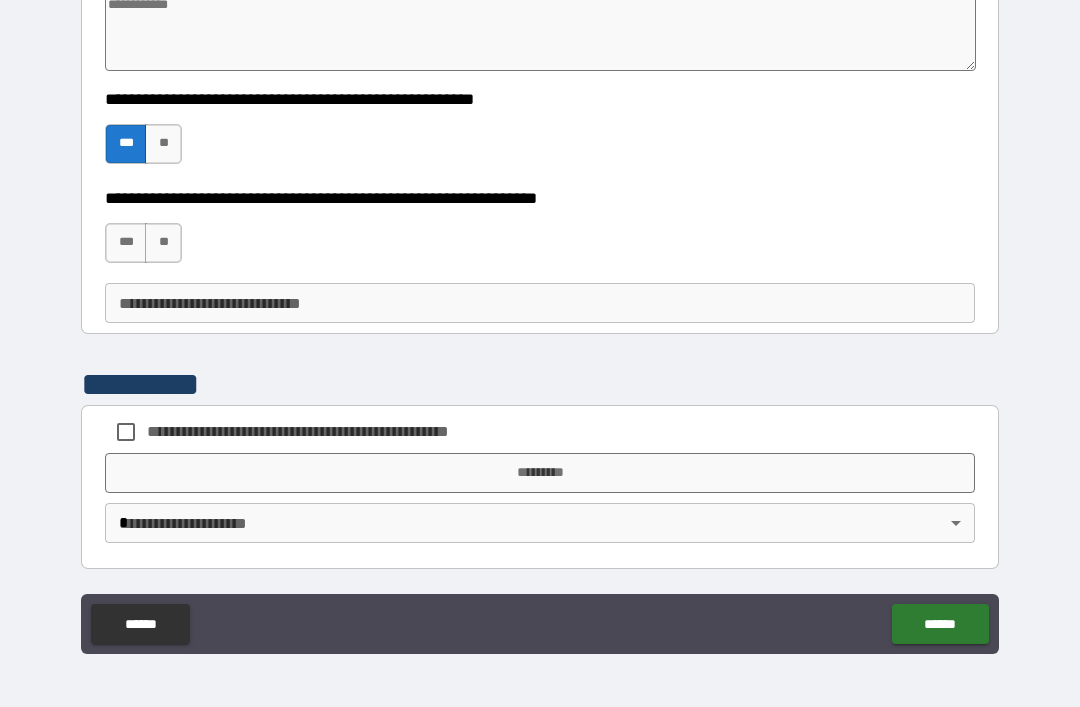 click on "***" at bounding box center [126, 243] 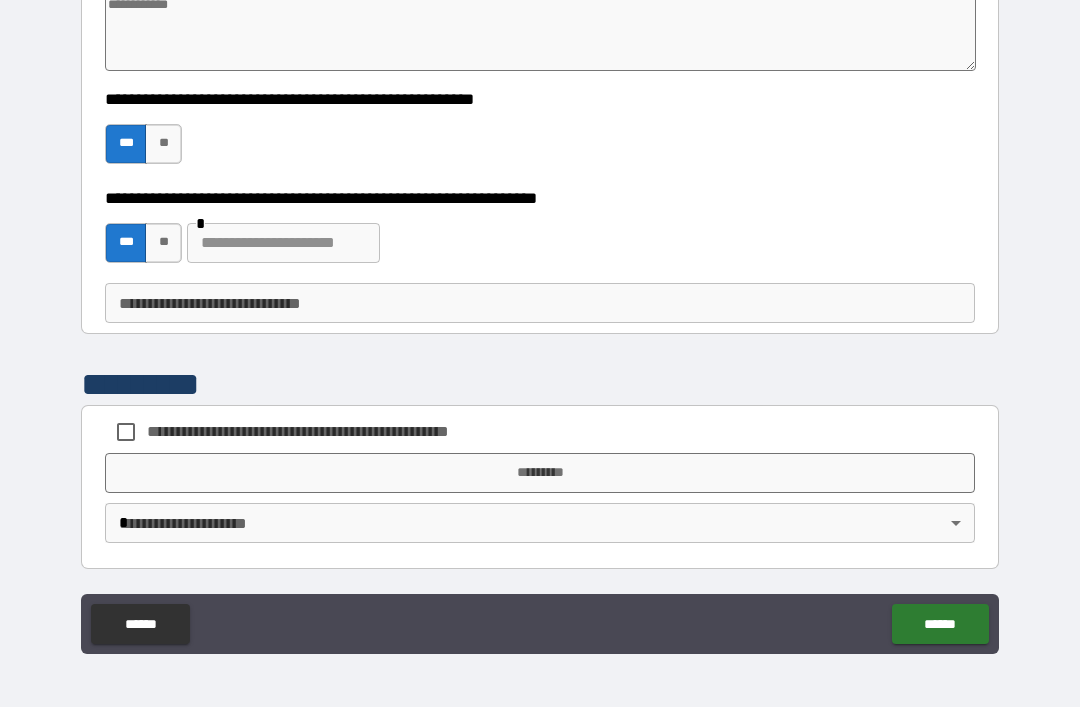 click on "**" at bounding box center [163, 243] 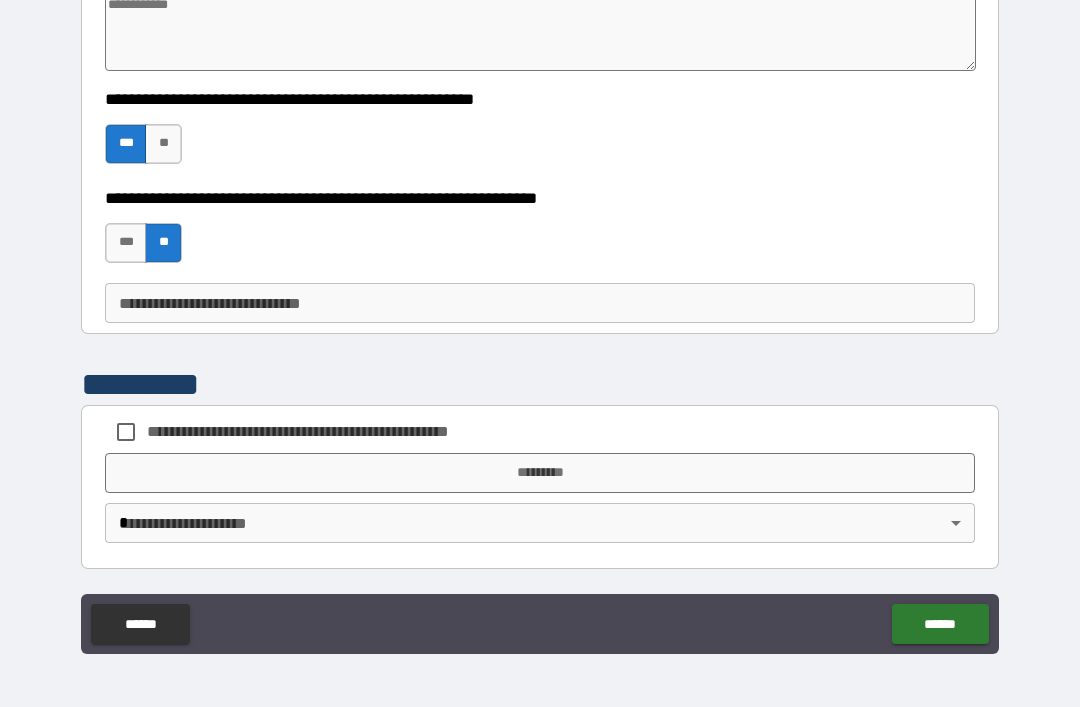 scroll, scrollTop: 1109, scrollLeft: 0, axis: vertical 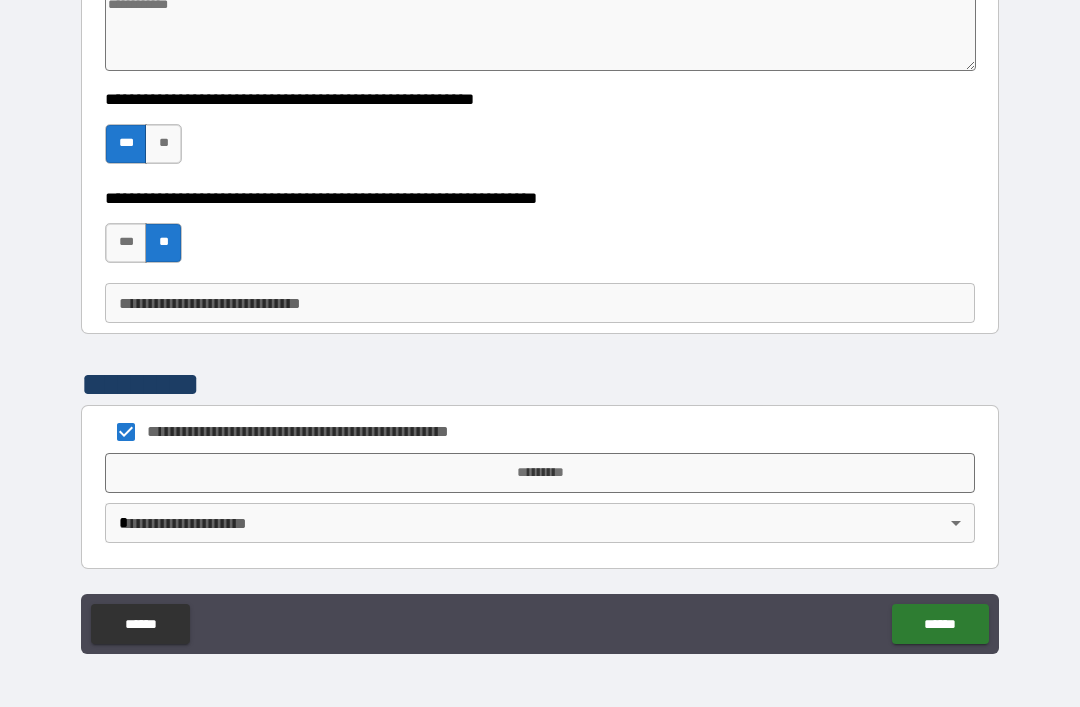 click on "*********" at bounding box center (540, 473) 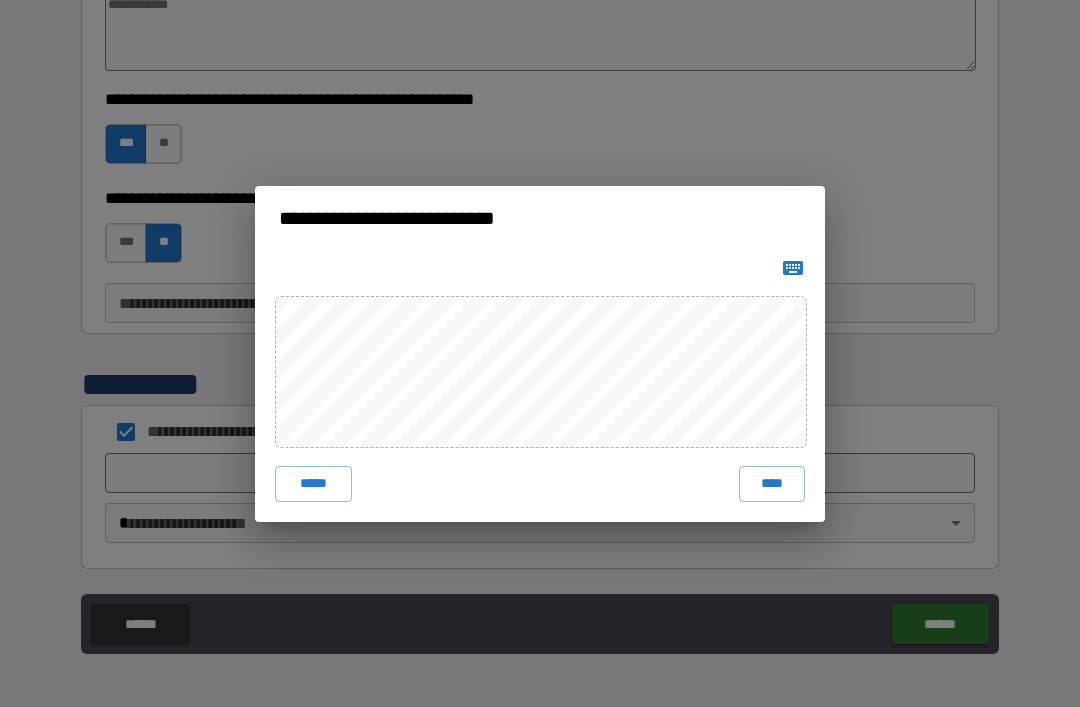 click on "****" at bounding box center [772, 484] 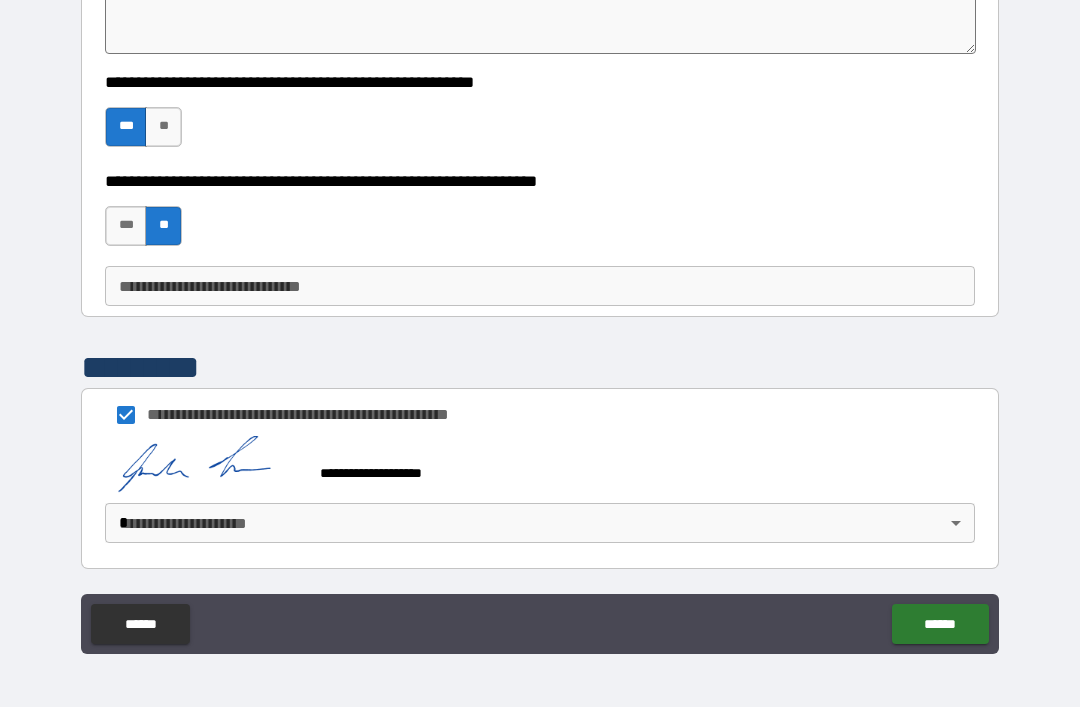 scroll, scrollTop: 1126, scrollLeft: 0, axis: vertical 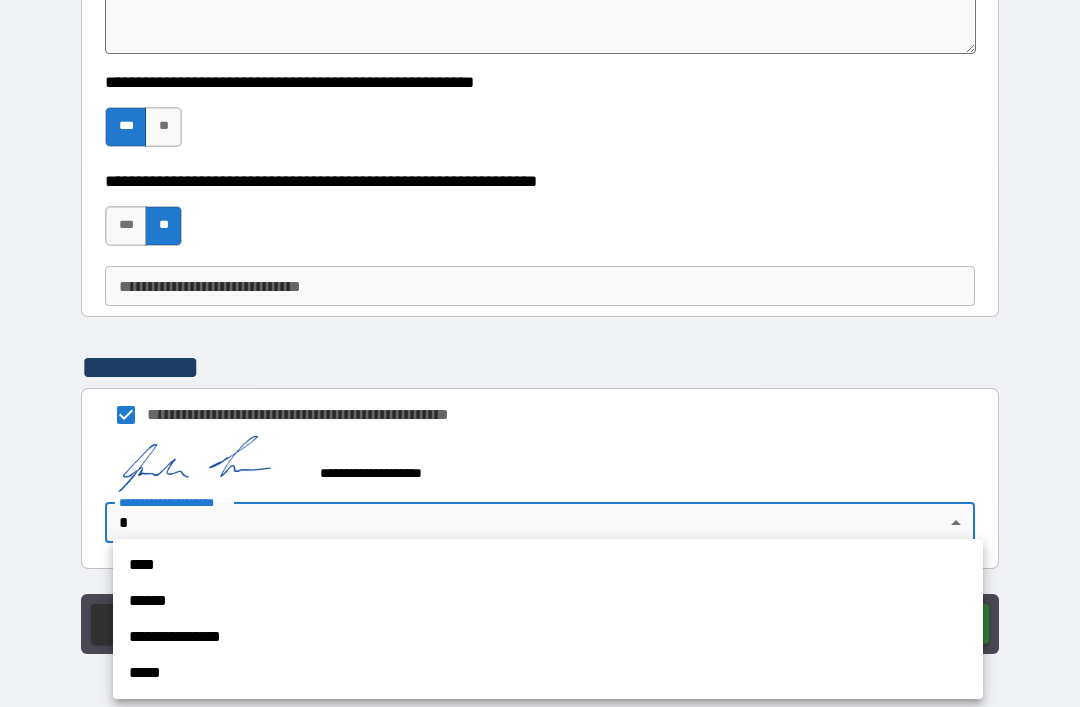 click on "**********" at bounding box center [548, 637] 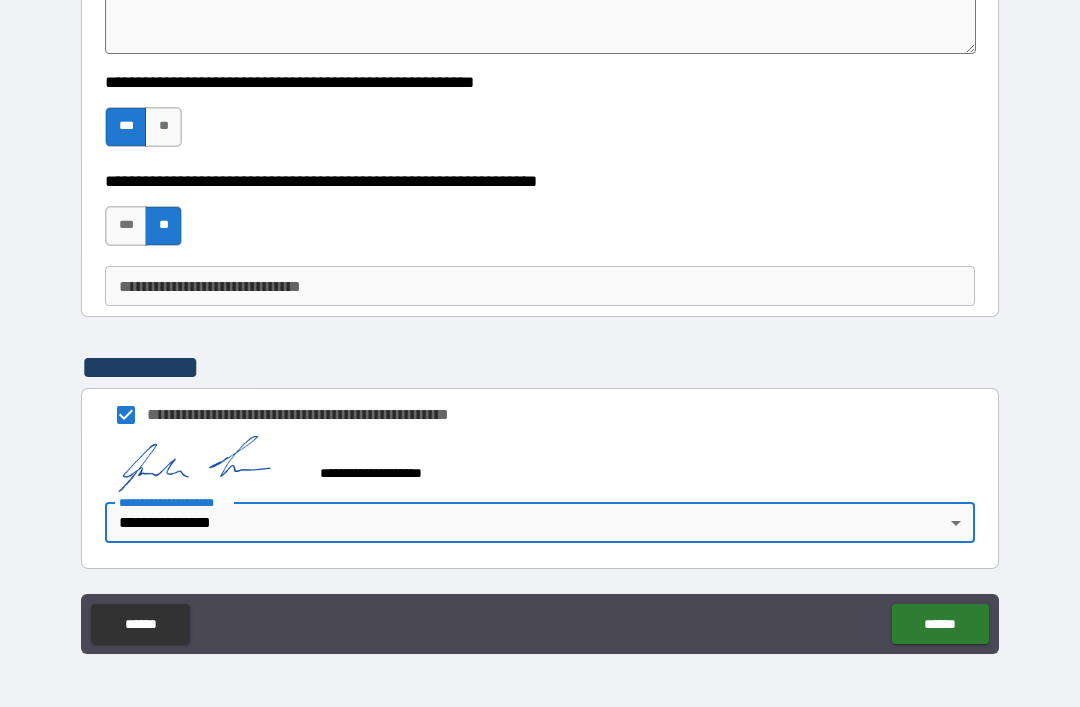 click on "******" at bounding box center (940, 624) 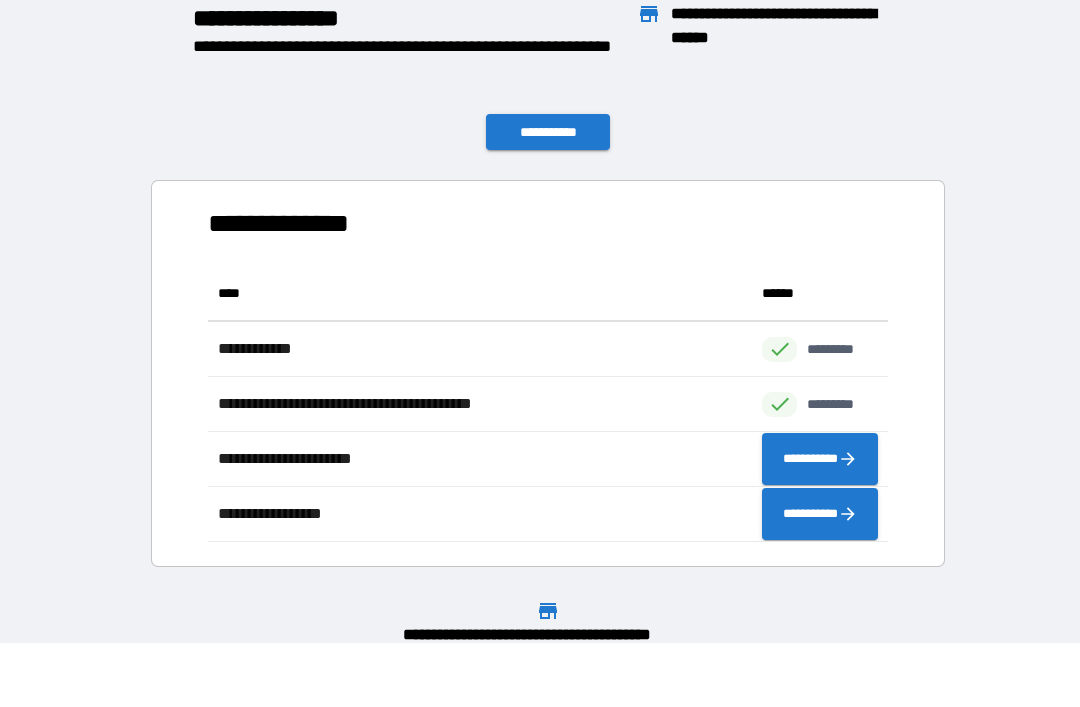 scroll, scrollTop: 276, scrollLeft: 680, axis: both 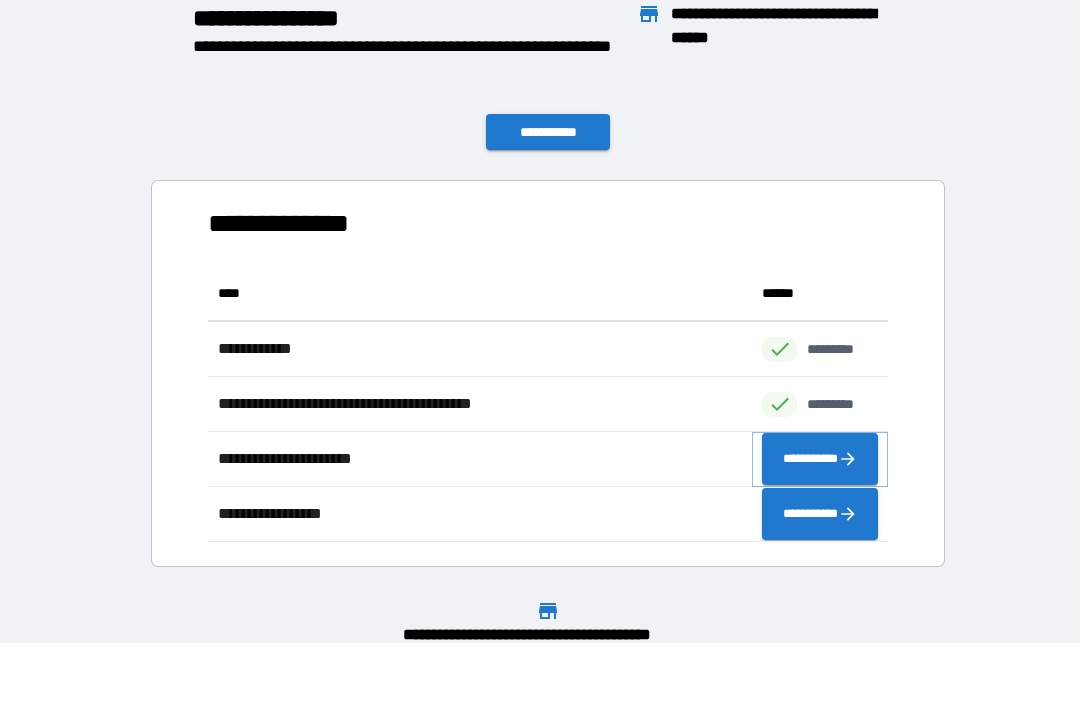 click on "**********" at bounding box center (820, 459) 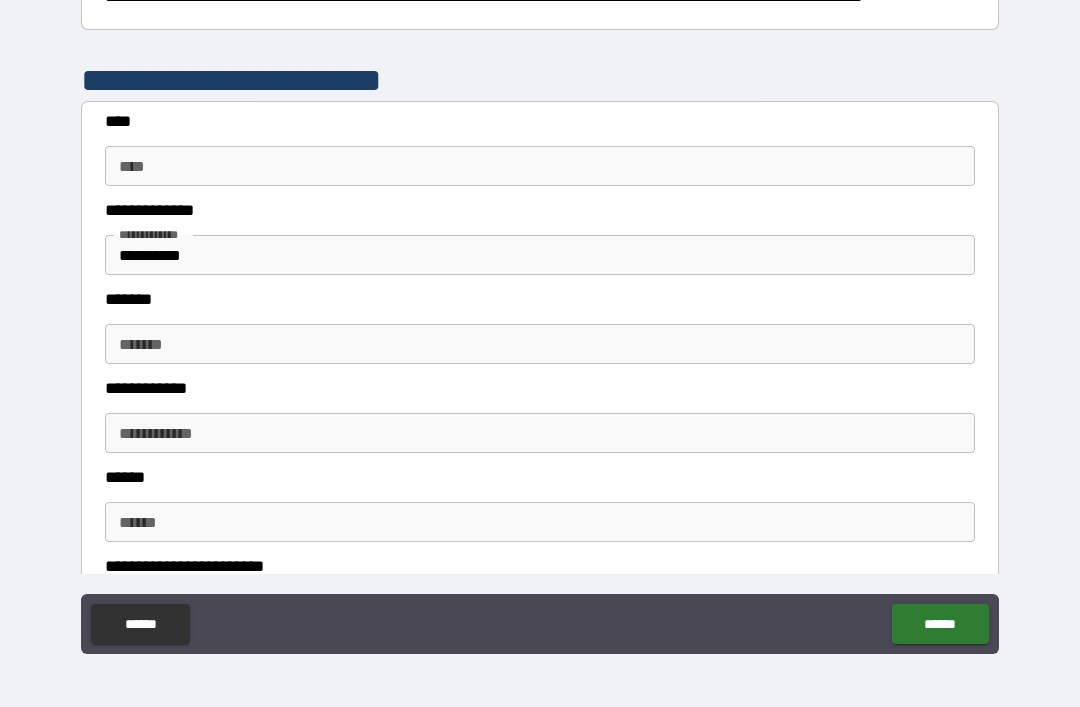 scroll, scrollTop: 357, scrollLeft: 0, axis: vertical 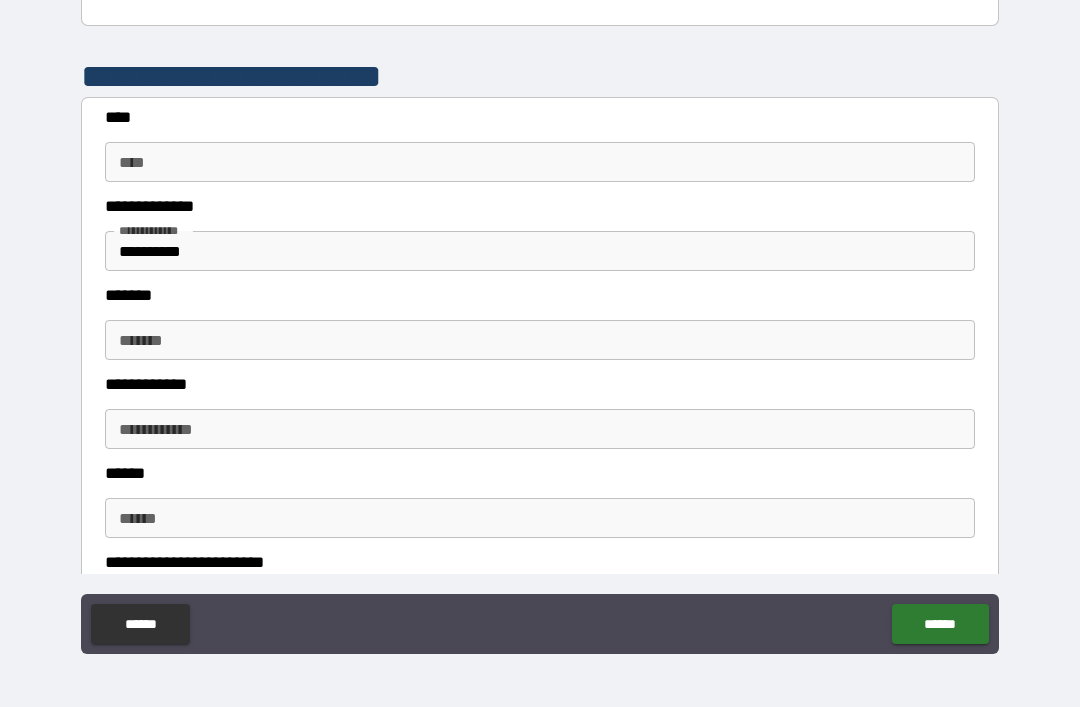 click on "****" at bounding box center (540, 162) 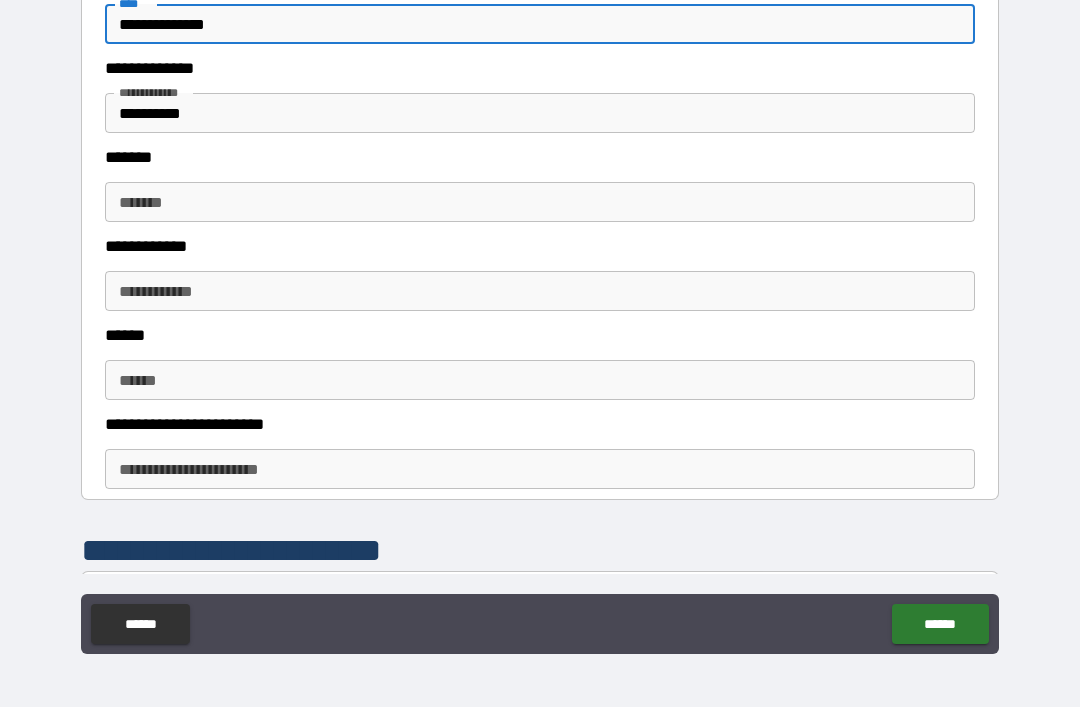 scroll, scrollTop: 493, scrollLeft: 0, axis: vertical 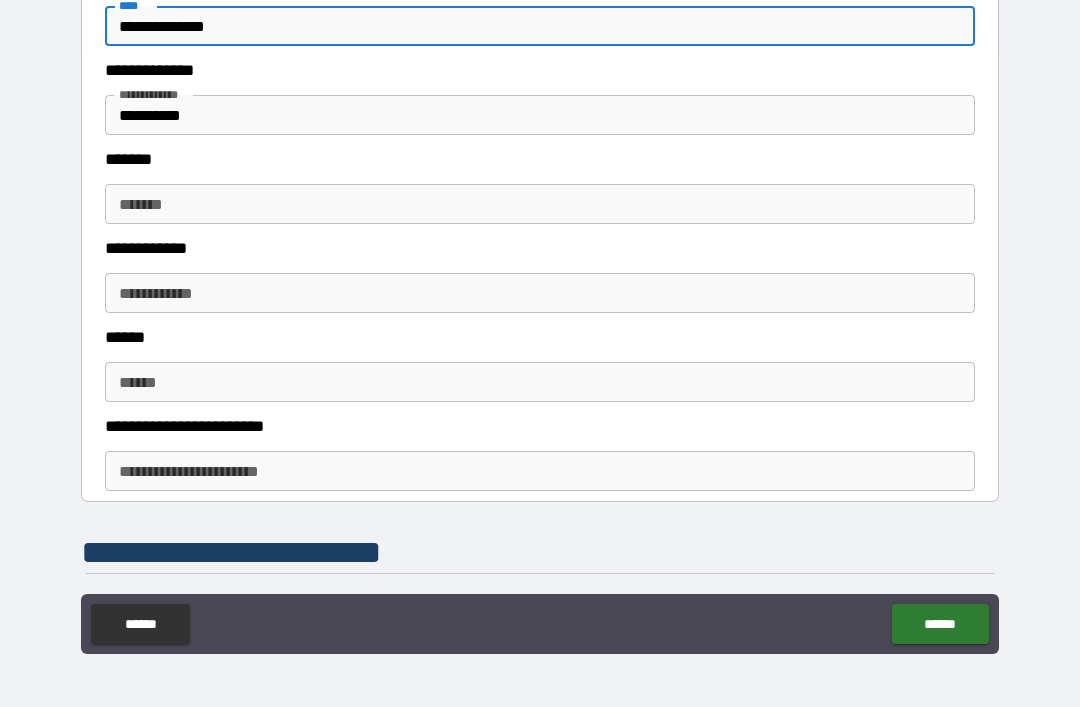 click on "**********" at bounding box center [540, 115] 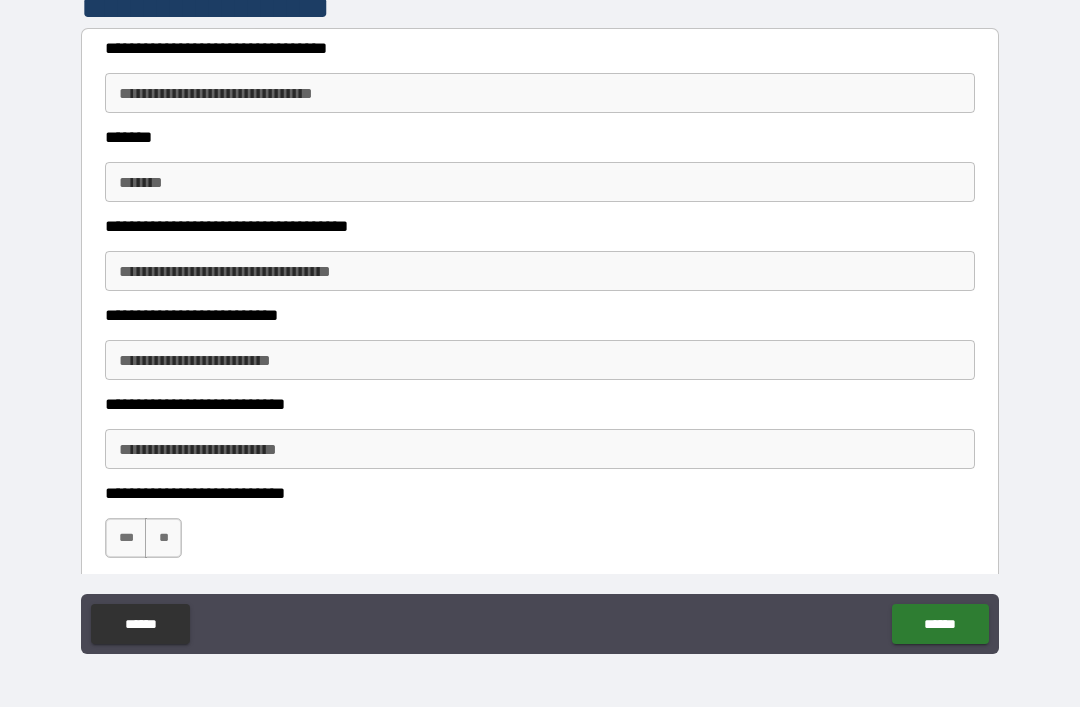scroll, scrollTop: 1651, scrollLeft: 0, axis: vertical 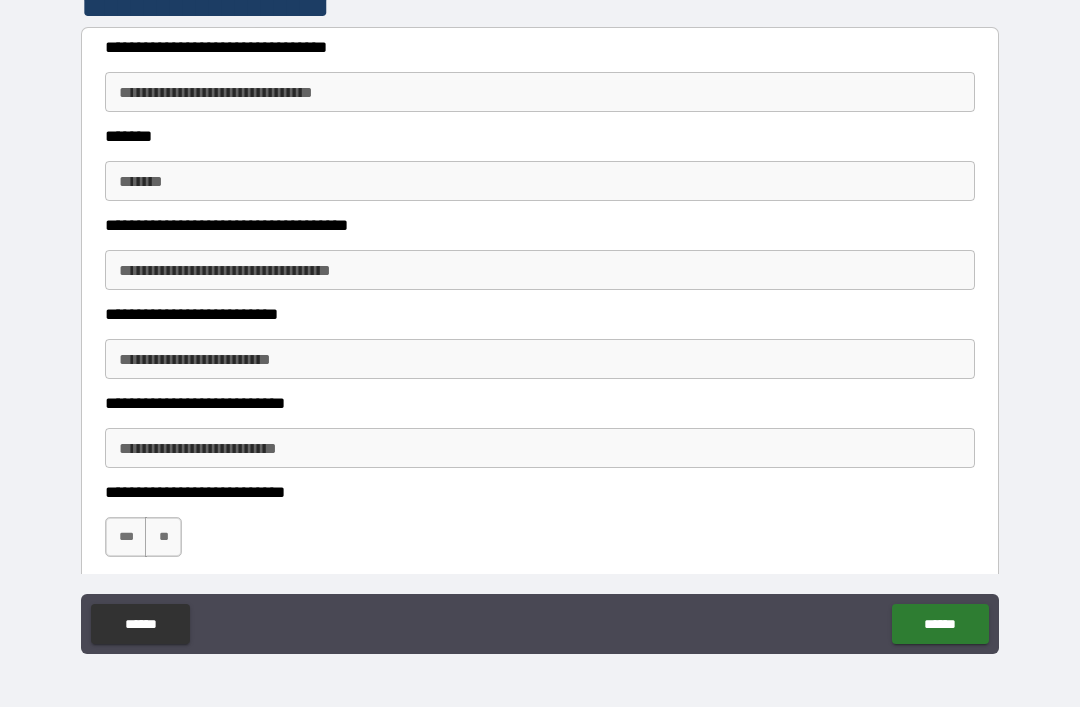 click on "**********" at bounding box center [540, 92] 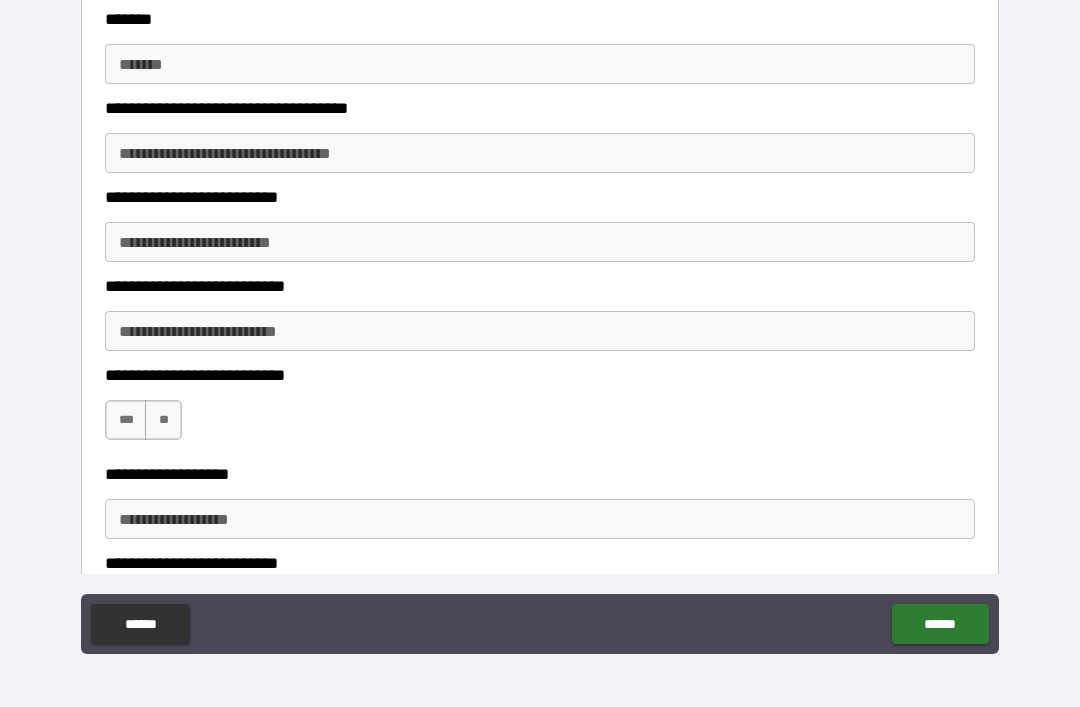 scroll, scrollTop: 1780, scrollLeft: 0, axis: vertical 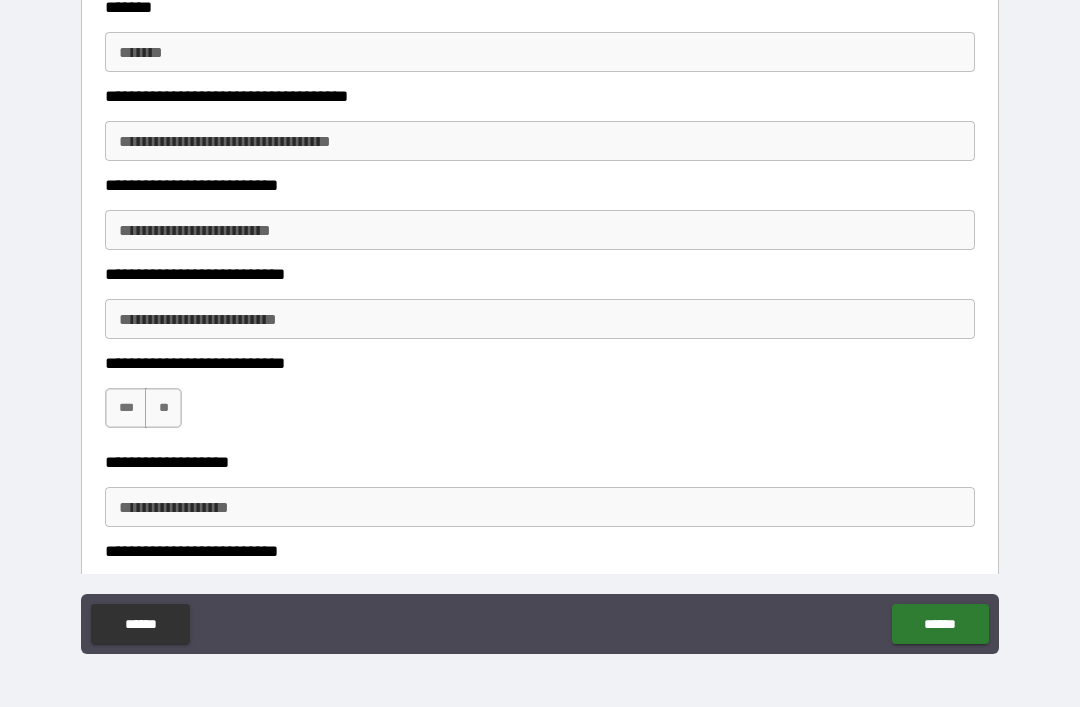click on "**********" at bounding box center [540, 96] 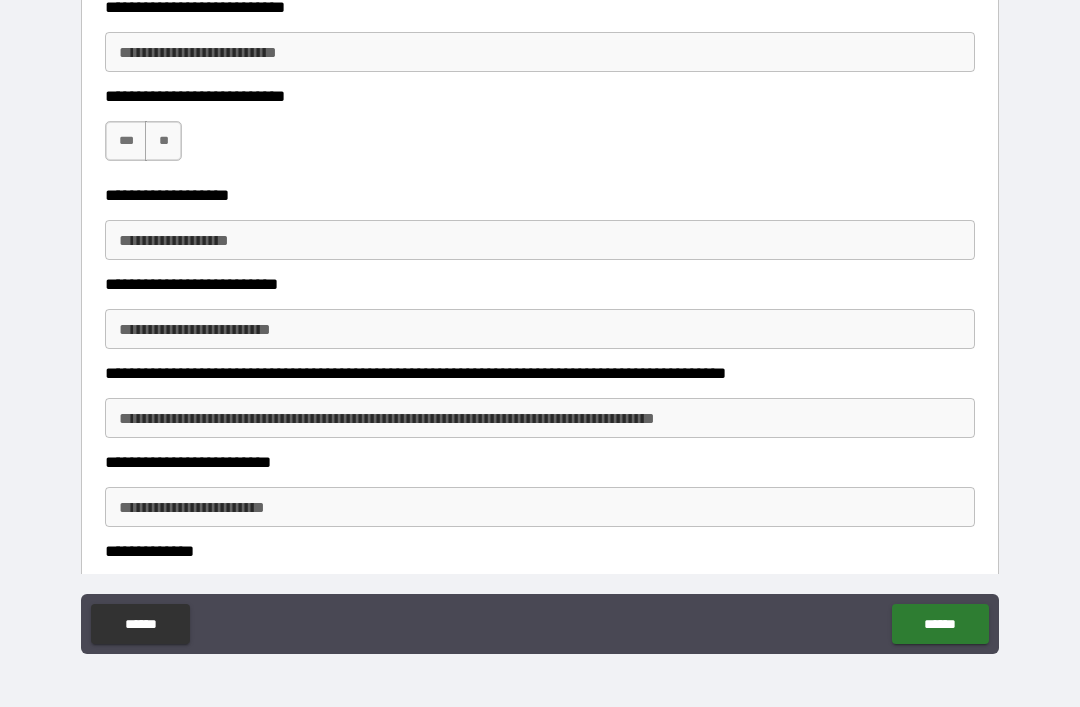scroll, scrollTop: 2050, scrollLeft: 0, axis: vertical 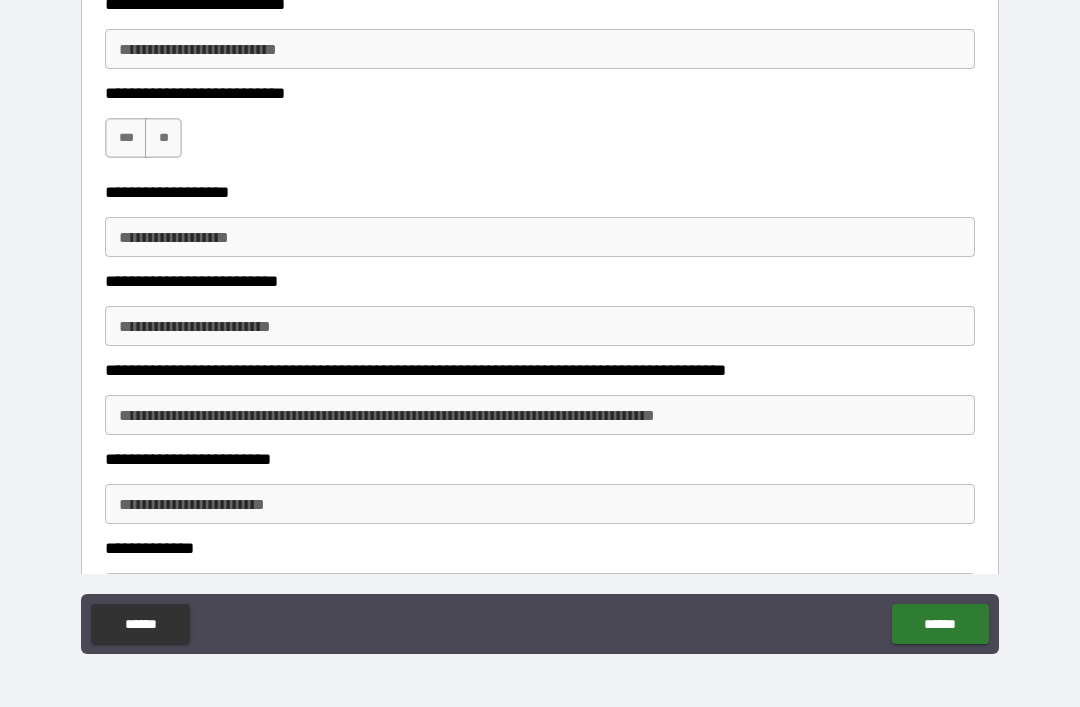 click on "**" at bounding box center (163, 138) 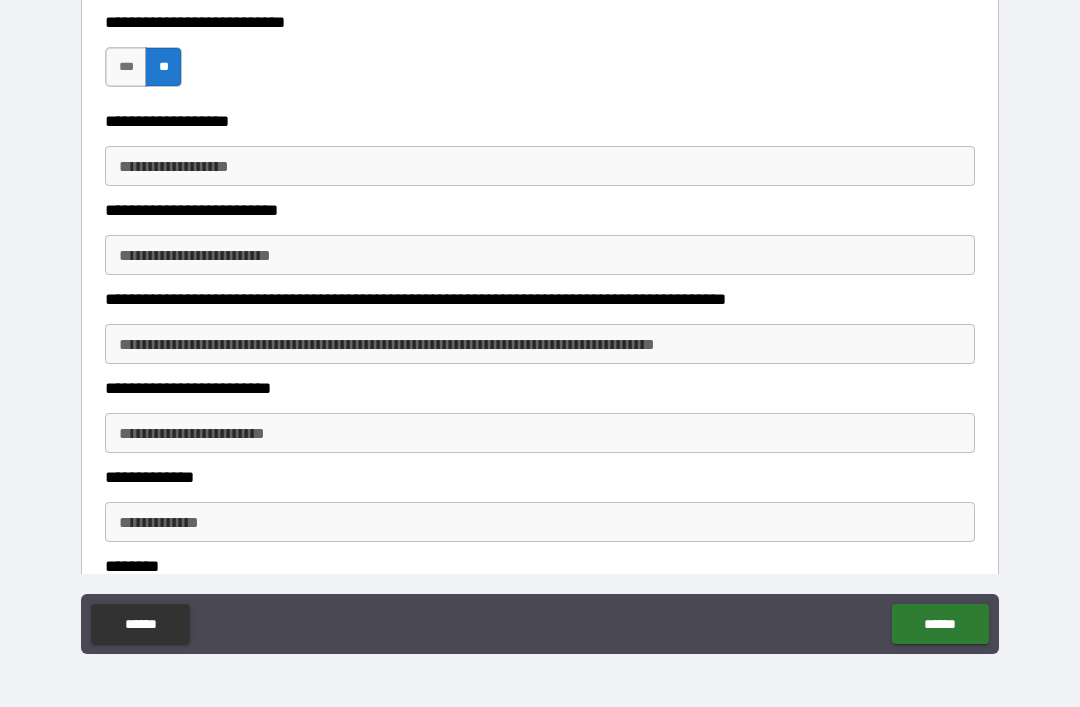 scroll, scrollTop: 2126, scrollLeft: 0, axis: vertical 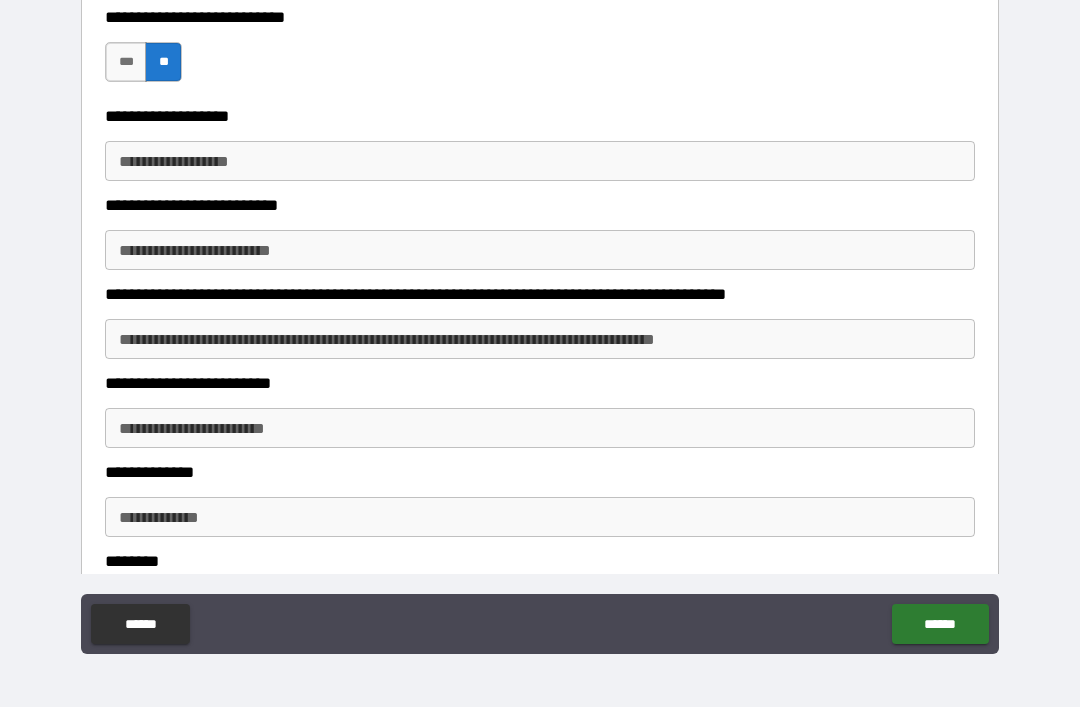 click on "**********" at bounding box center (540, 161) 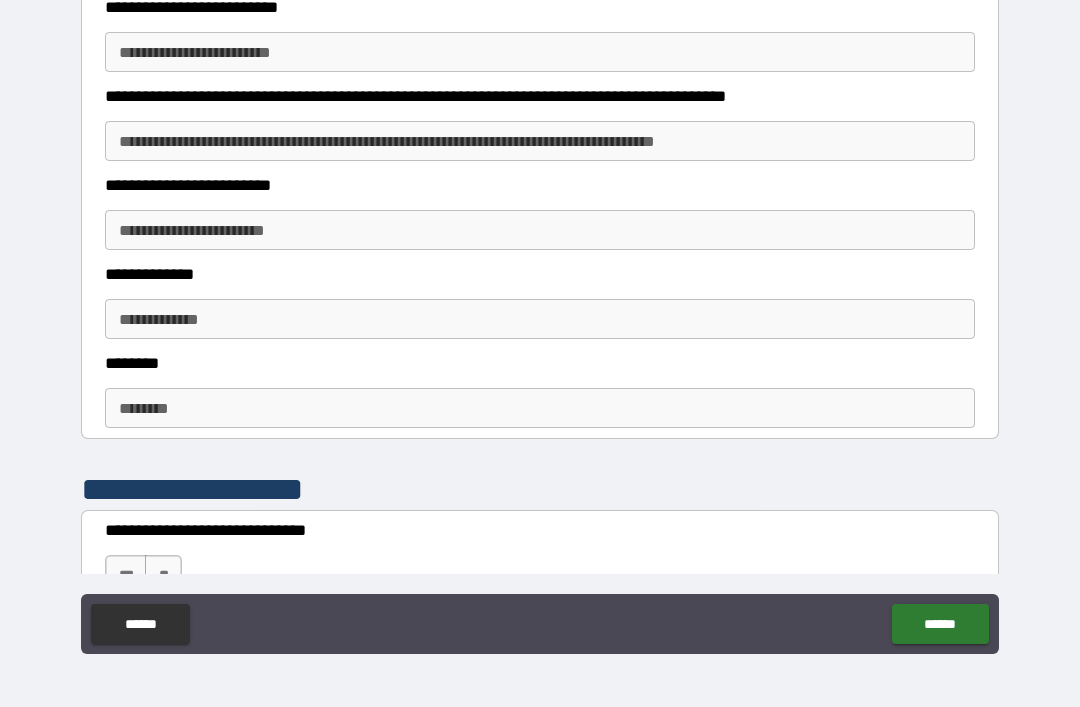 scroll, scrollTop: 2330, scrollLeft: 0, axis: vertical 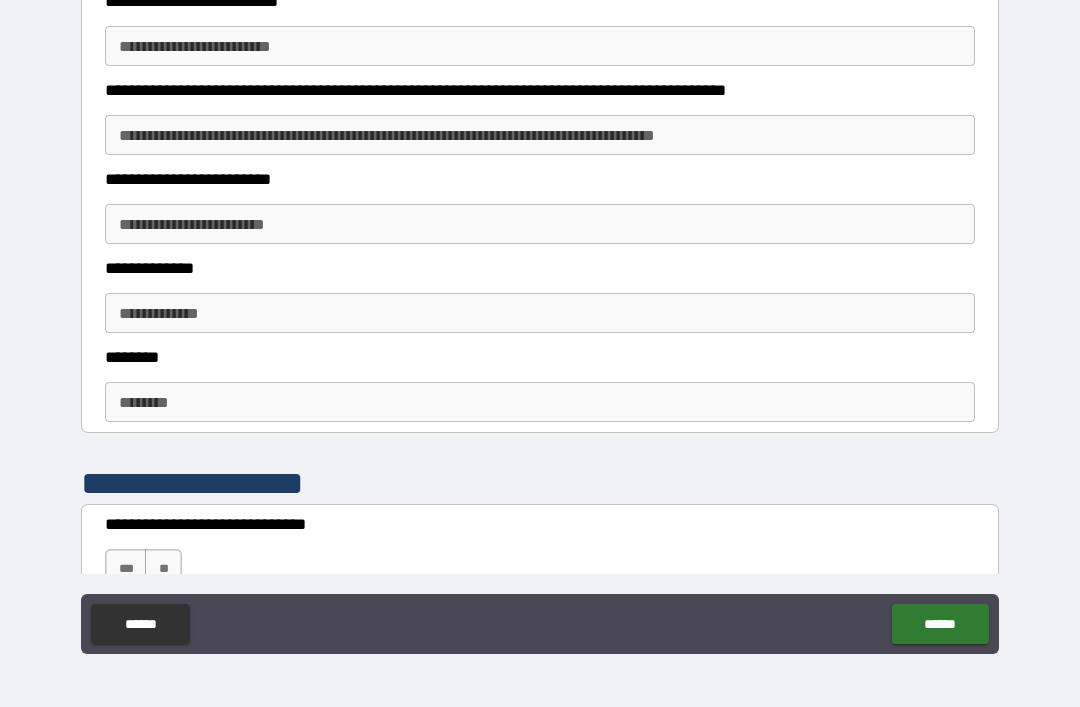 click on "**********" at bounding box center [540, 135] 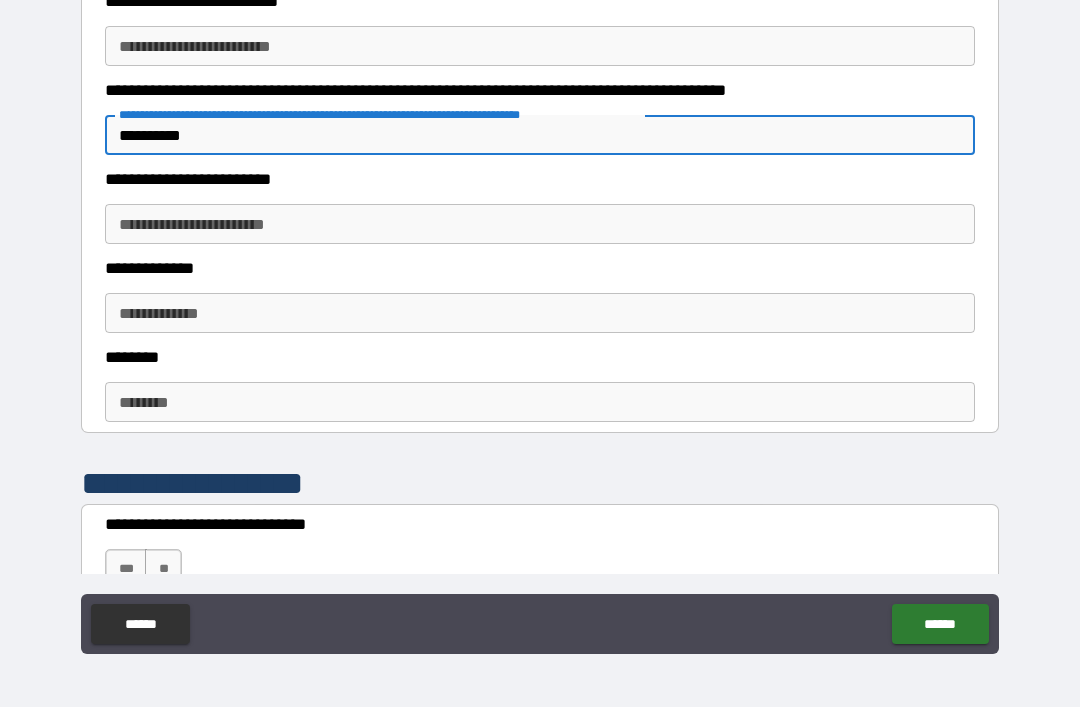 click on "**********" at bounding box center [540, 224] 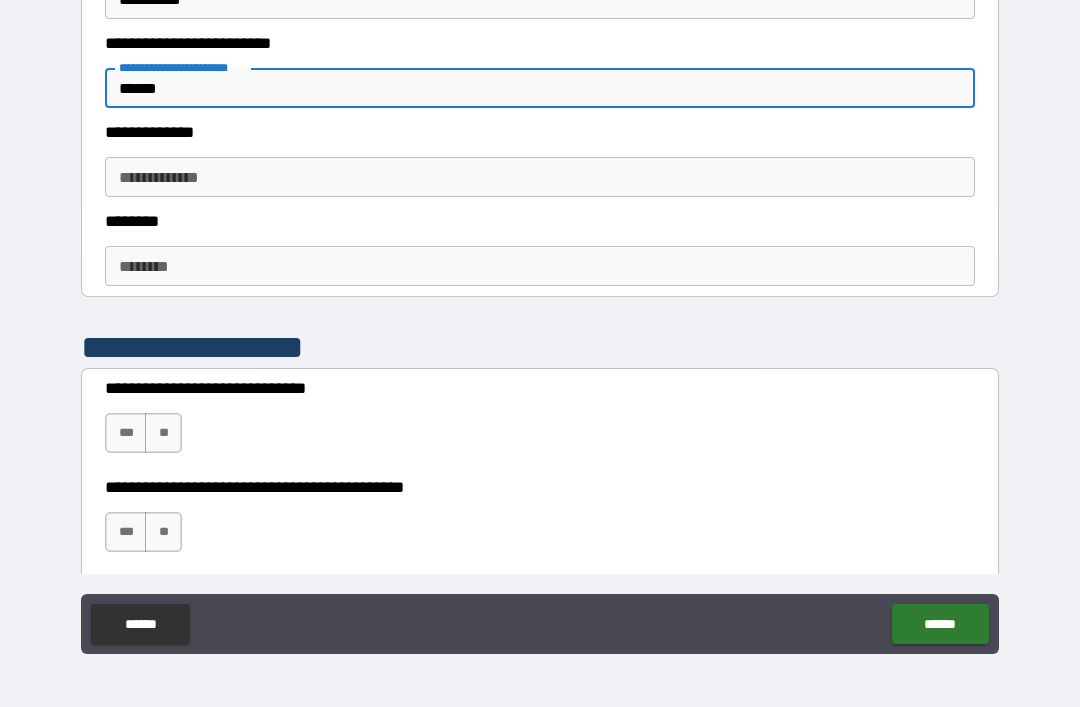scroll, scrollTop: 2467, scrollLeft: 0, axis: vertical 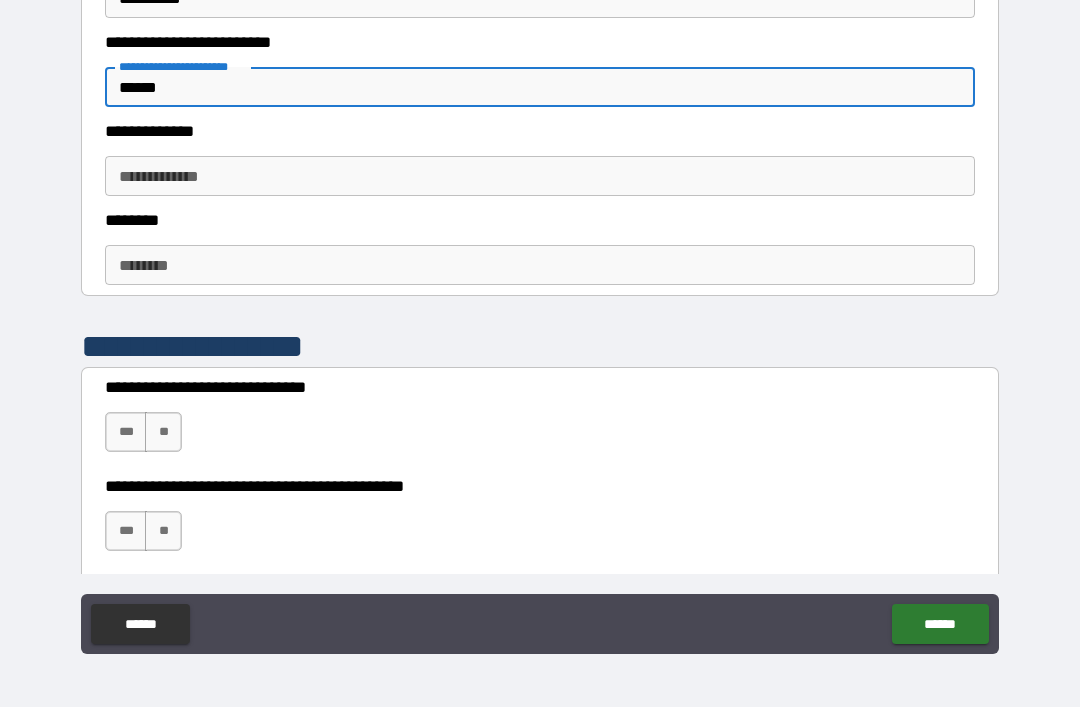 click on "**********" at bounding box center [540, 176] 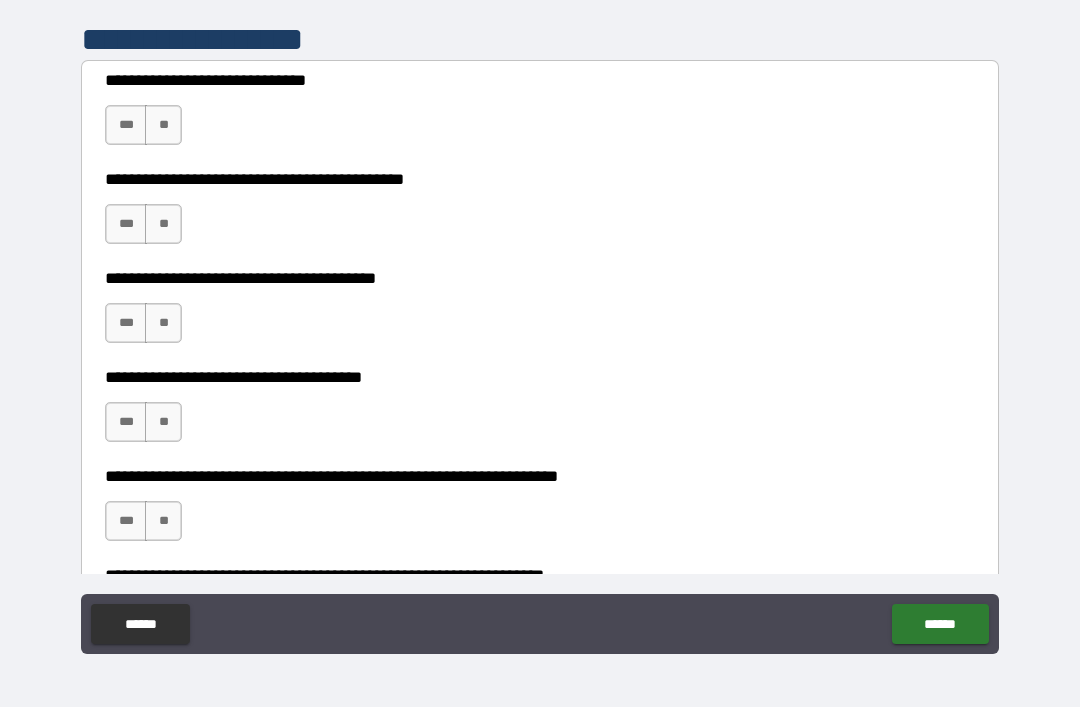scroll, scrollTop: 2775, scrollLeft: 0, axis: vertical 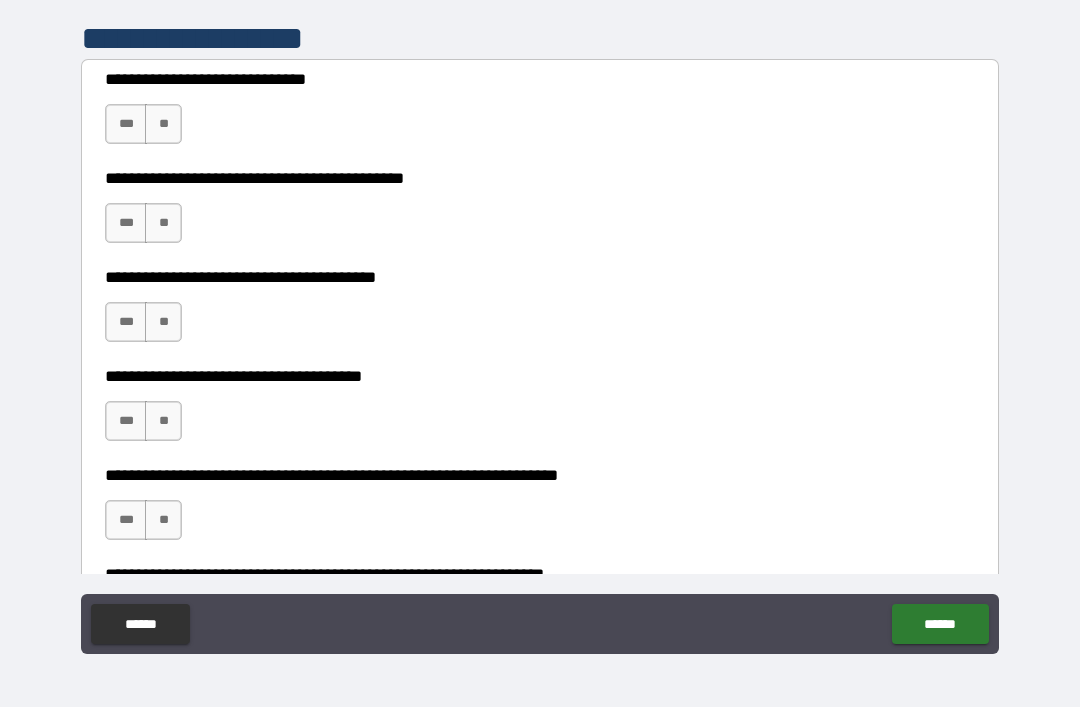 click on "***" at bounding box center [126, 124] 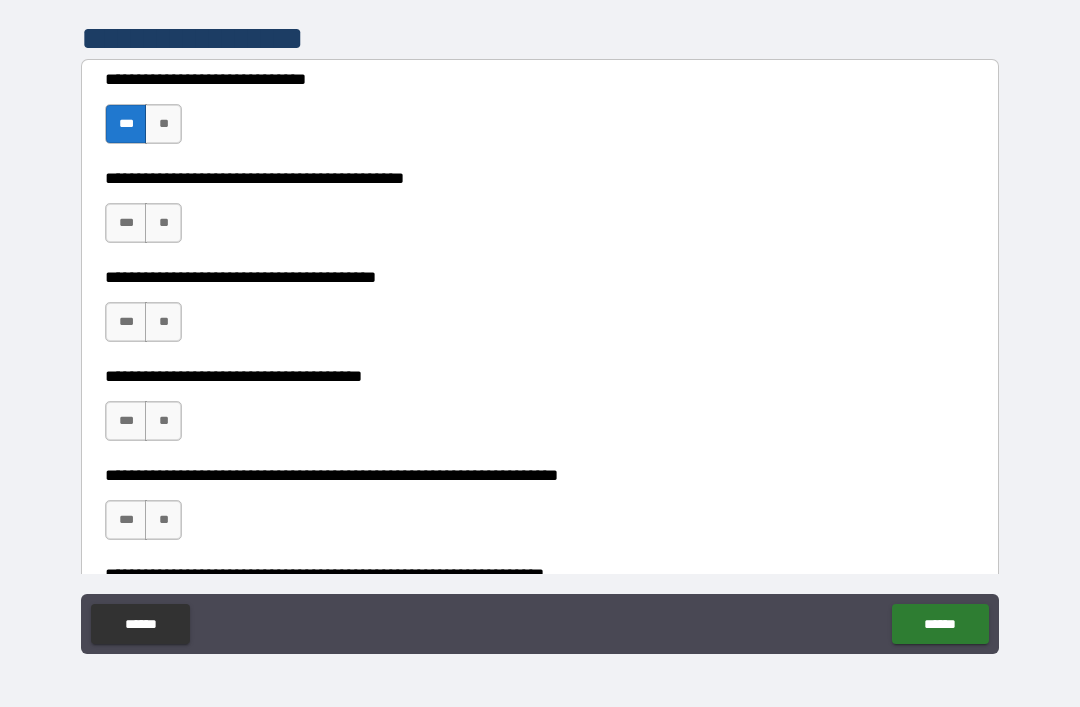 click on "***" at bounding box center [126, 223] 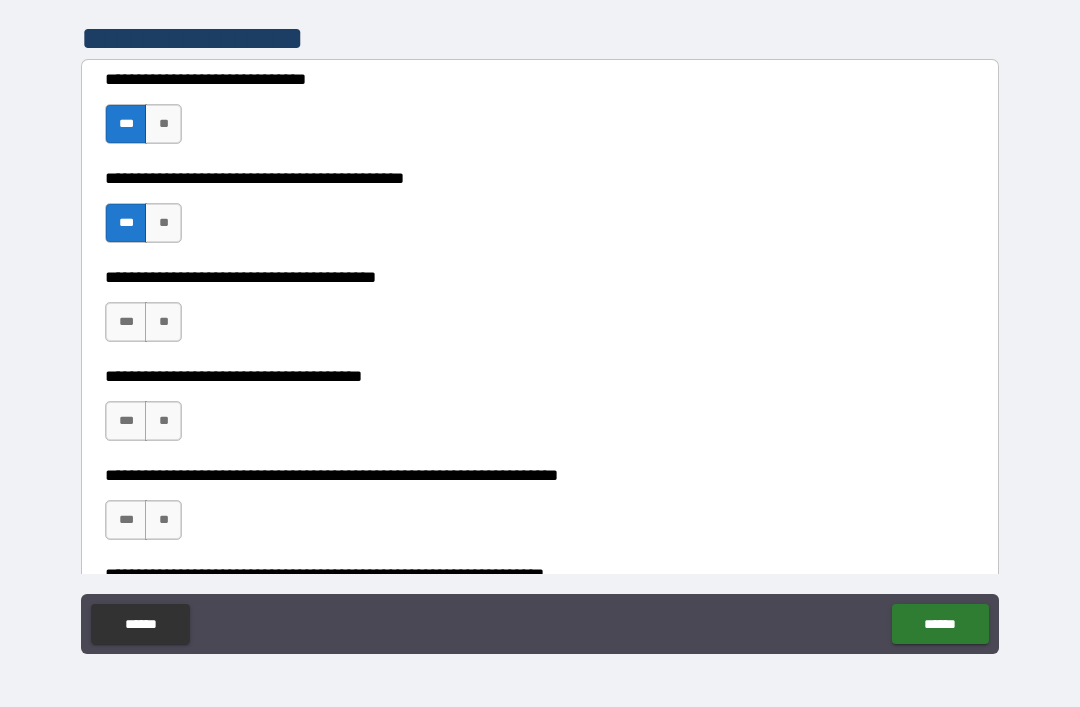 click on "***" at bounding box center (126, 322) 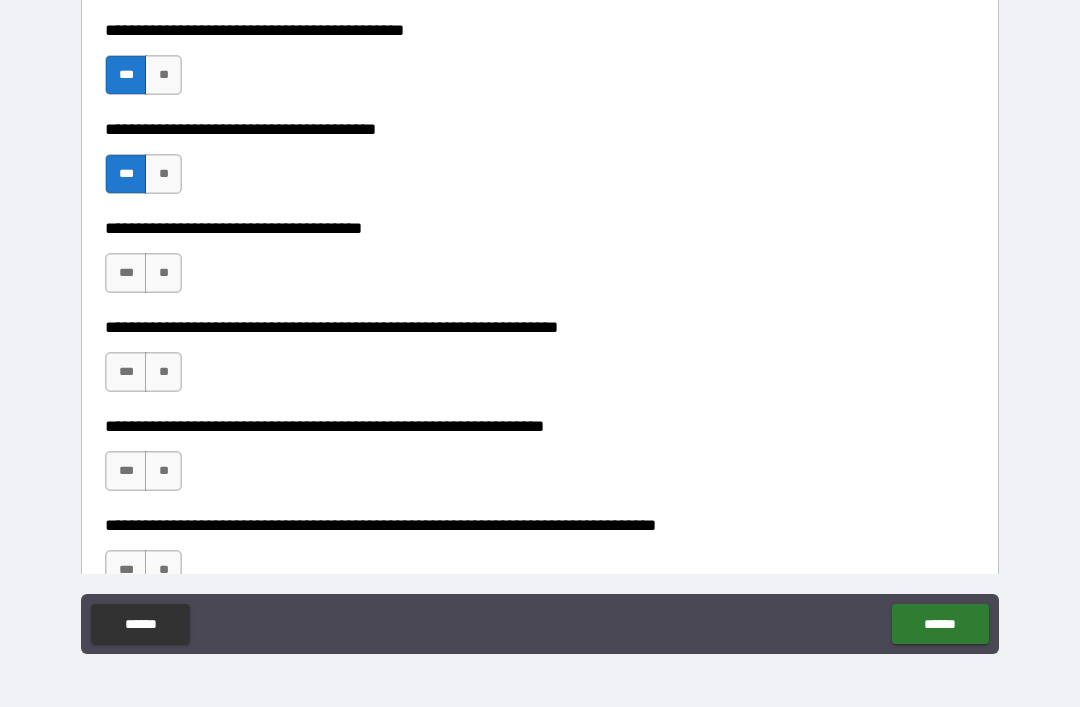 scroll, scrollTop: 2930, scrollLeft: 0, axis: vertical 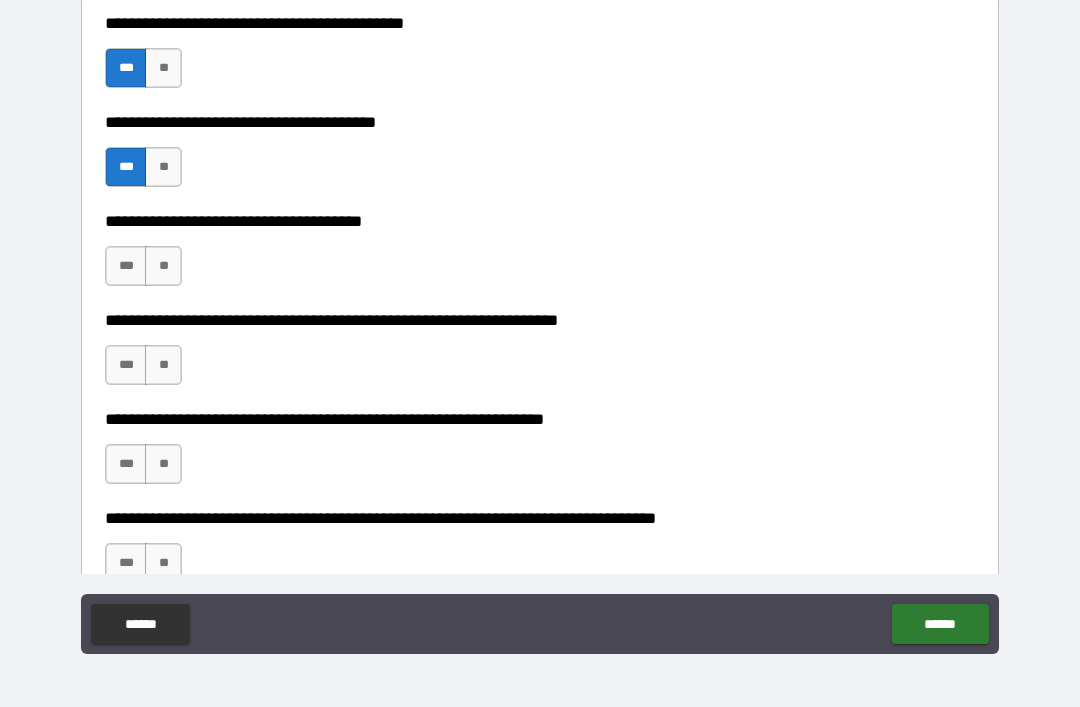 click on "**" at bounding box center (163, 266) 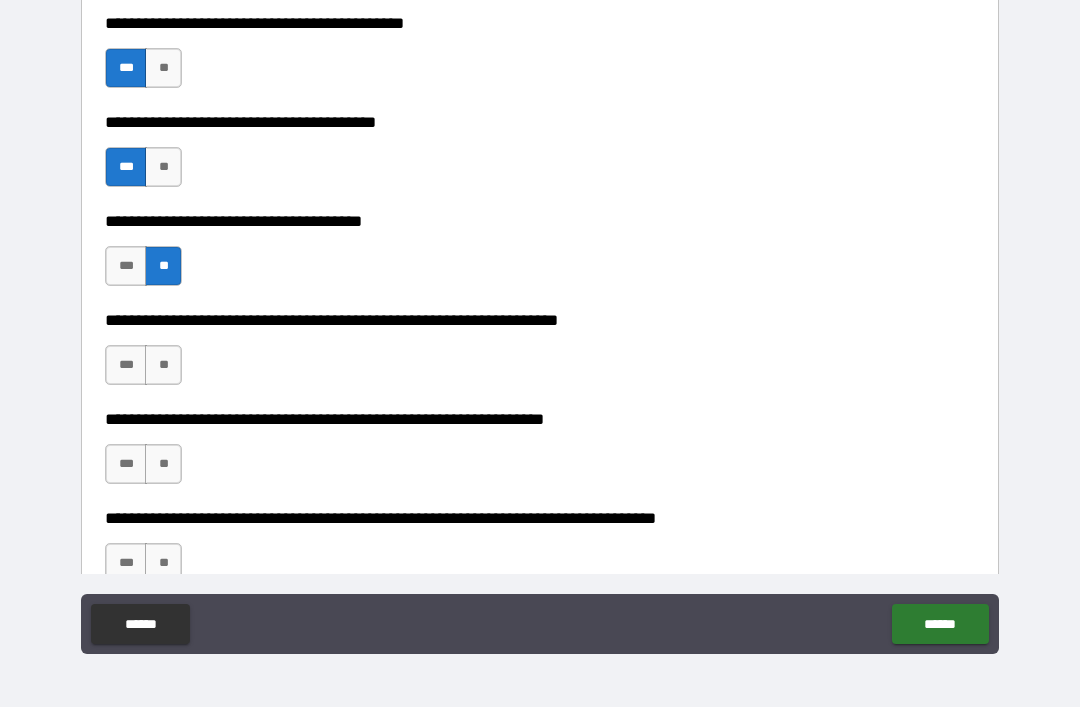 click on "**" at bounding box center [163, 365] 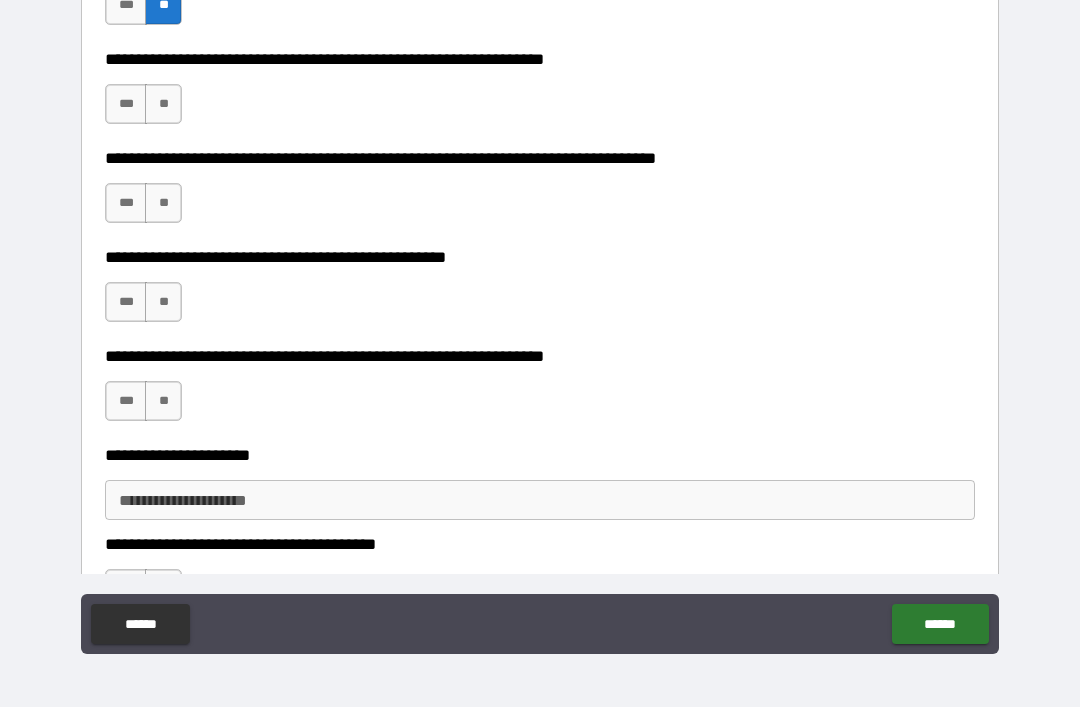 scroll, scrollTop: 3293, scrollLeft: 0, axis: vertical 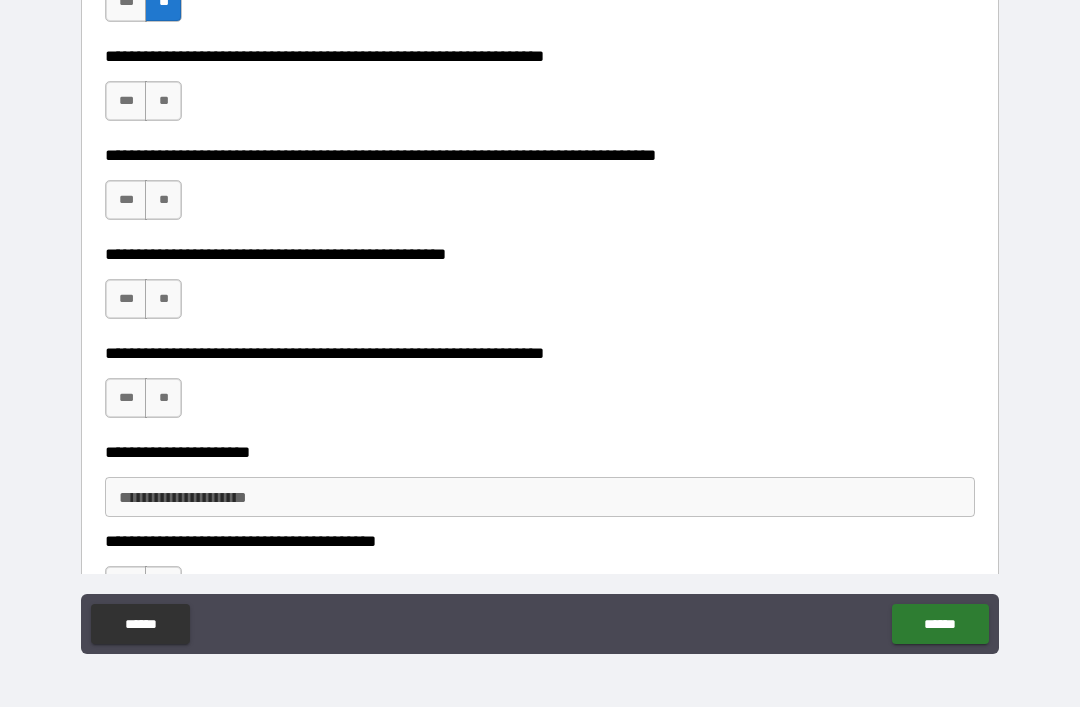 click on "**" at bounding box center [163, 101] 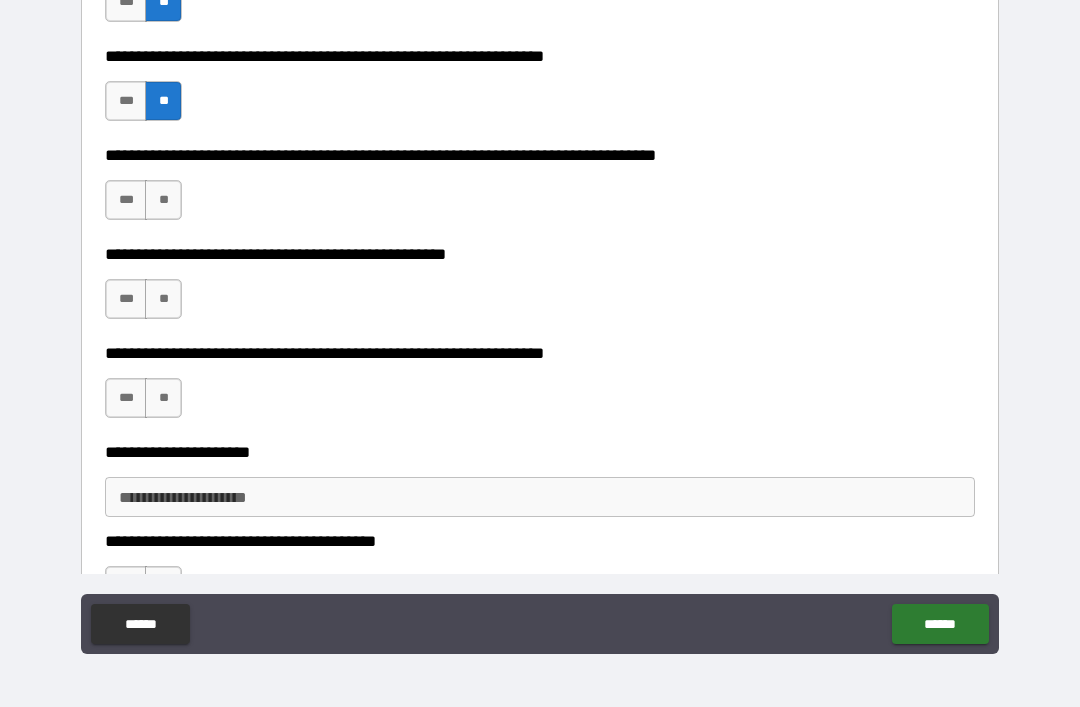 click on "**" at bounding box center (163, 200) 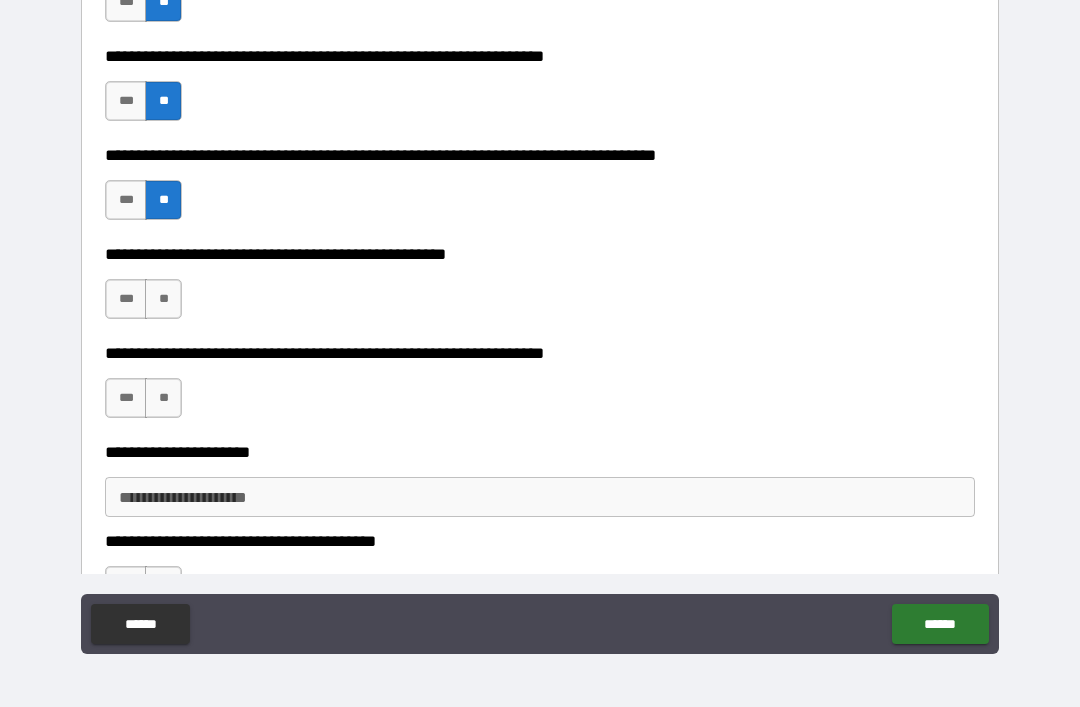 click on "**" at bounding box center (163, 299) 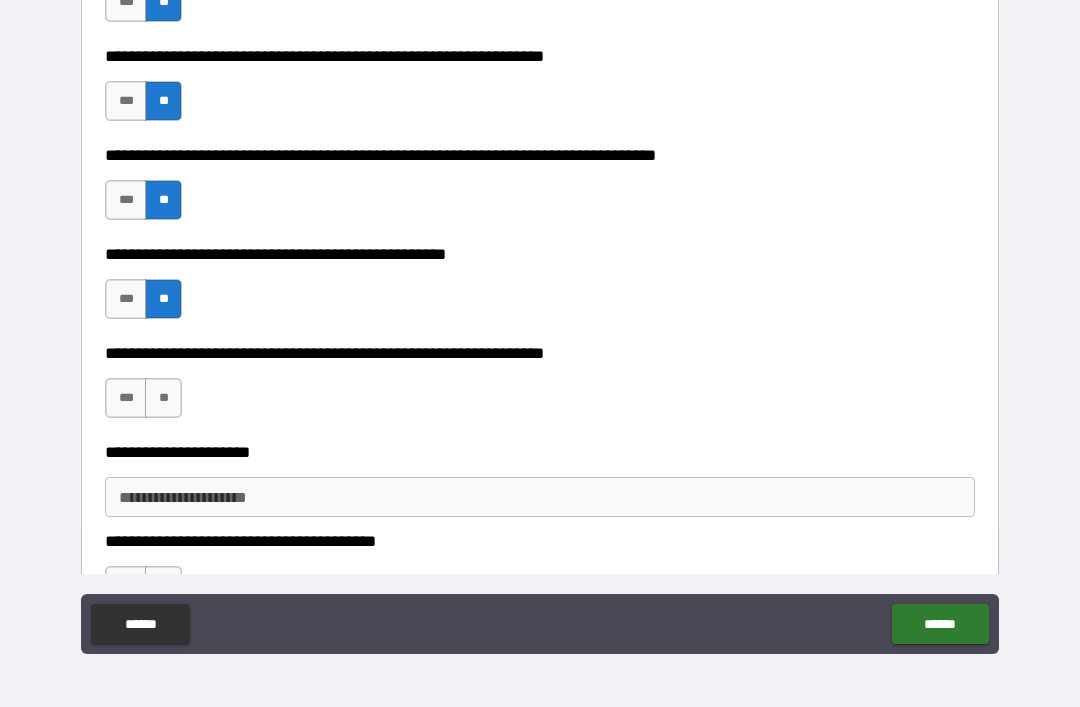 click on "**" at bounding box center (163, 398) 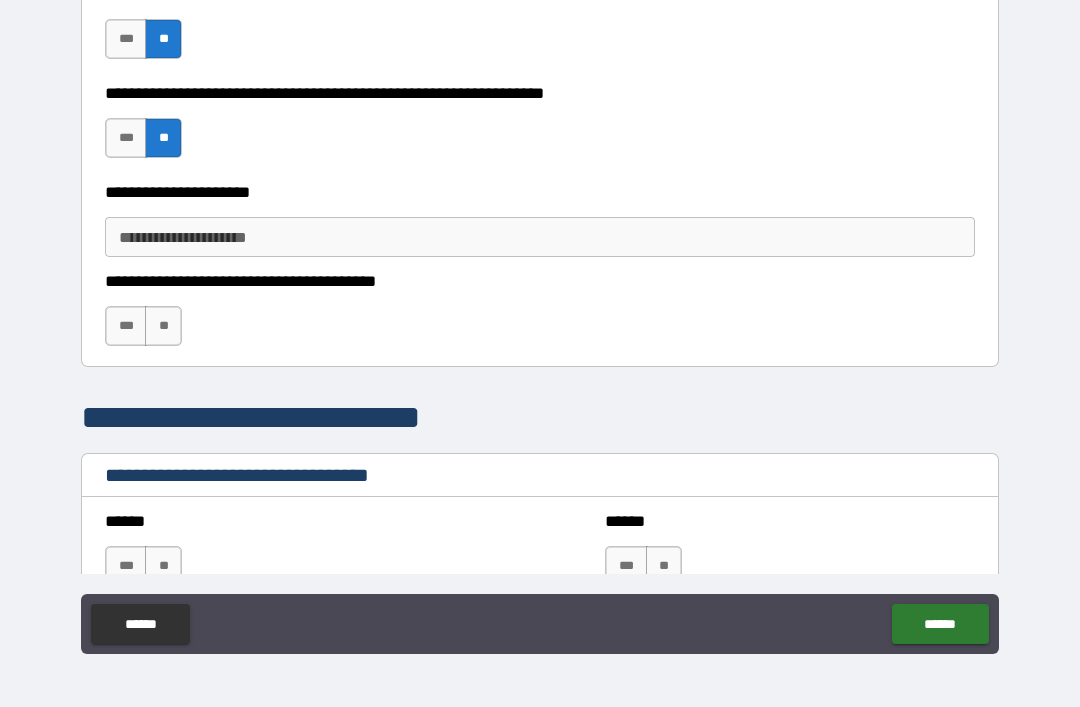 scroll, scrollTop: 3556, scrollLeft: 0, axis: vertical 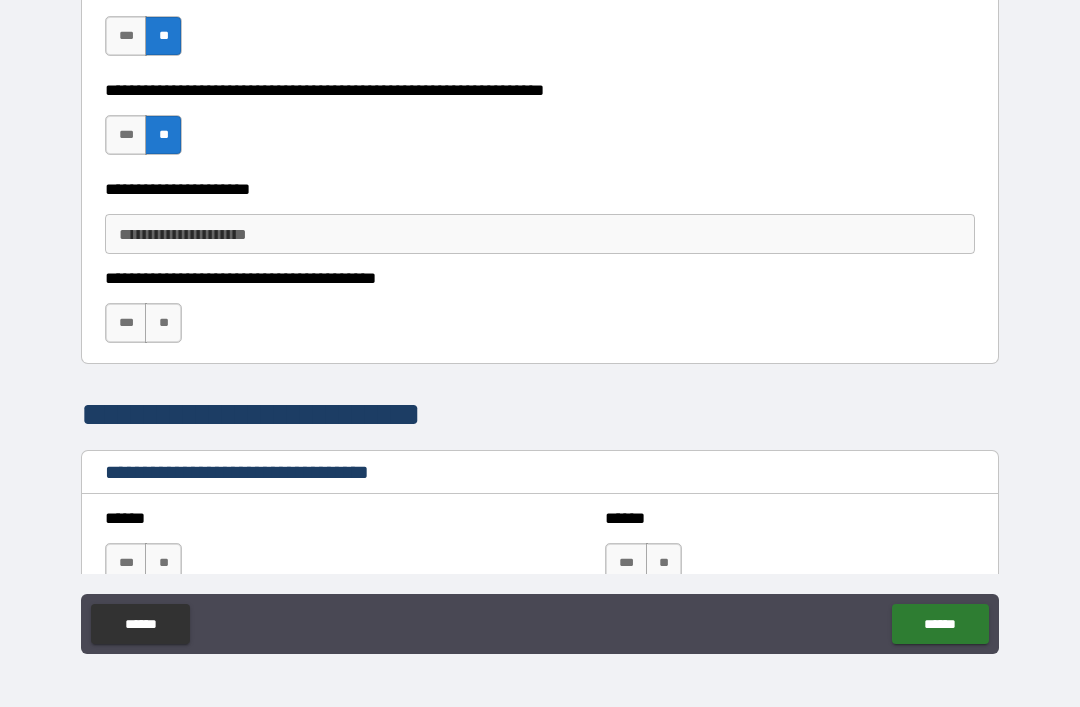 click on "**" at bounding box center (163, 323) 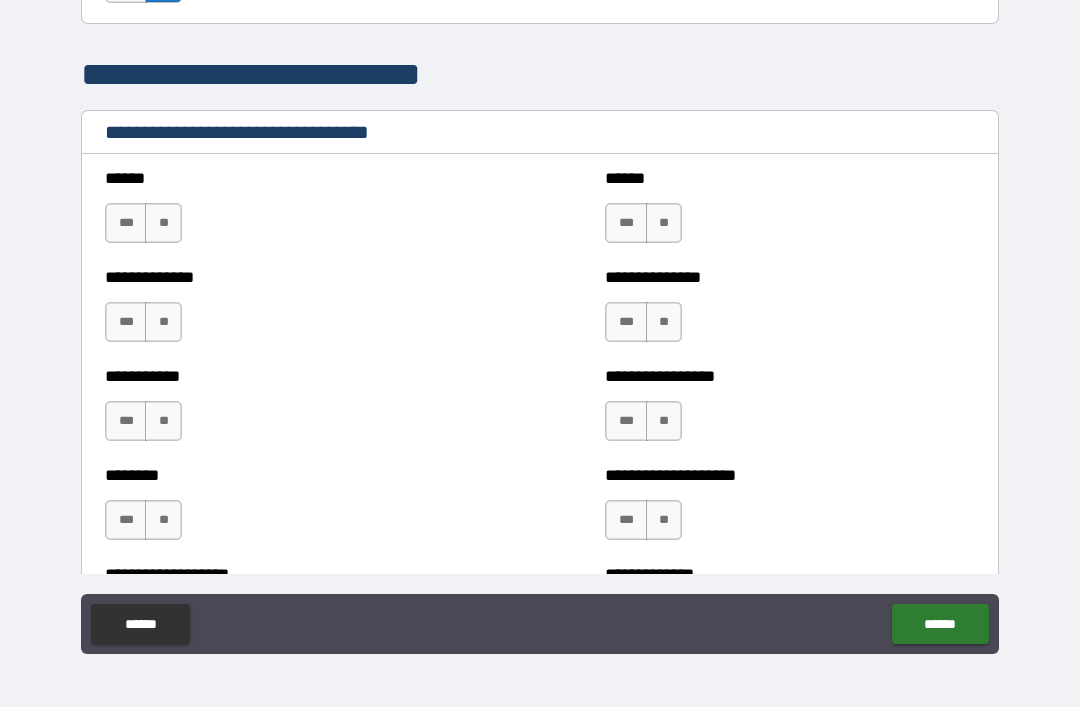 scroll, scrollTop: 3905, scrollLeft: 0, axis: vertical 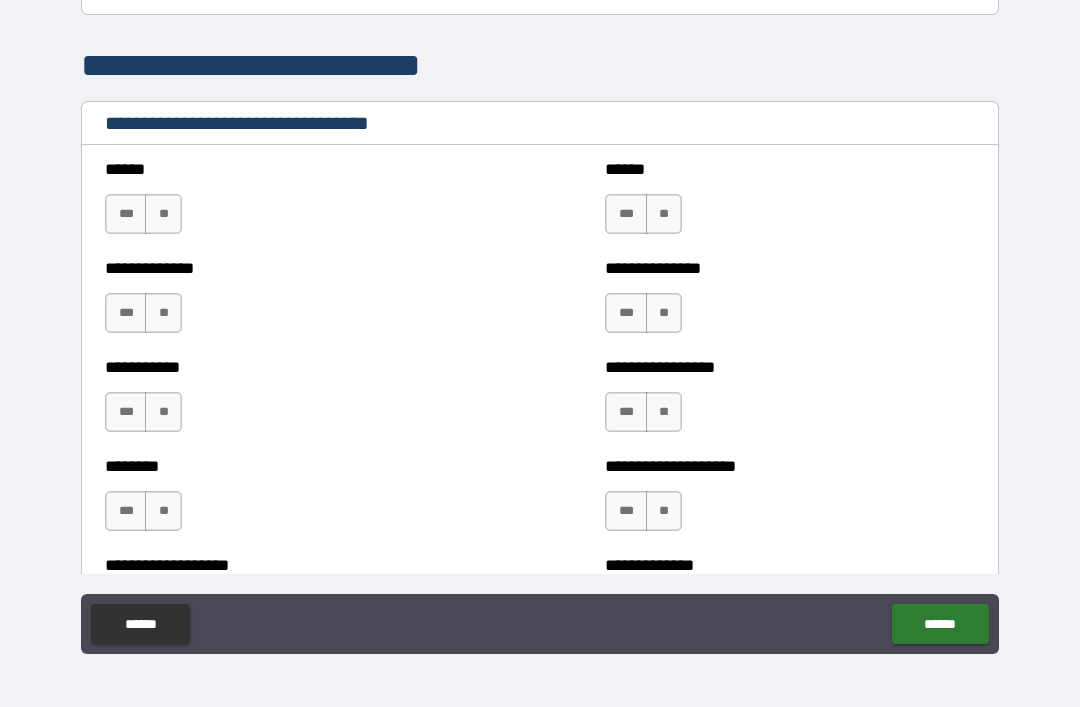 click on "**" at bounding box center [163, 214] 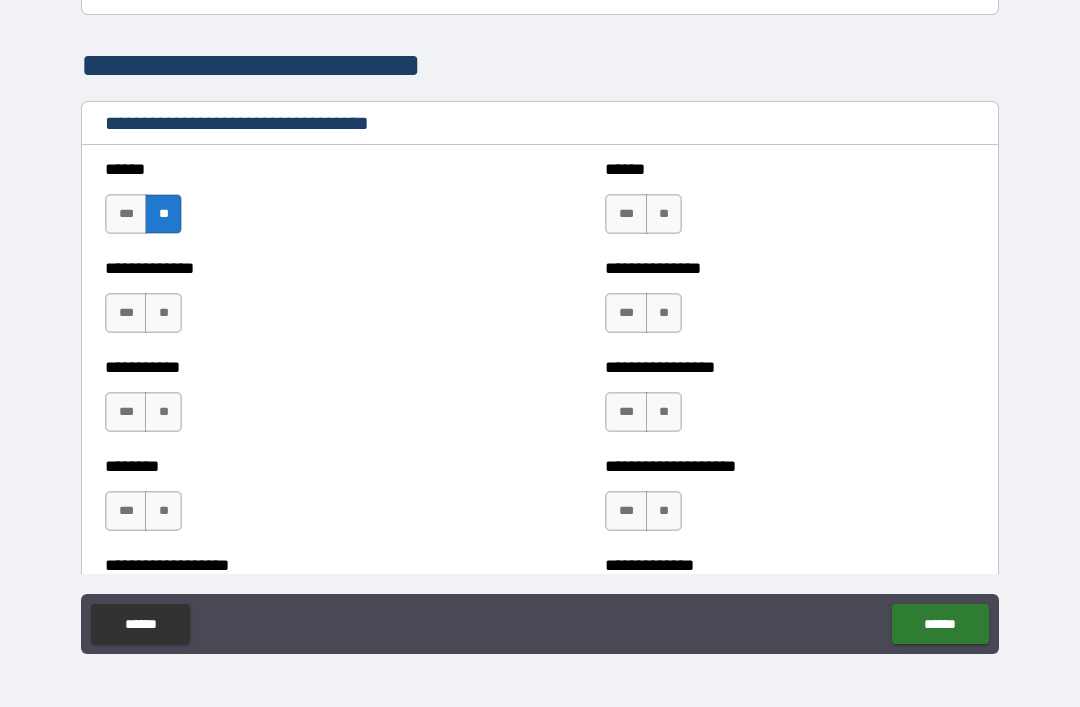 click on "**" at bounding box center (163, 313) 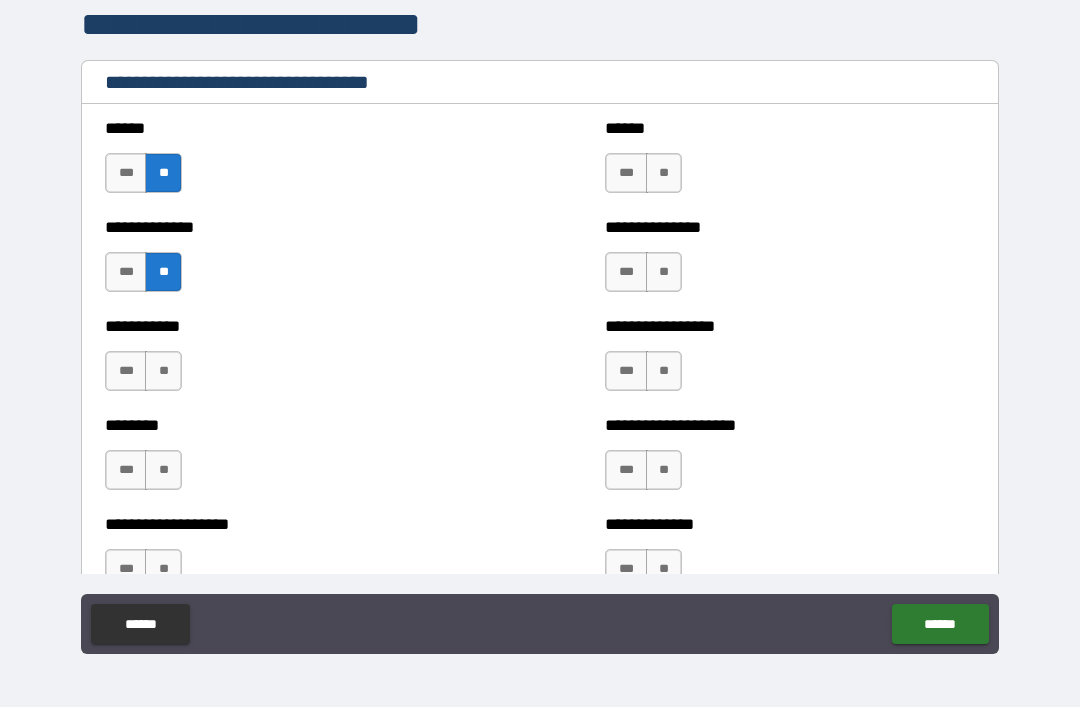 scroll, scrollTop: 3945, scrollLeft: 0, axis: vertical 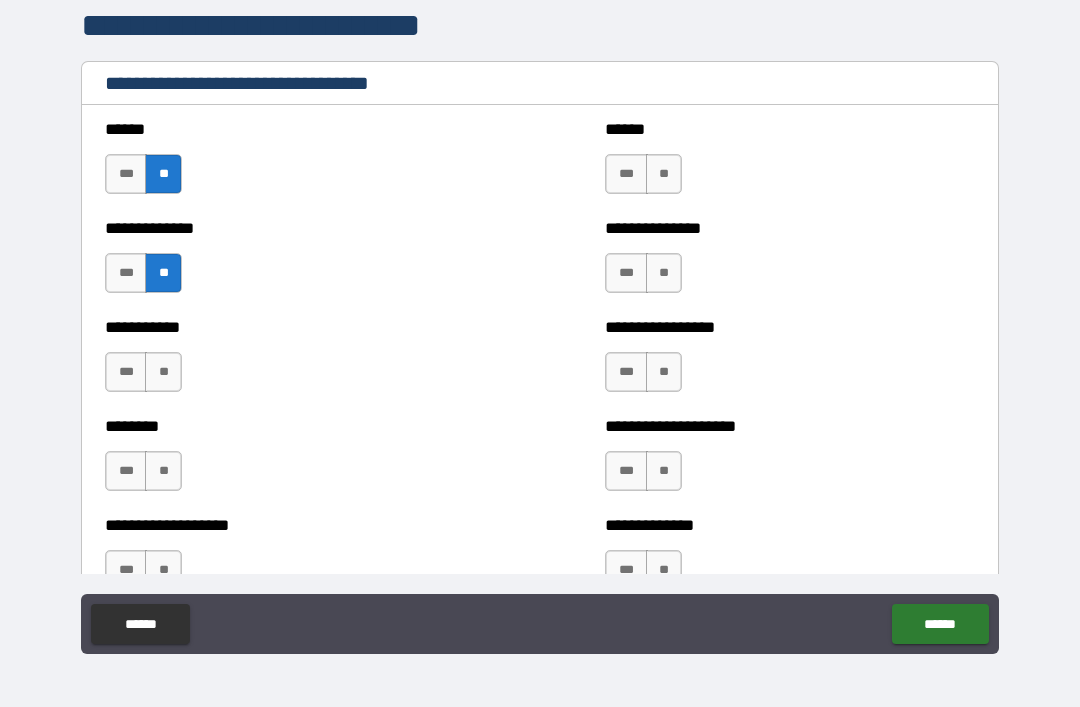 click on "**" at bounding box center [664, 174] 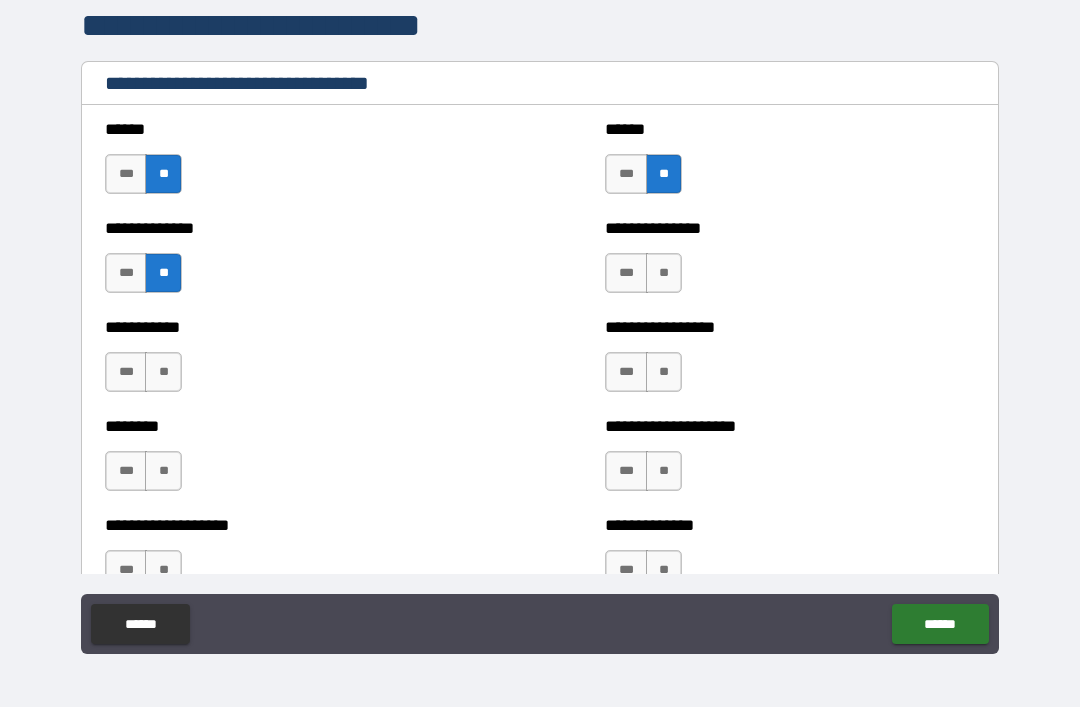 click on "**" at bounding box center (664, 273) 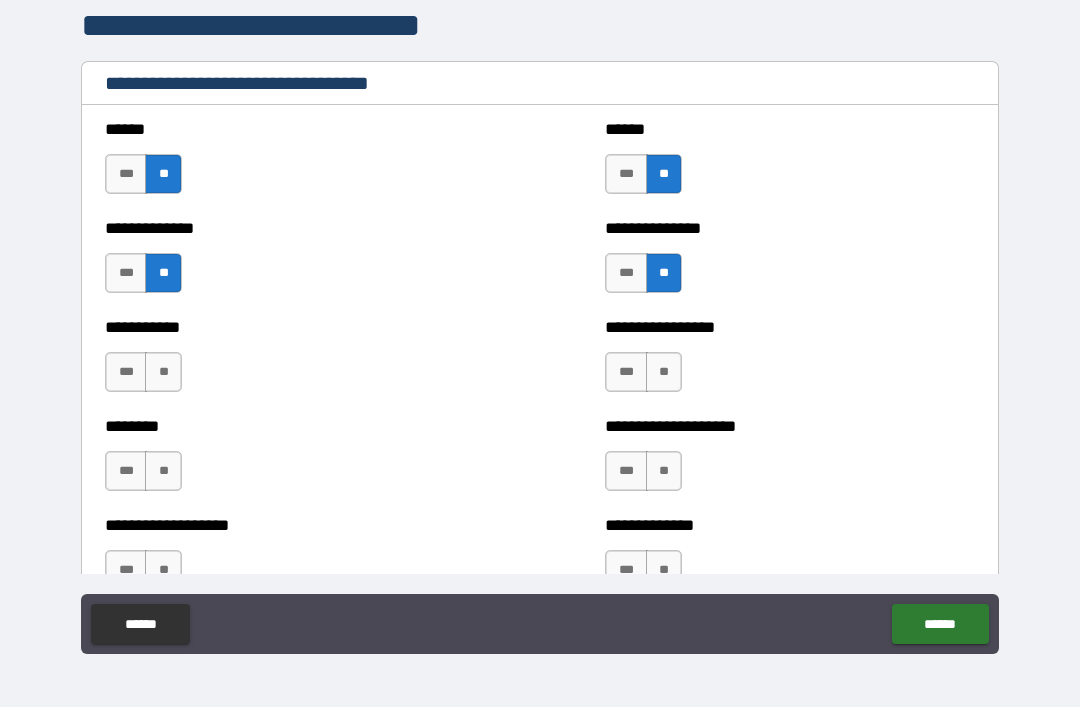 click on "**" at bounding box center (664, 372) 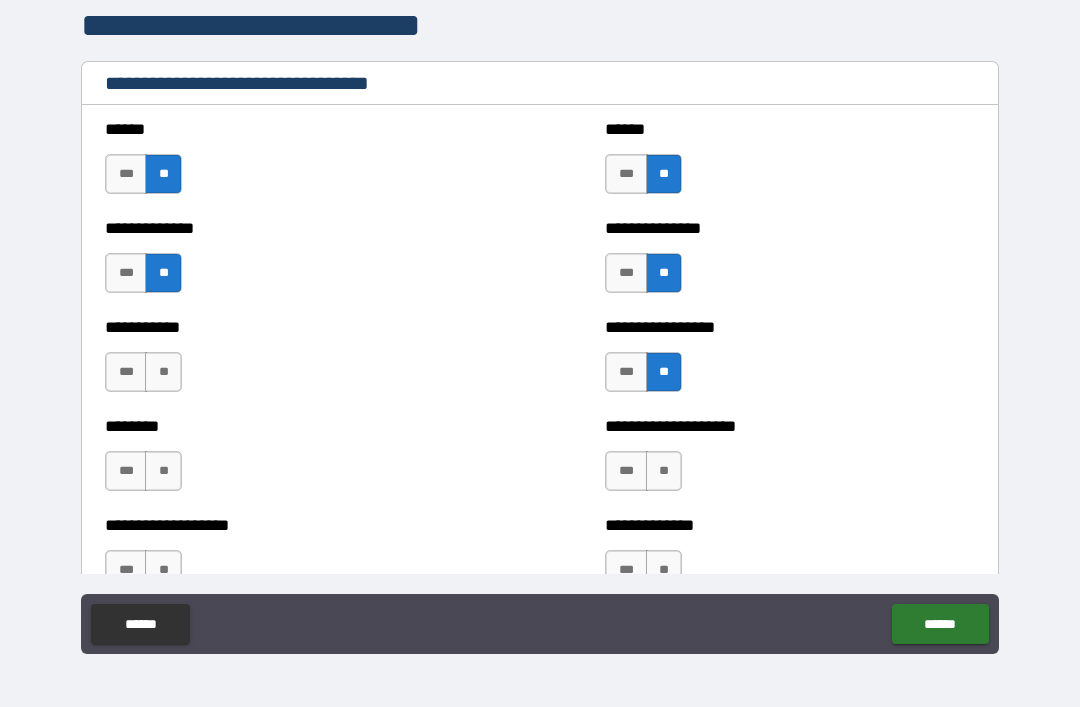 click on "**" at bounding box center [163, 372] 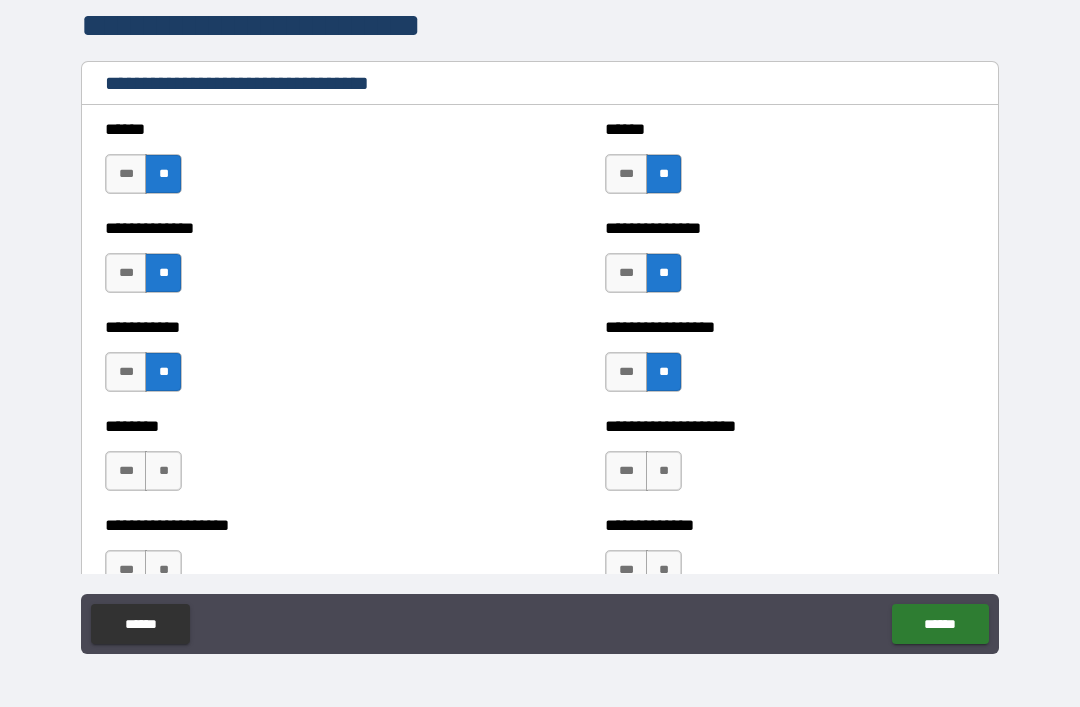 click on "**" at bounding box center [163, 471] 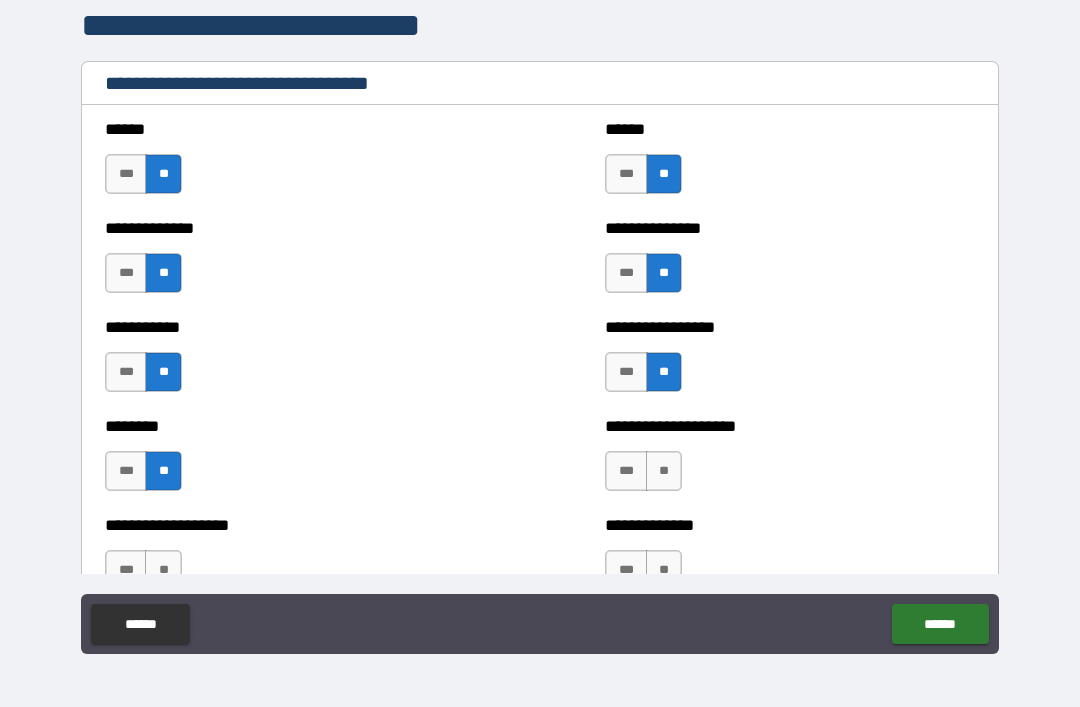 click on "**" at bounding box center [664, 471] 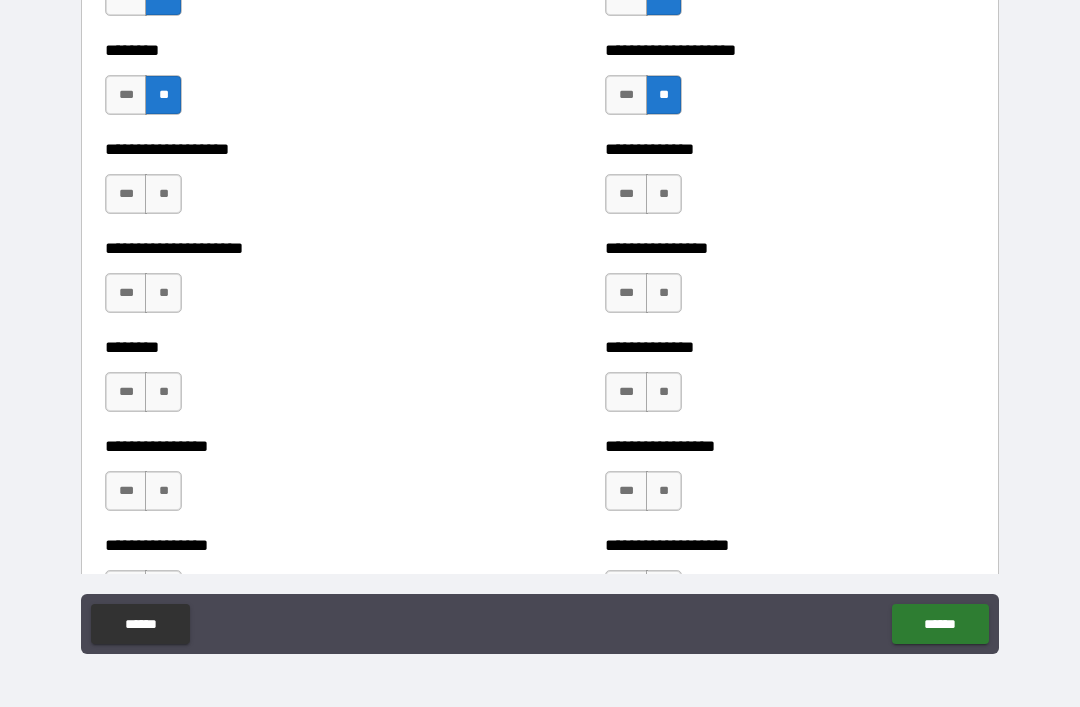 scroll, scrollTop: 4323, scrollLeft: 0, axis: vertical 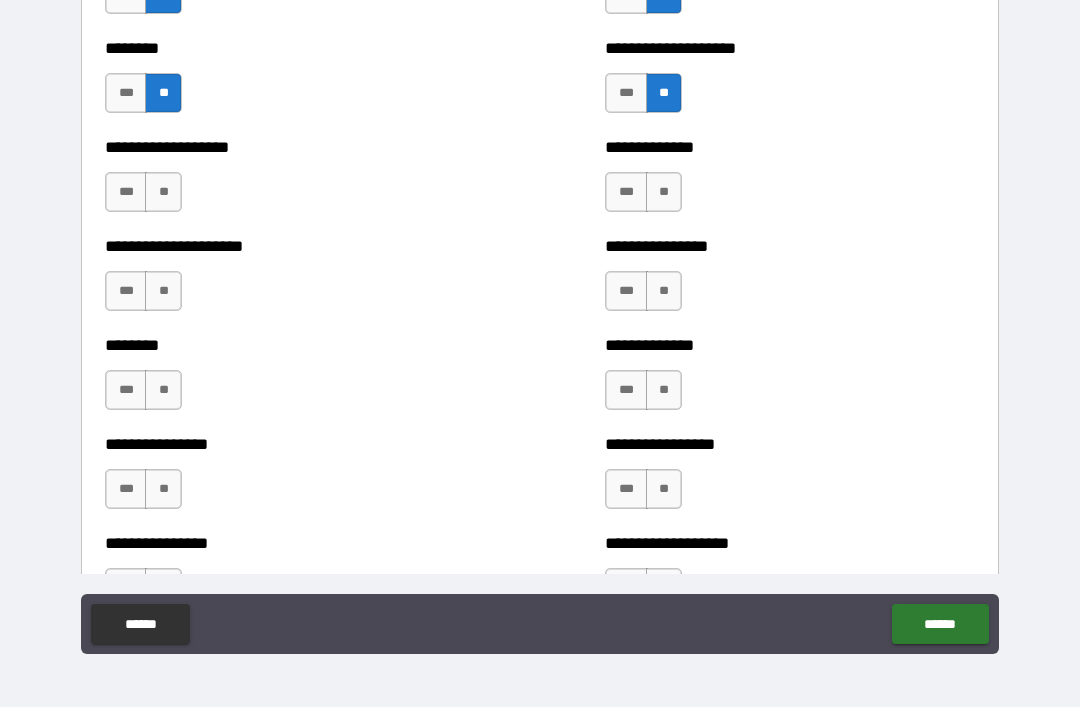 click on "**" at bounding box center [163, 192] 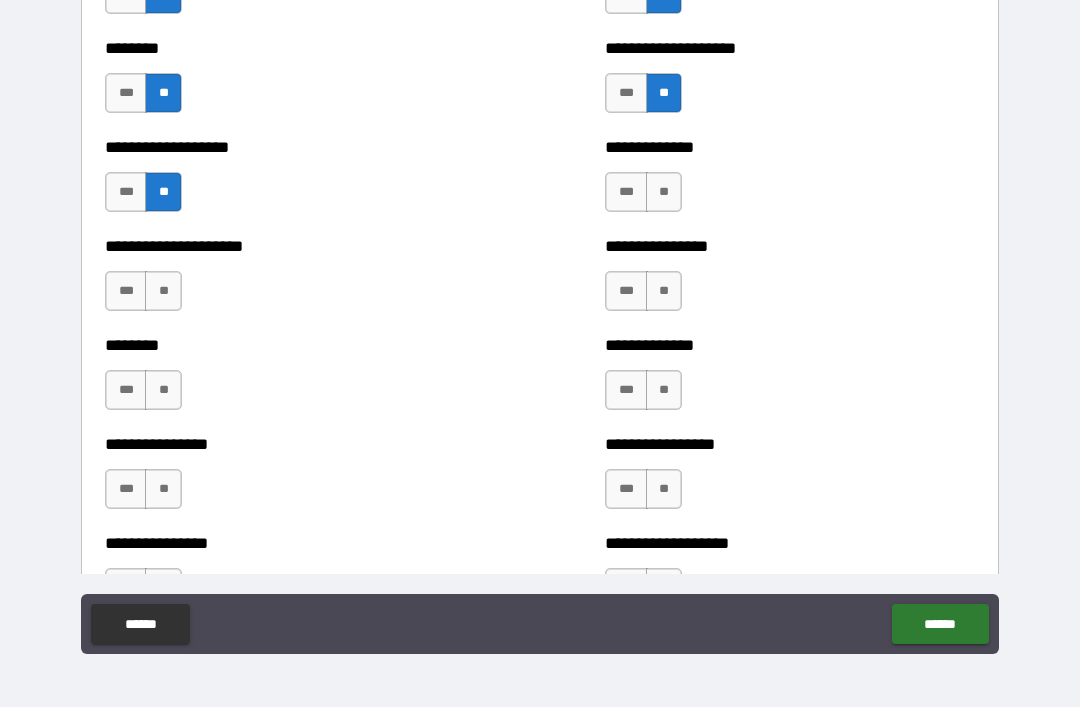 click on "**" at bounding box center [163, 291] 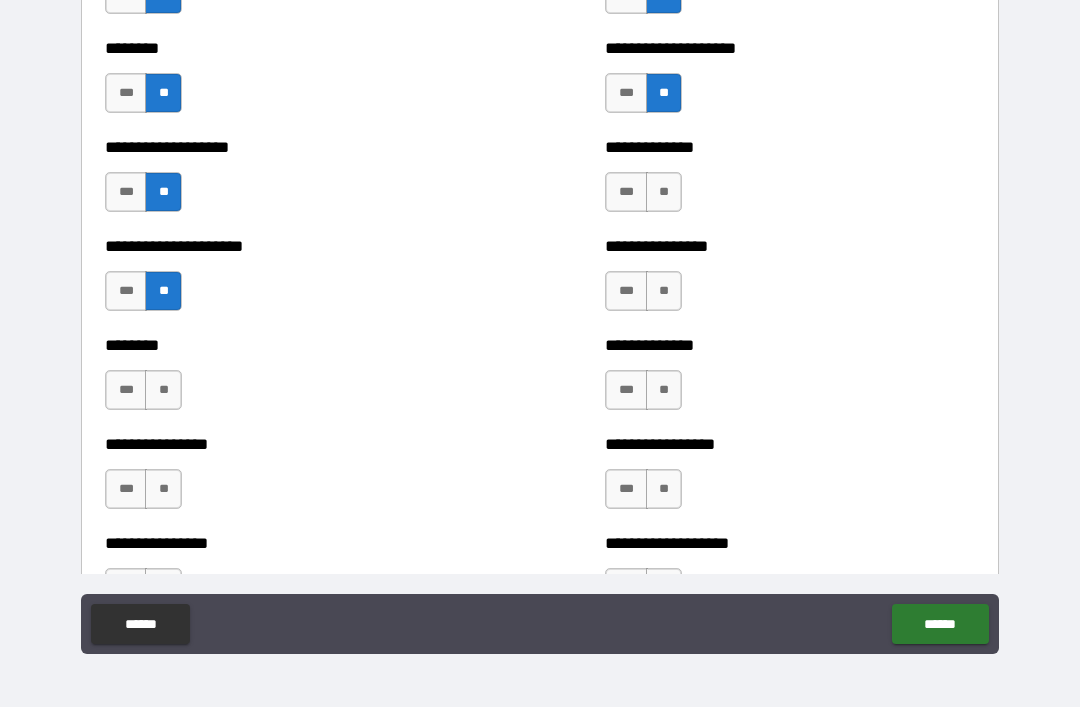 click on "**" at bounding box center (163, 390) 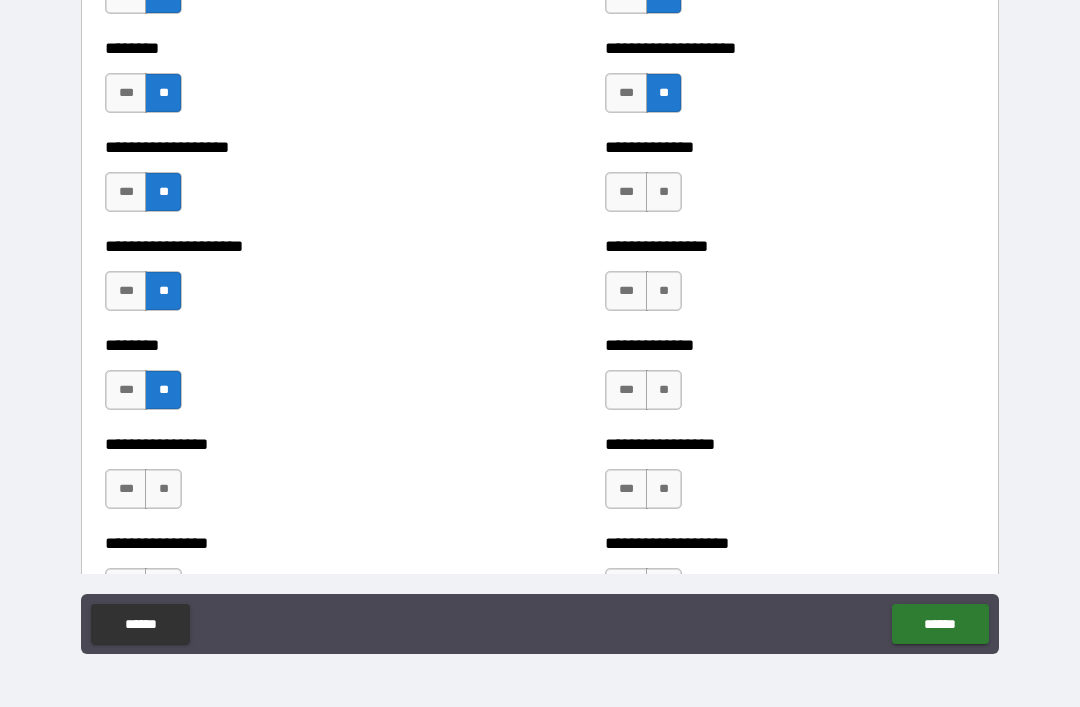 click on "**" at bounding box center (163, 489) 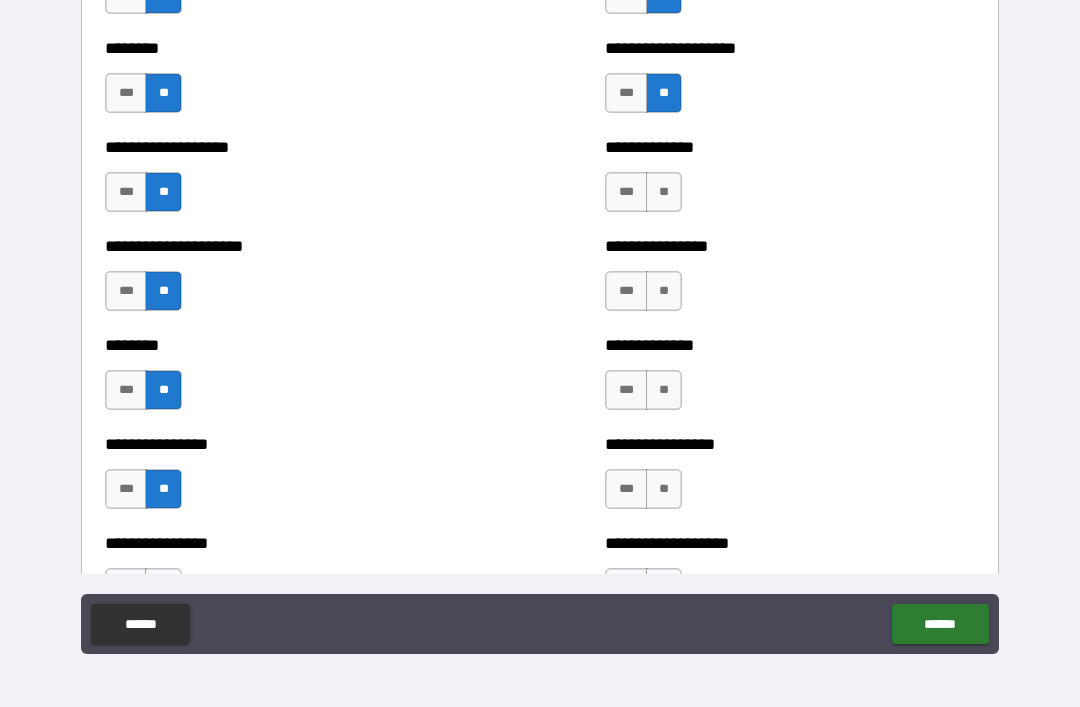 click on "**" at bounding box center [664, 291] 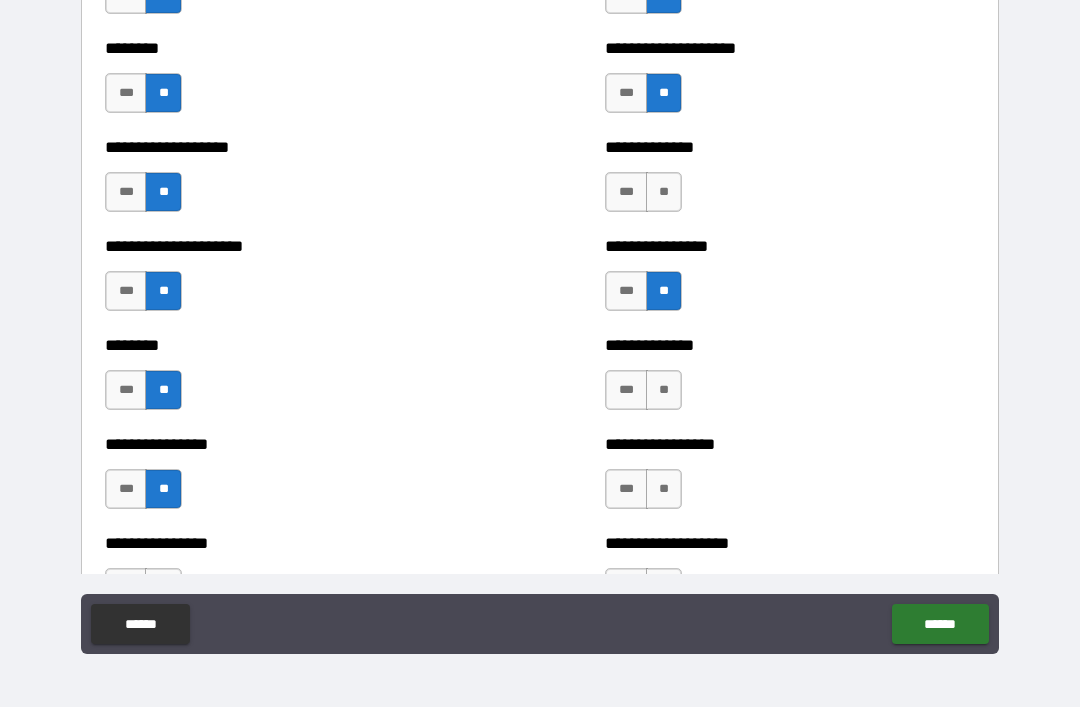 click on "**" at bounding box center [664, 192] 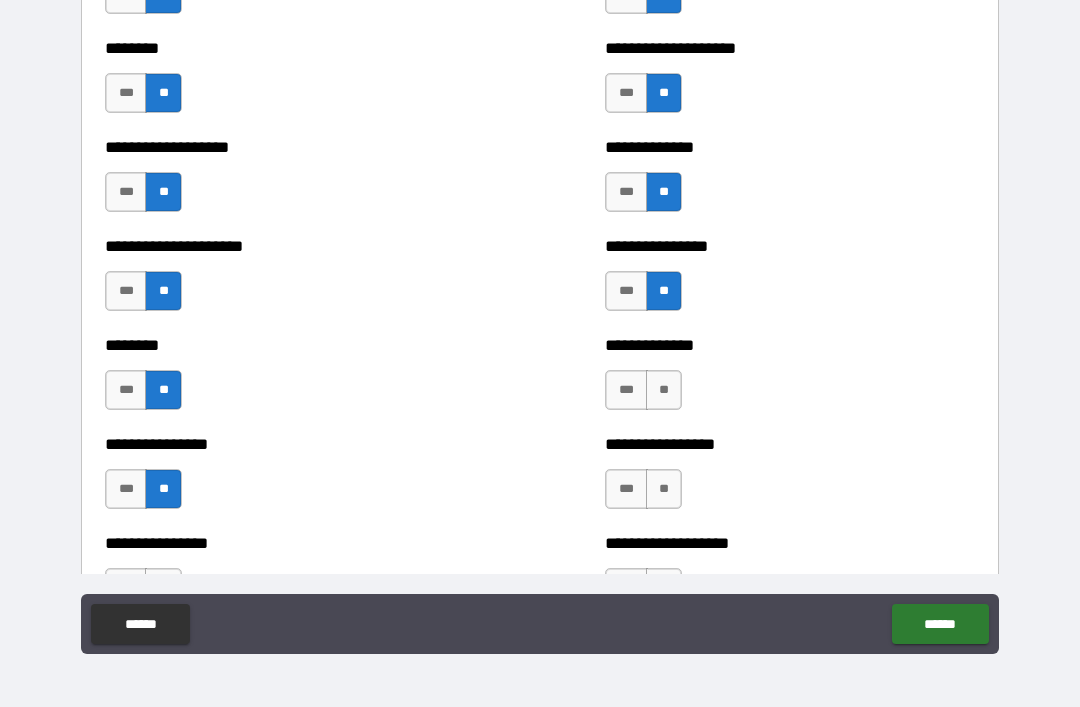 click on "**" at bounding box center [664, 390] 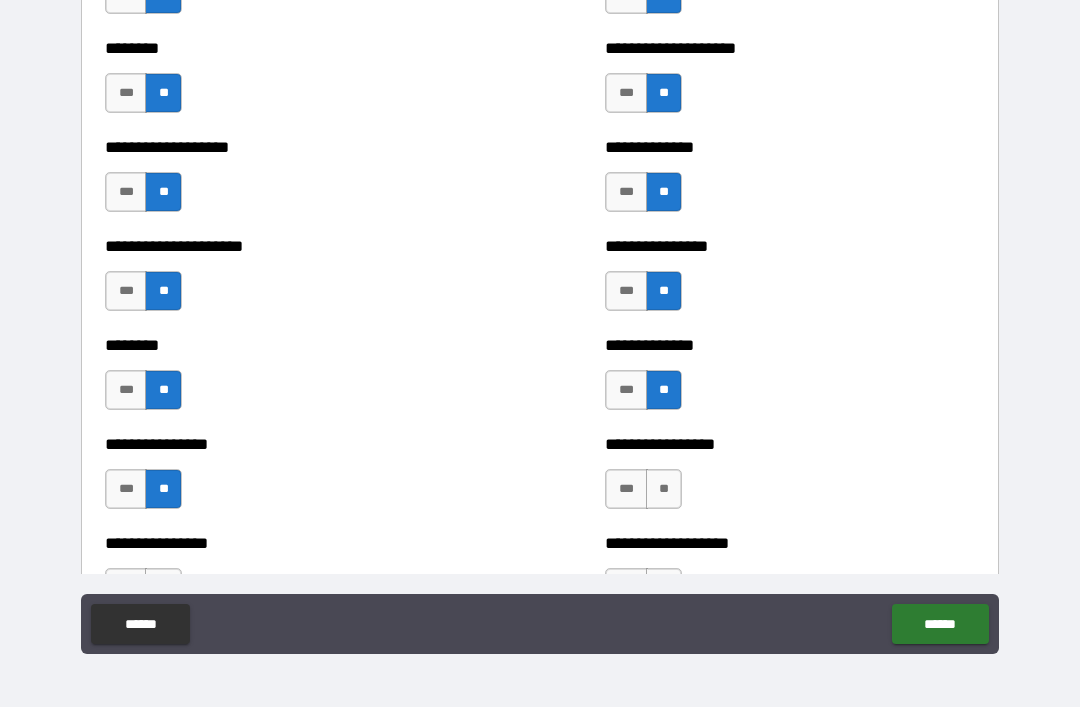 click on "**" at bounding box center [664, 489] 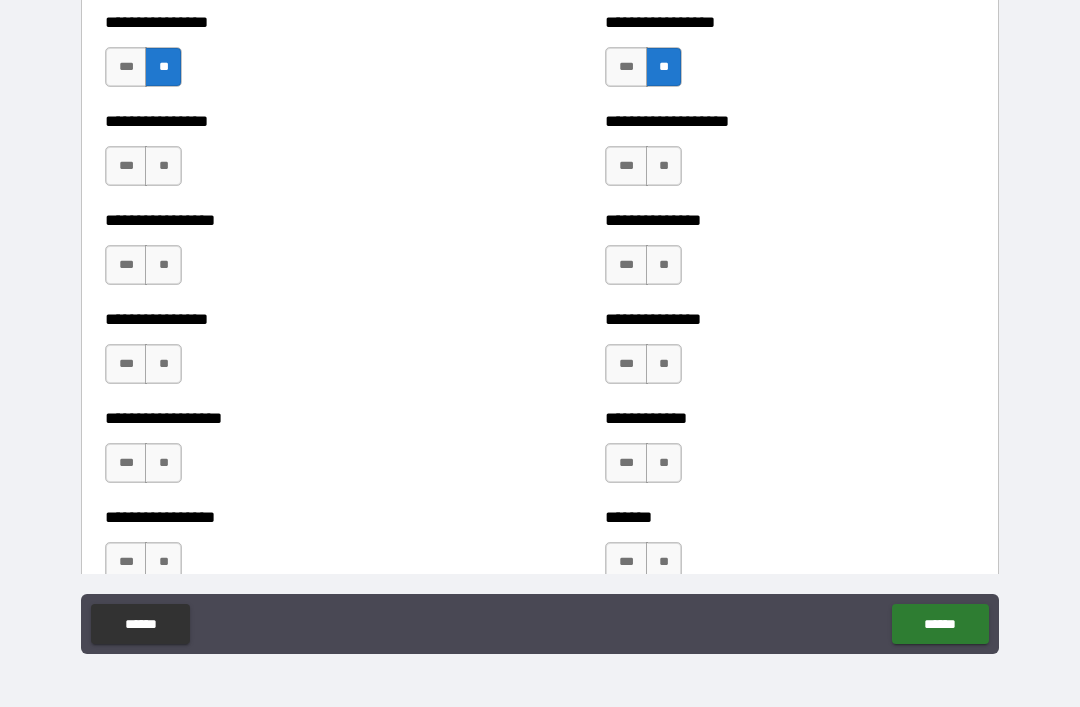 scroll, scrollTop: 4754, scrollLeft: 0, axis: vertical 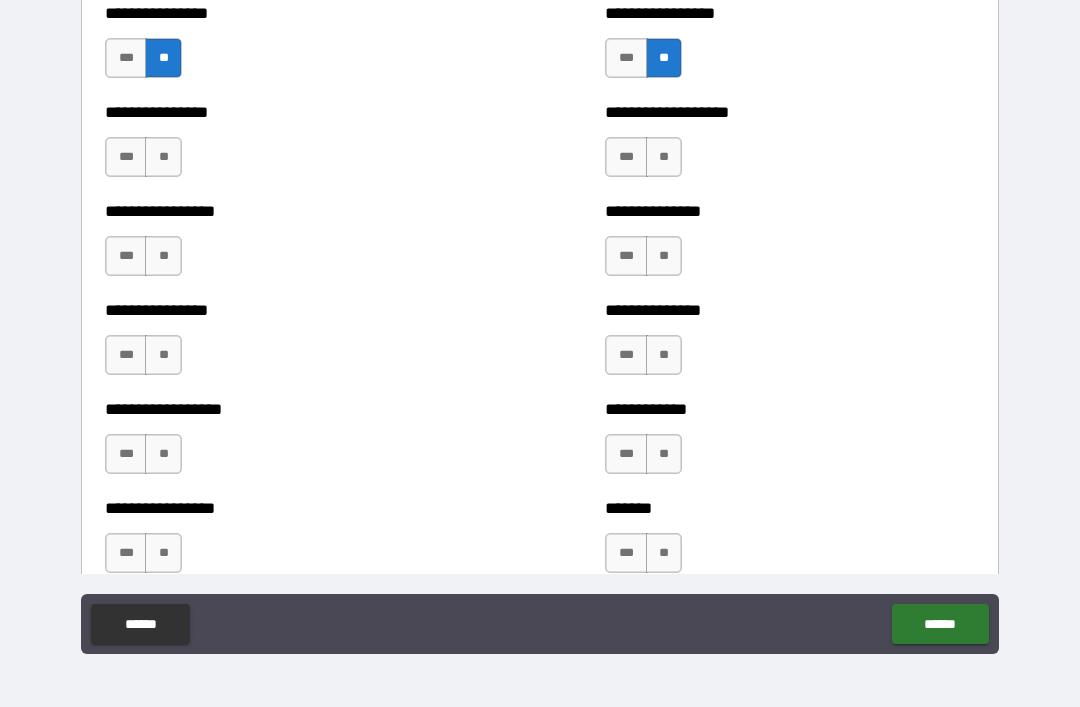 click on "**" at bounding box center [664, 157] 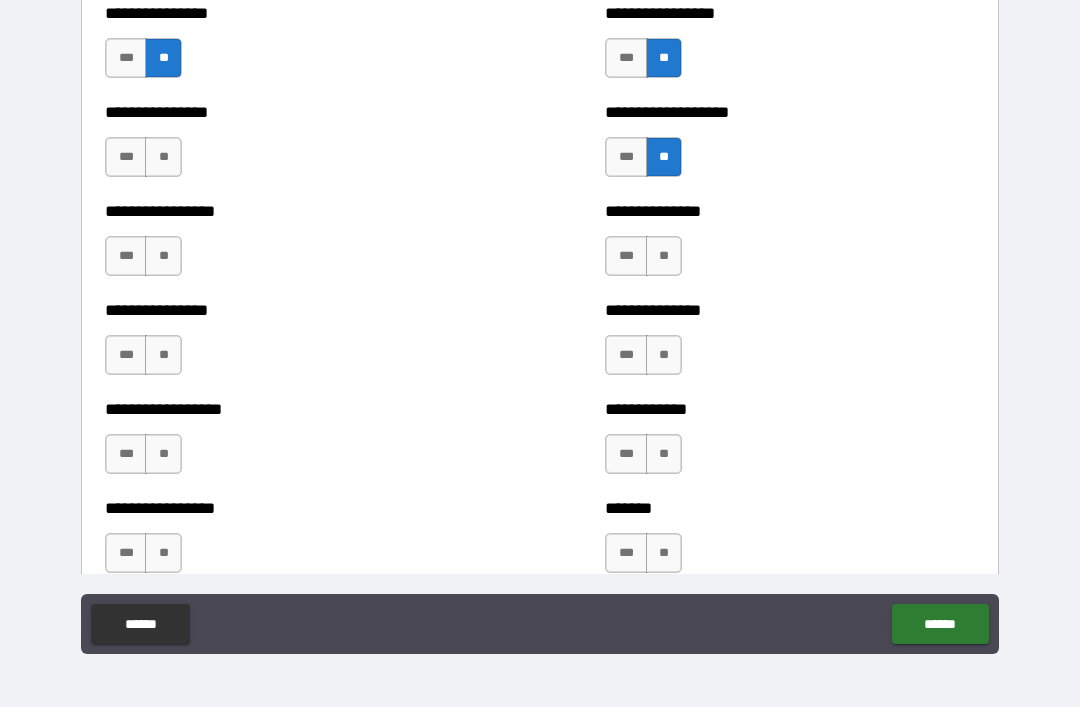 click on "**" at bounding box center [163, 157] 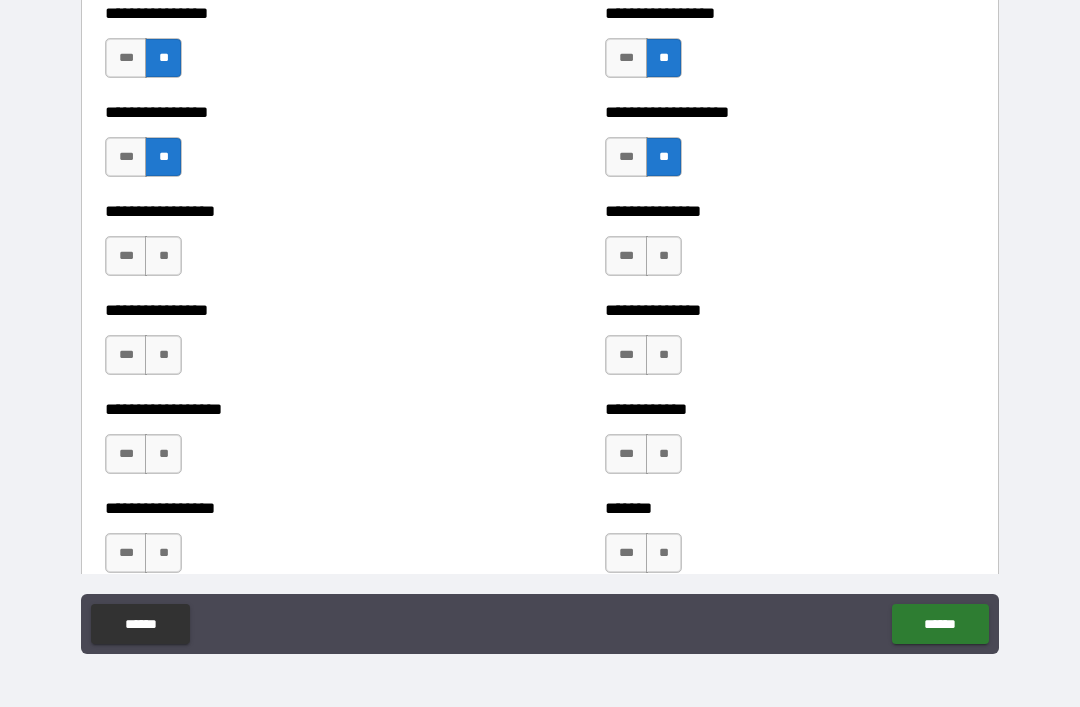 click on "**" at bounding box center (163, 256) 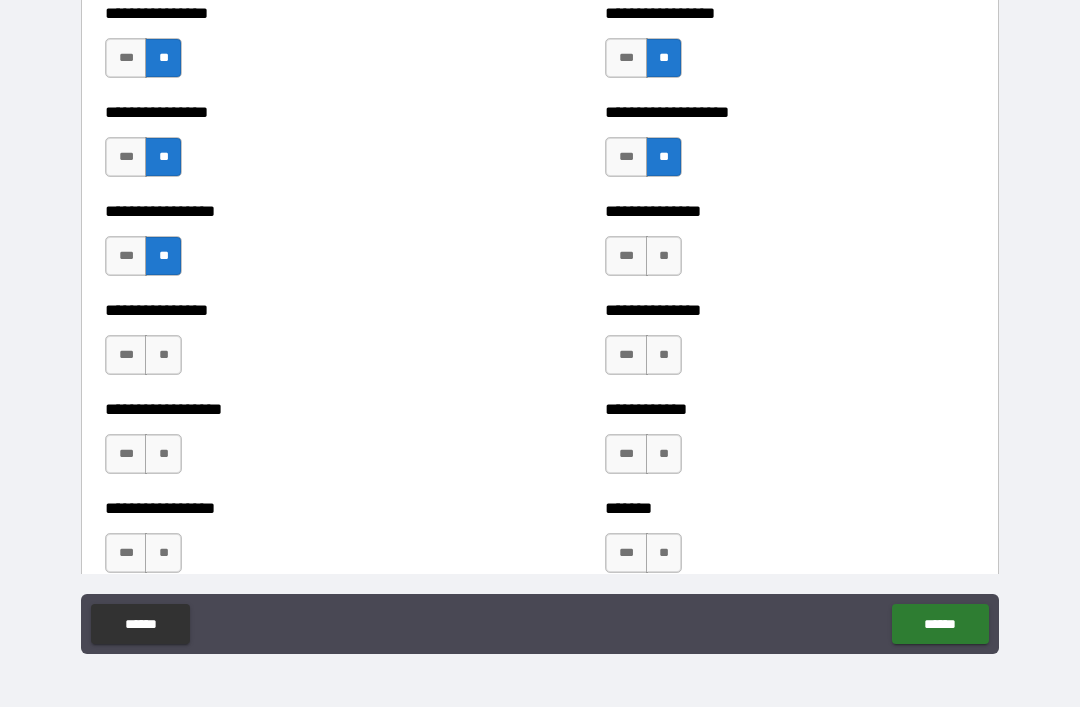 click on "**" at bounding box center (163, 355) 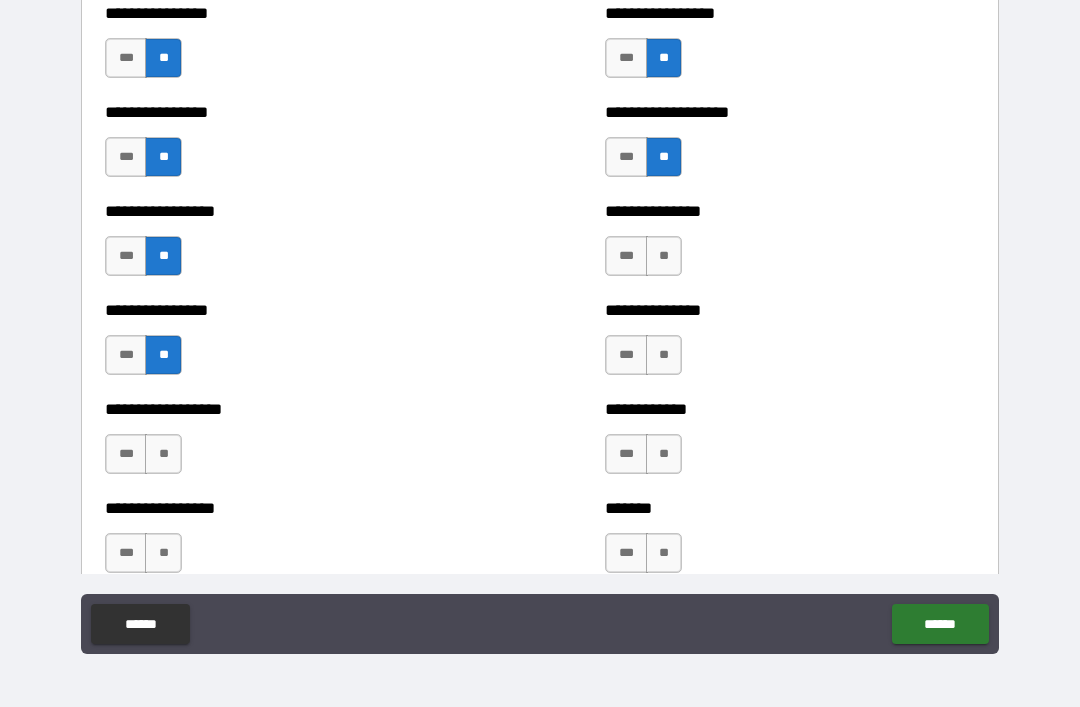 click on "**" at bounding box center [163, 454] 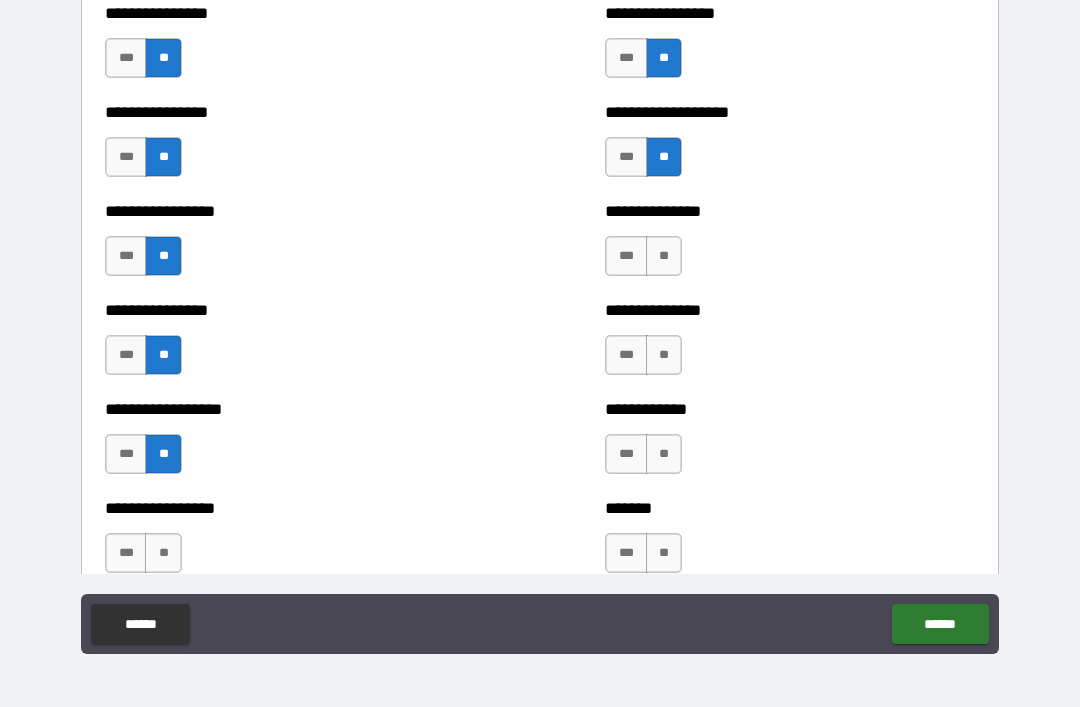 click on "**" at bounding box center [163, 553] 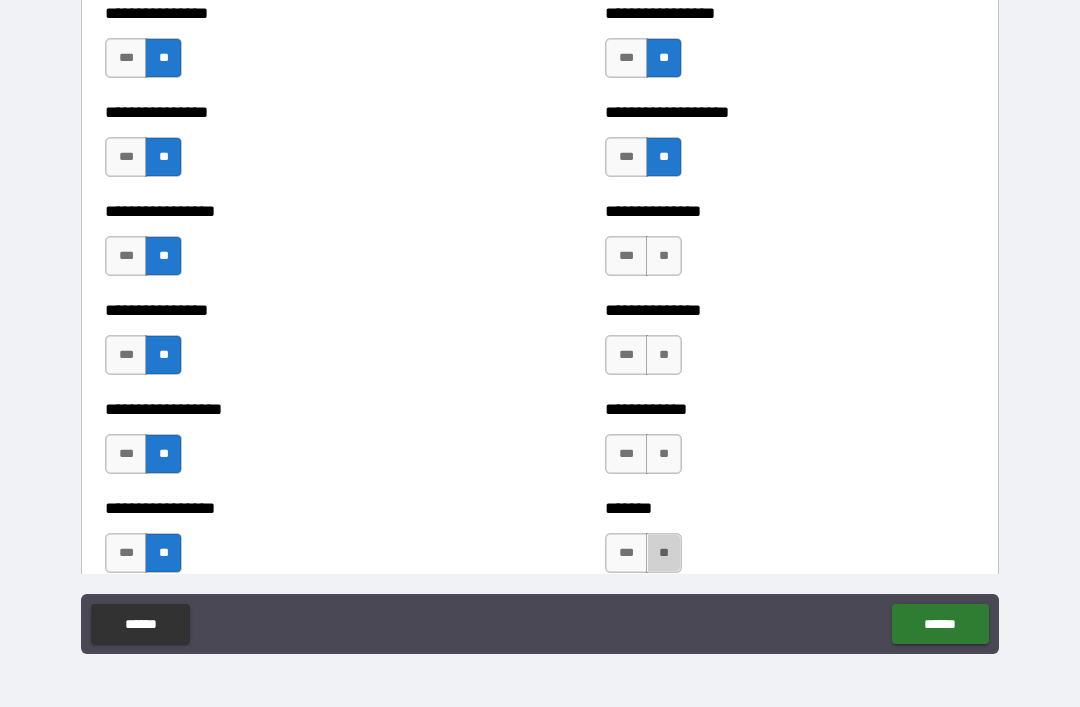 click on "**" at bounding box center [664, 553] 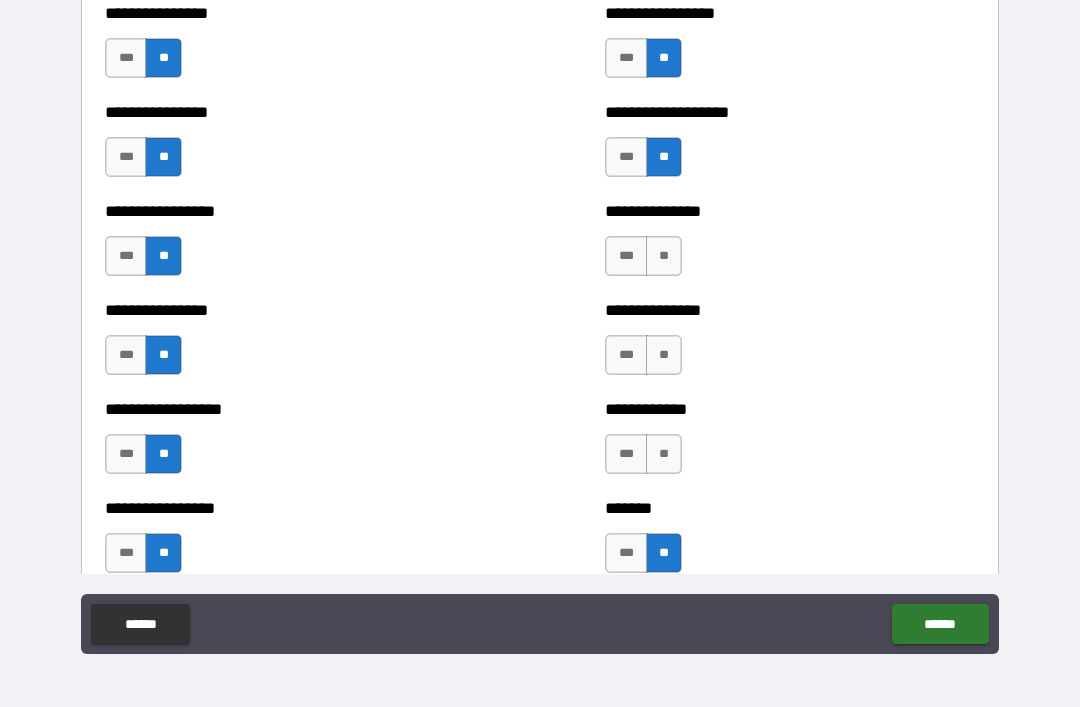 click on "**" at bounding box center [664, 454] 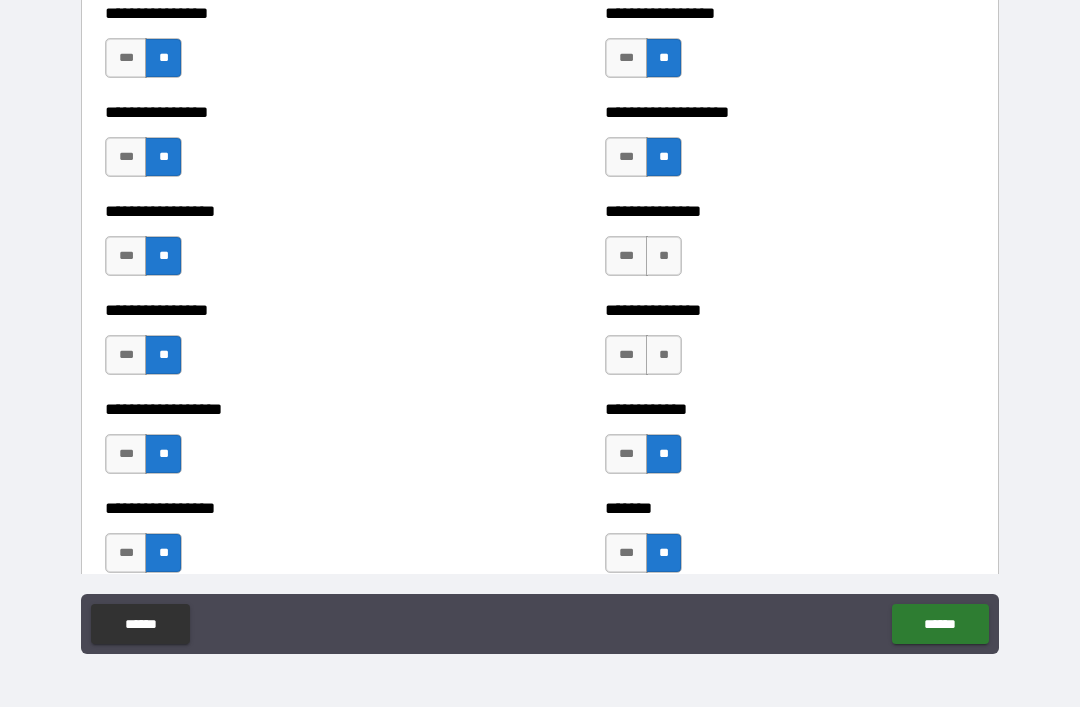 click on "**" at bounding box center [664, 355] 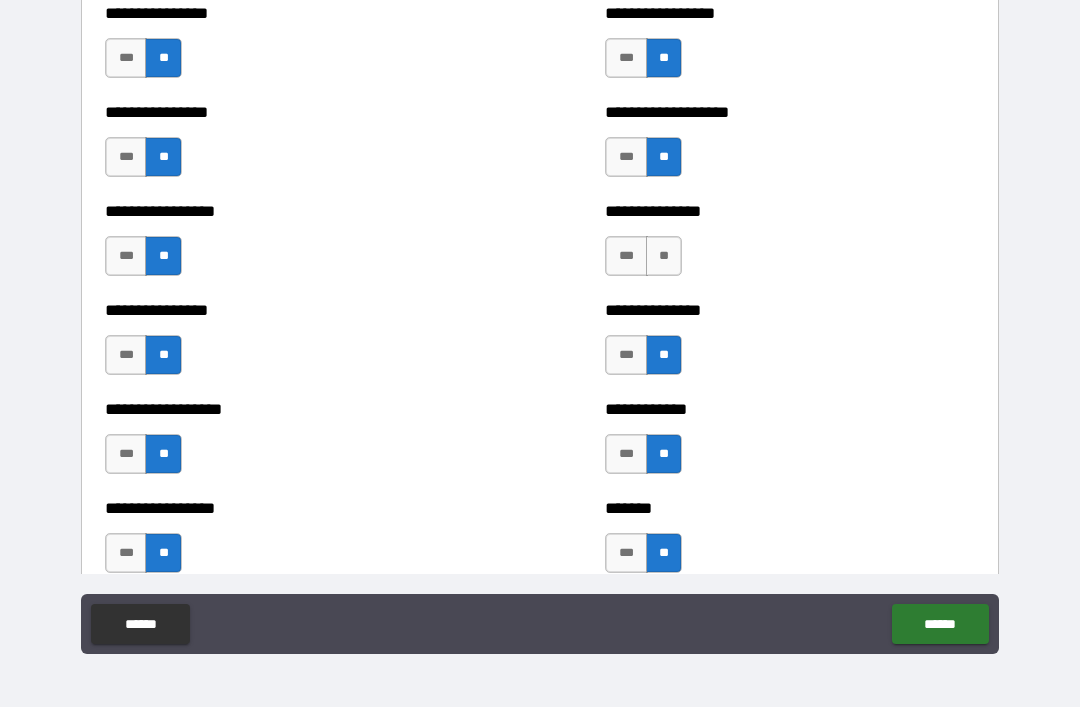 click on "**" at bounding box center [664, 256] 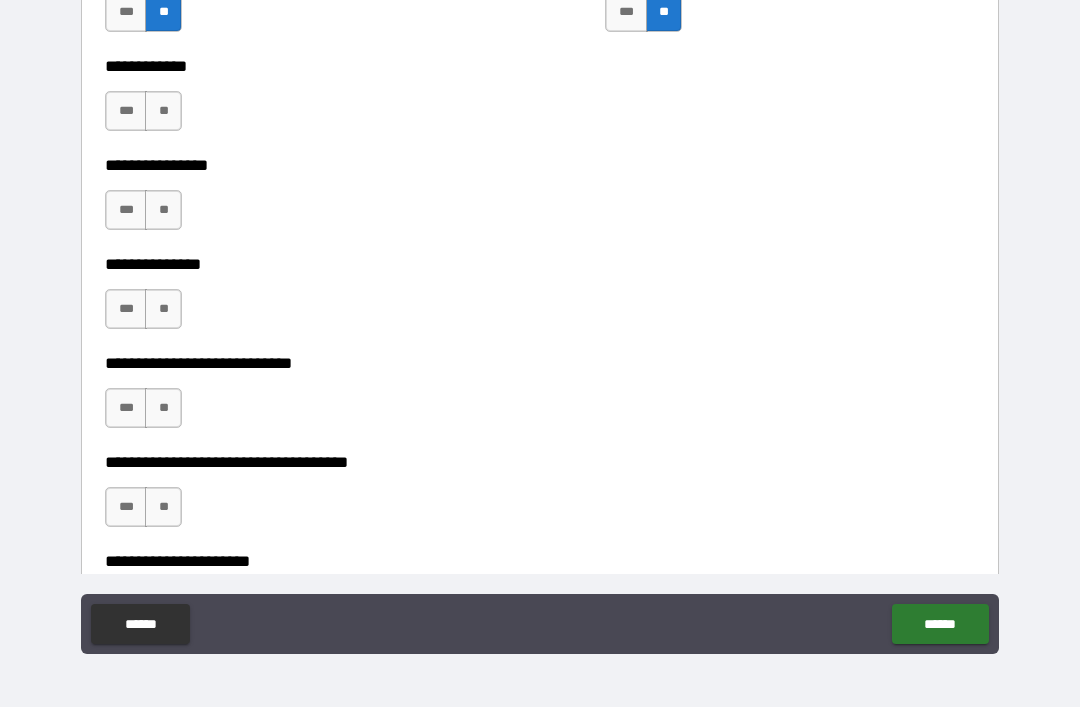 scroll, scrollTop: 5329, scrollLeft: 0, axis: vertical 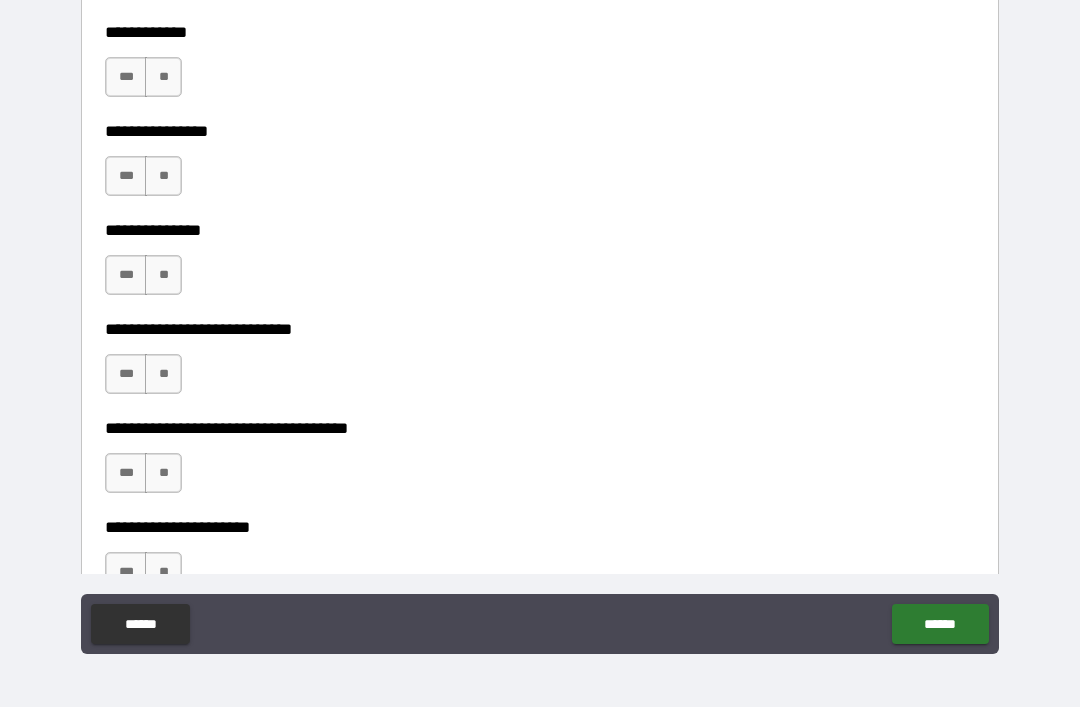 click on "**" at bounding box center (163, 77) 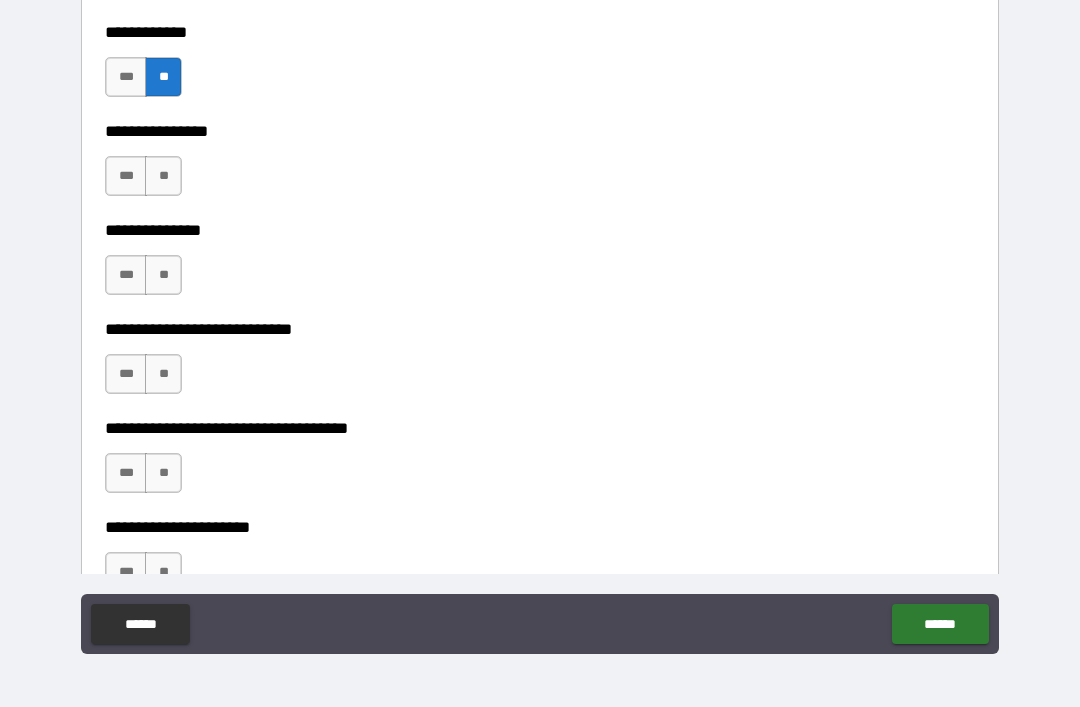 click on "**" at bounding box center (163, 176) 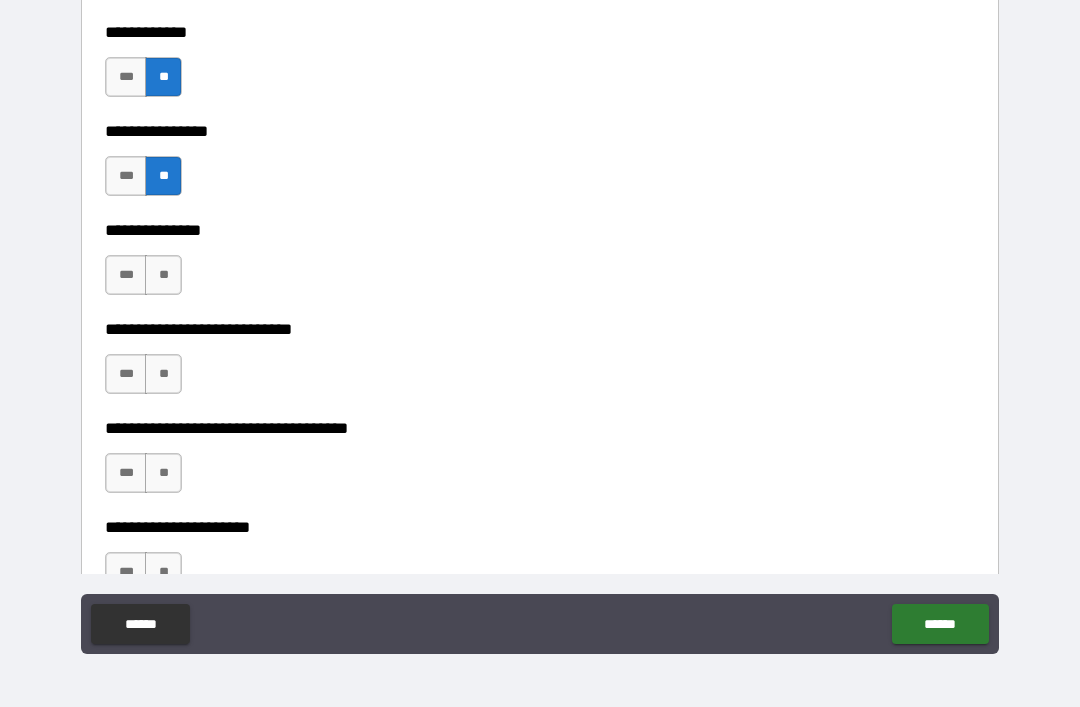 click on "**" at bounding box center [163, 275] 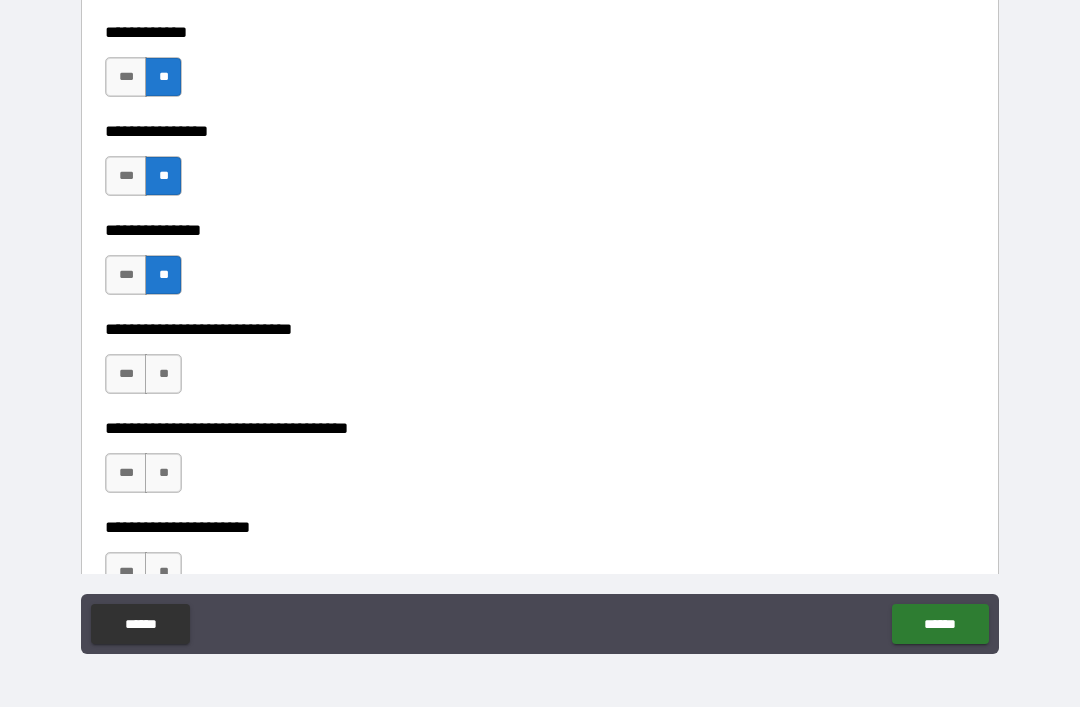click on "**" at bounding box center (163, 374) 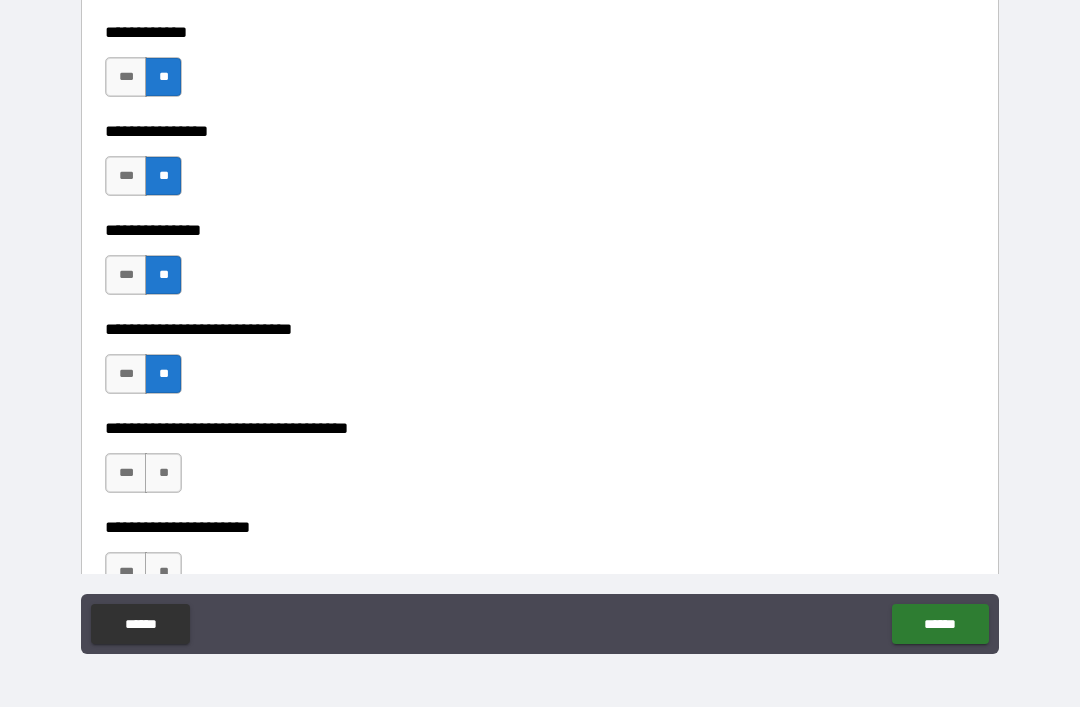 click on "**" at bounding box center [163, 473] 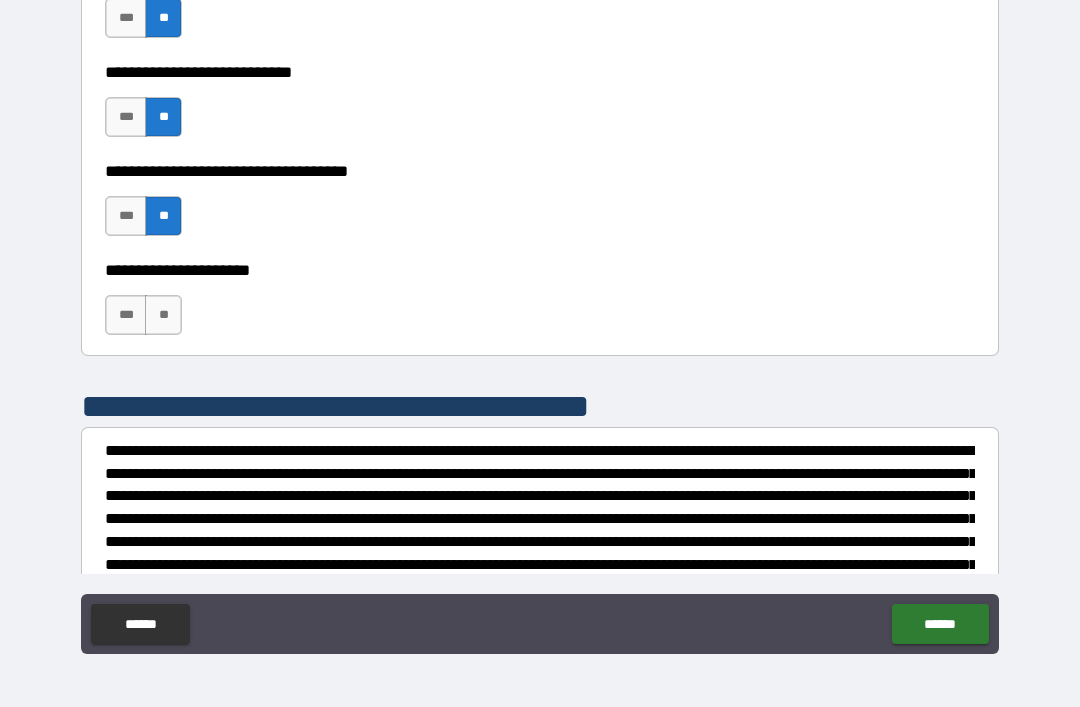 scroll, scrollTop: 5588, scrollLeft: 0, axis: vertical 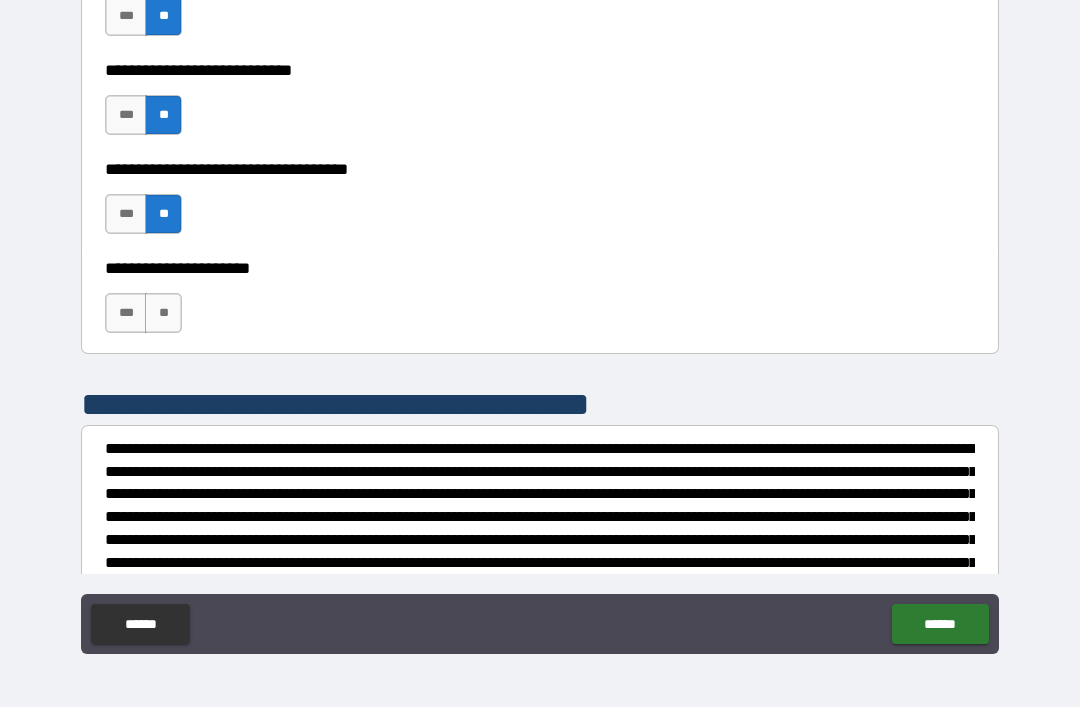click on "**" at bounding box center (163, 313) 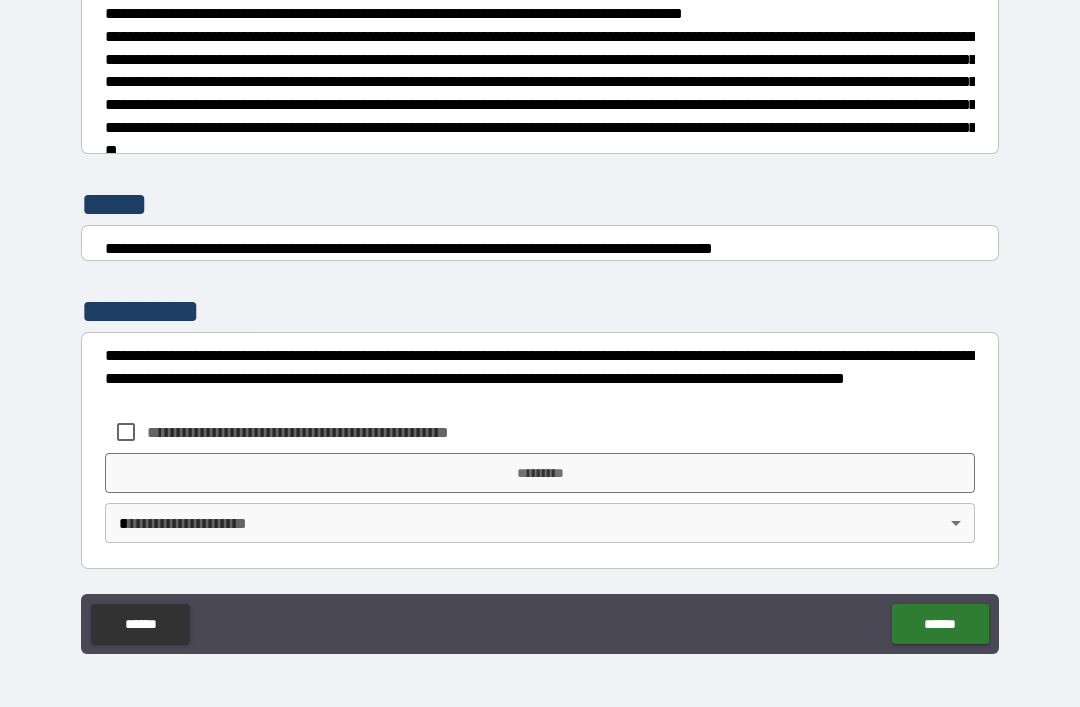 scroll, scrollTop: 7470, scrollLeft: 0, axis: vertical 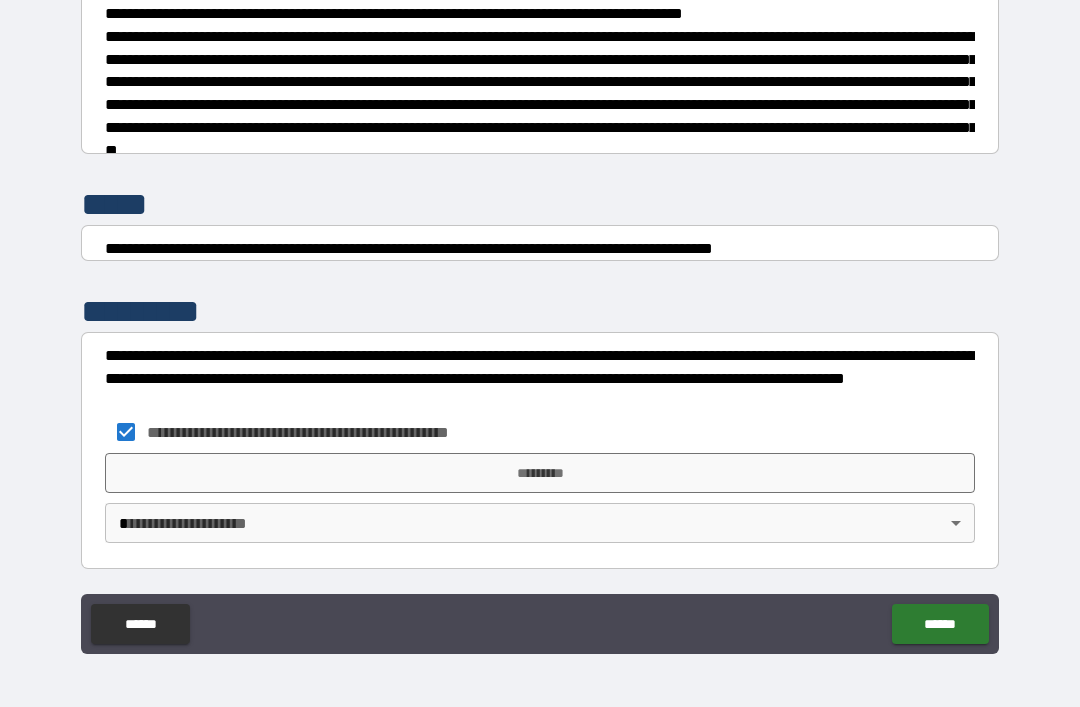 click on "*********" at bounding box center (540, 473) 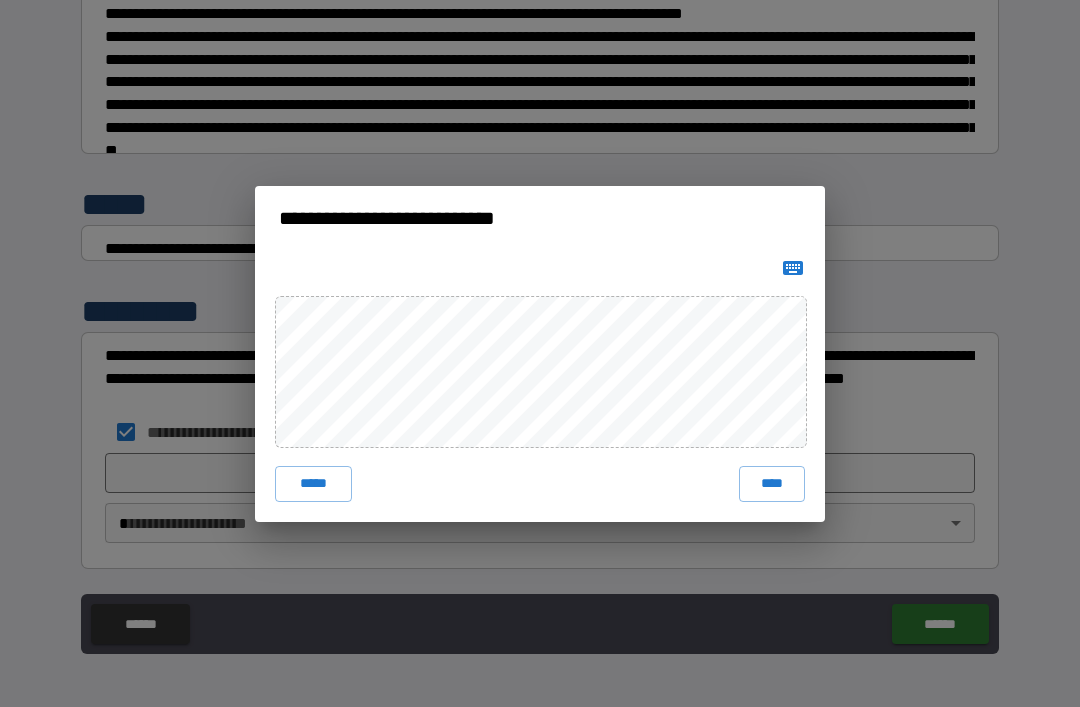 click on "****" at bounding box center [772, 484] 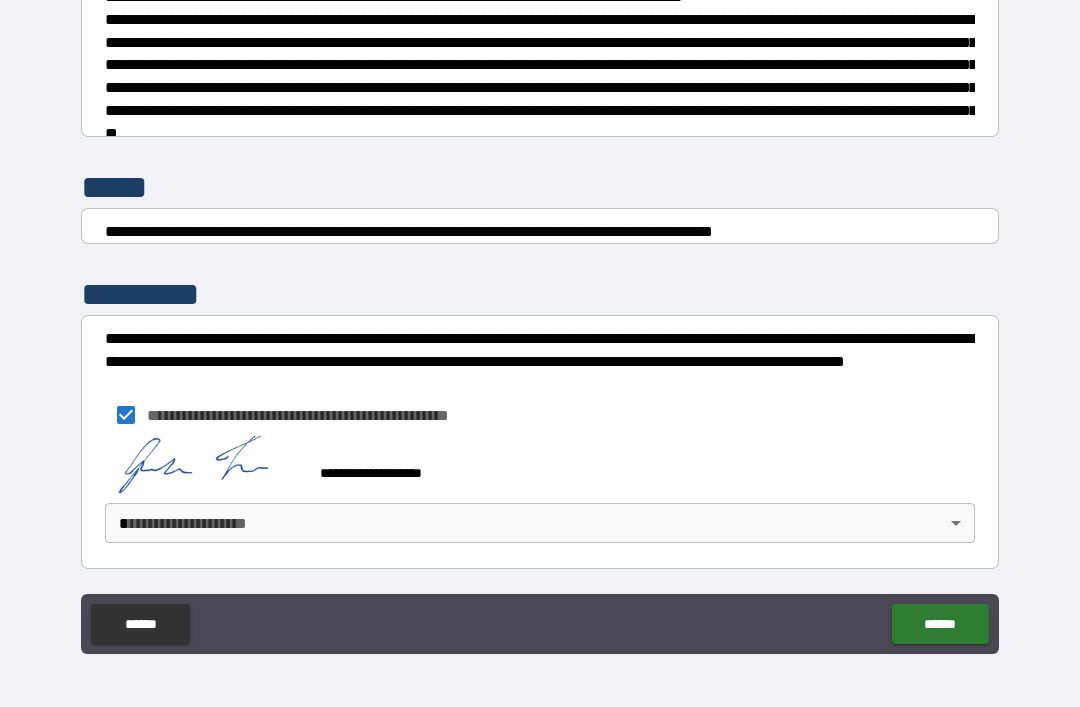 scroll, scrollTop: 7487, scrollLeft: 0, axis: vertical 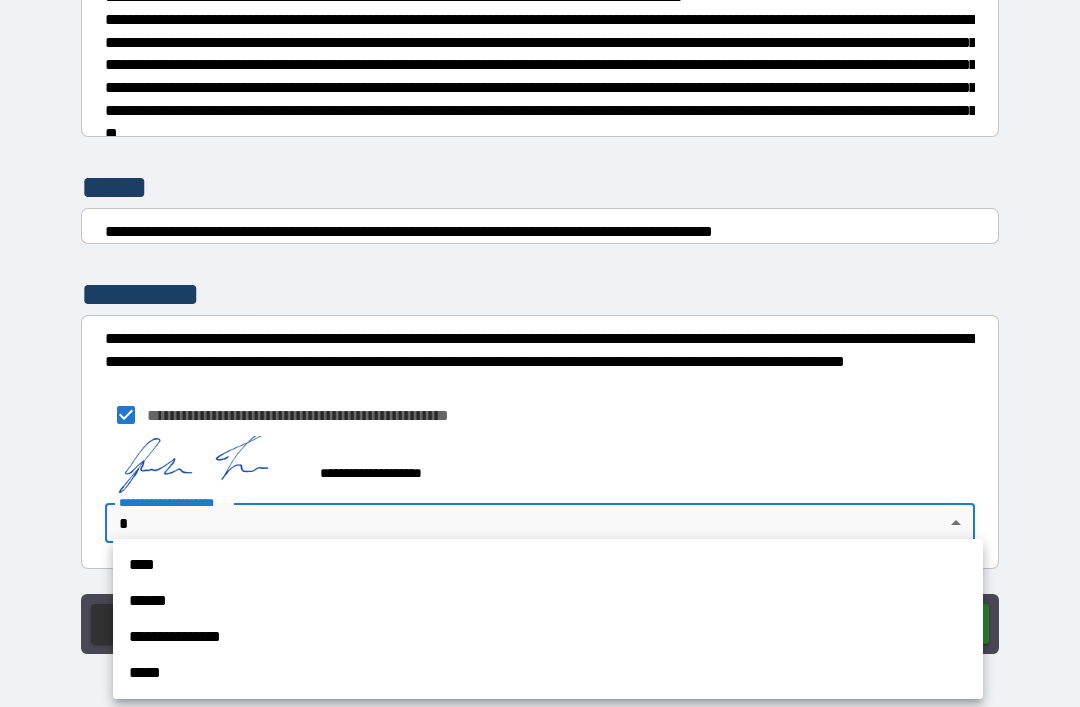 click on "**********" at bounding box center (548, 637) 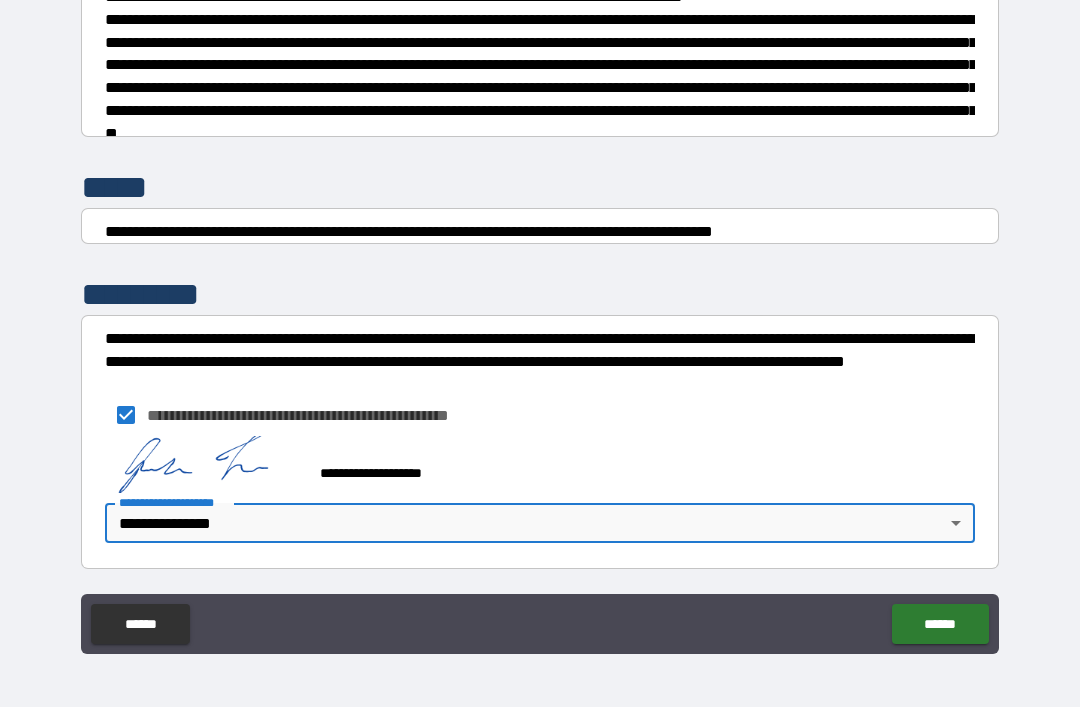 click on "******" at bounding box center (940, 624) 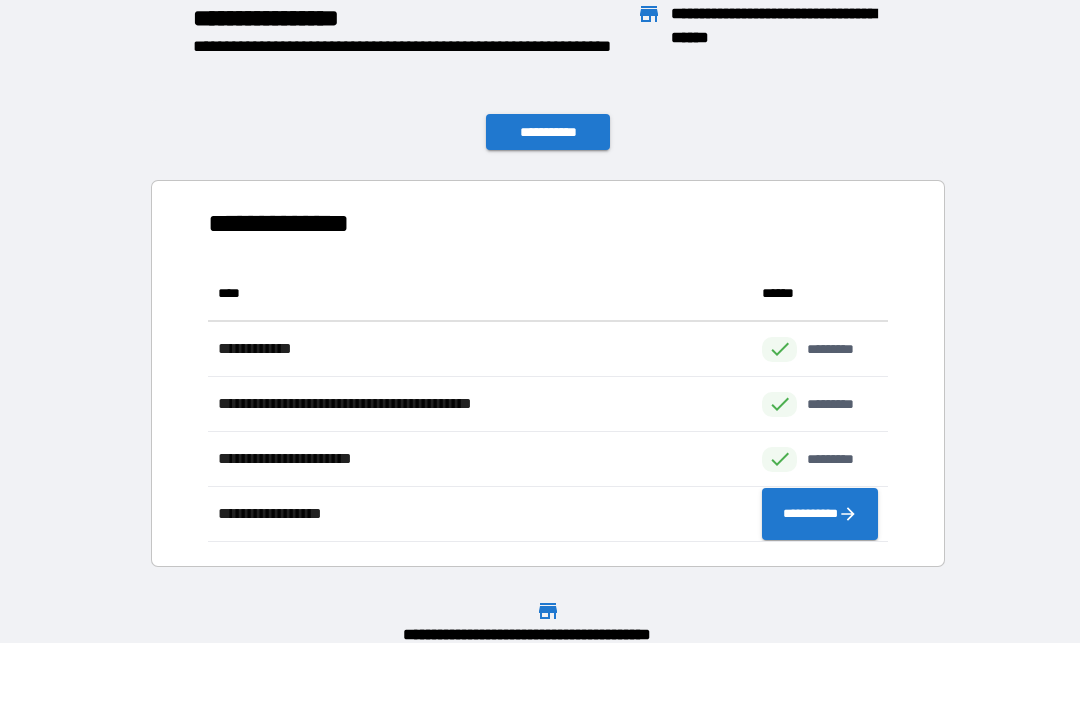 scroll, scrollTop: 276, scrollLeft: 680, axis: both 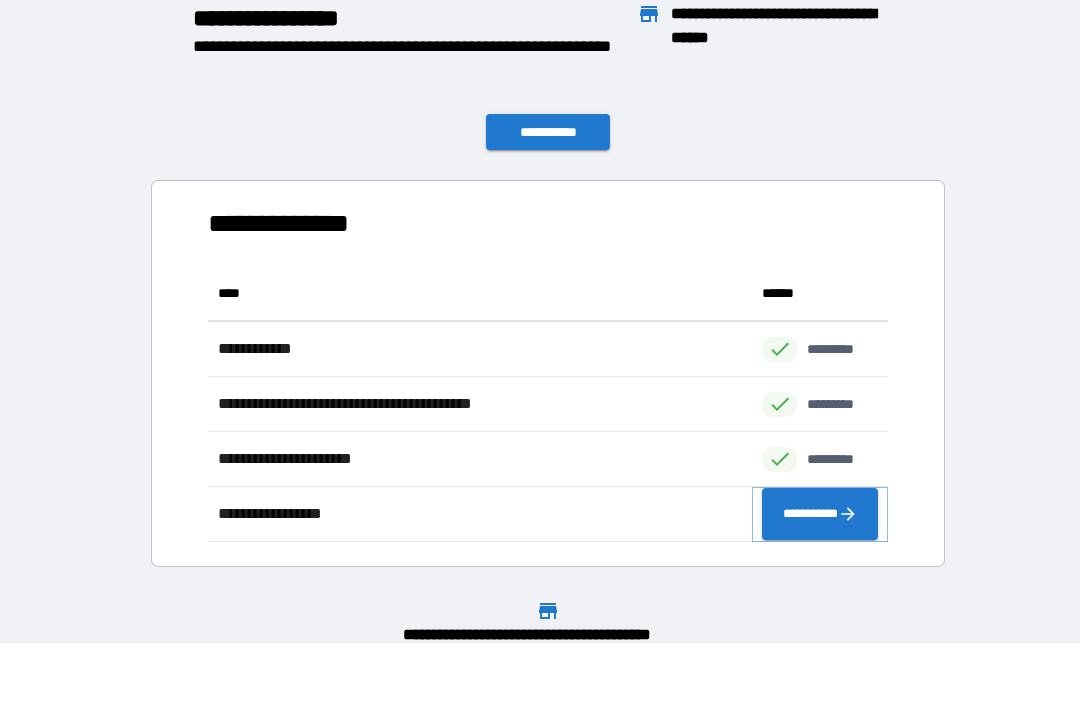 click on "**********" at bounding box center [820, 514] 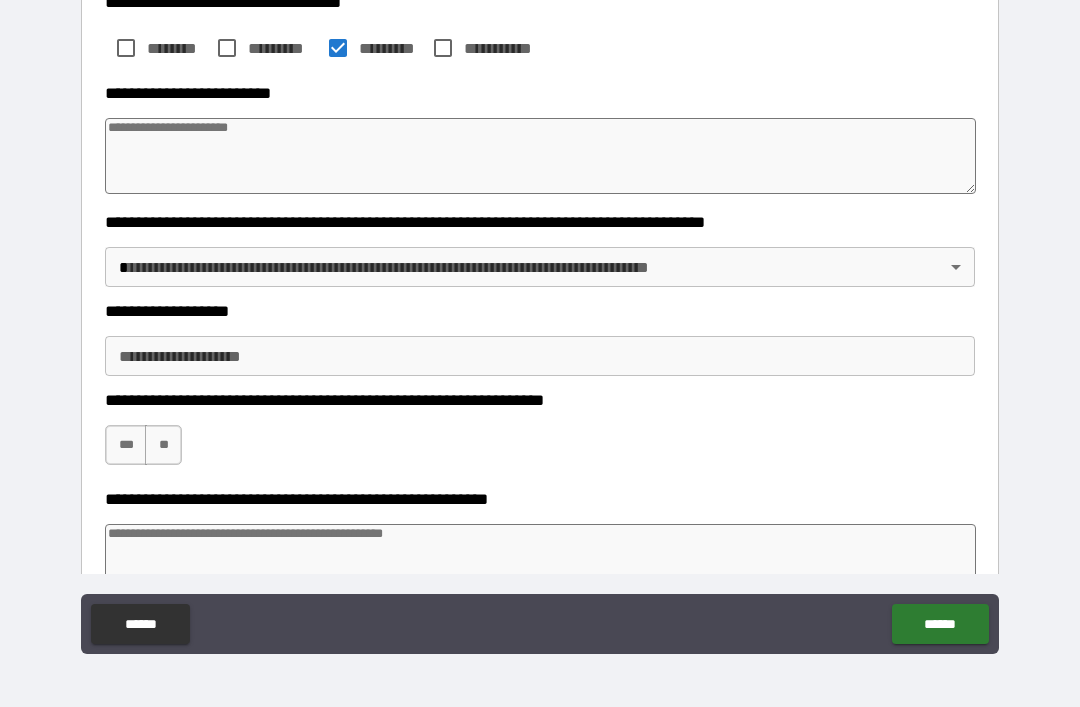 scroll, scrollTop: 405, scrollLeft: 0, axis: vertical 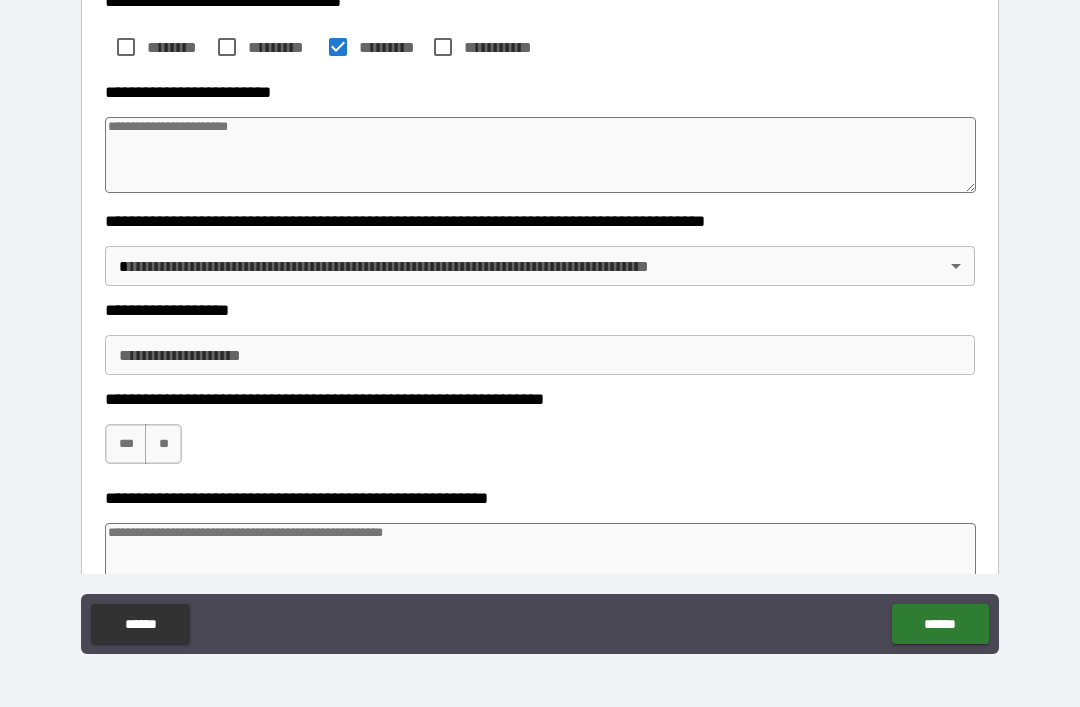 click on "**********" at bounding box center [540, 321] 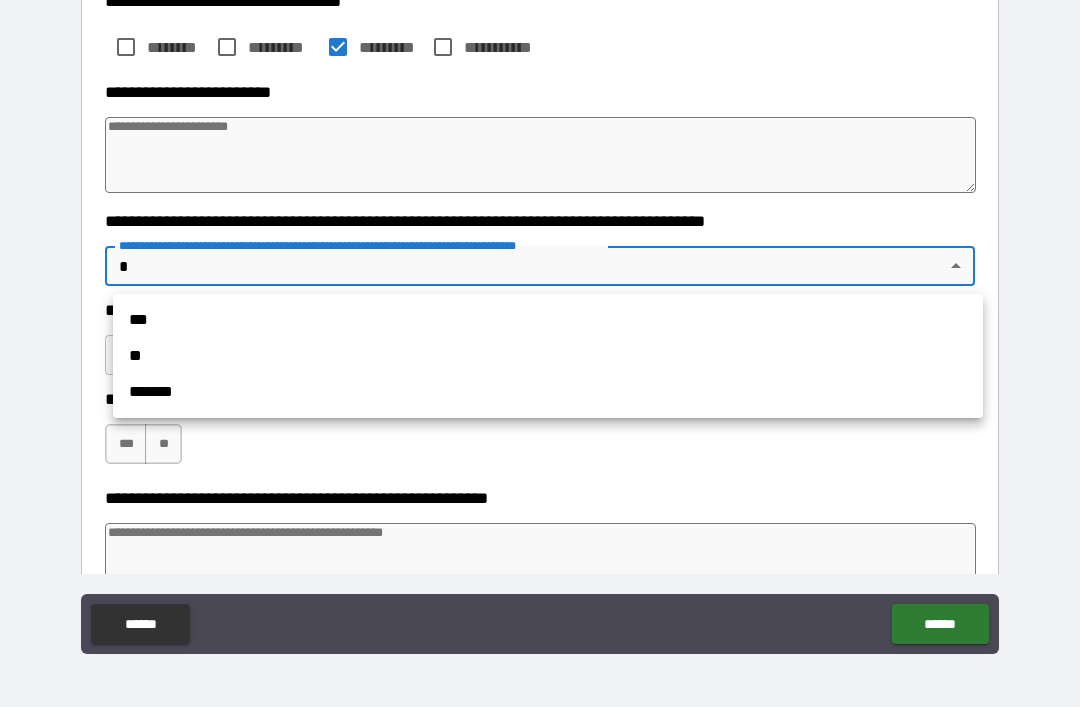 click on "**" at bounding box center (548, 356) 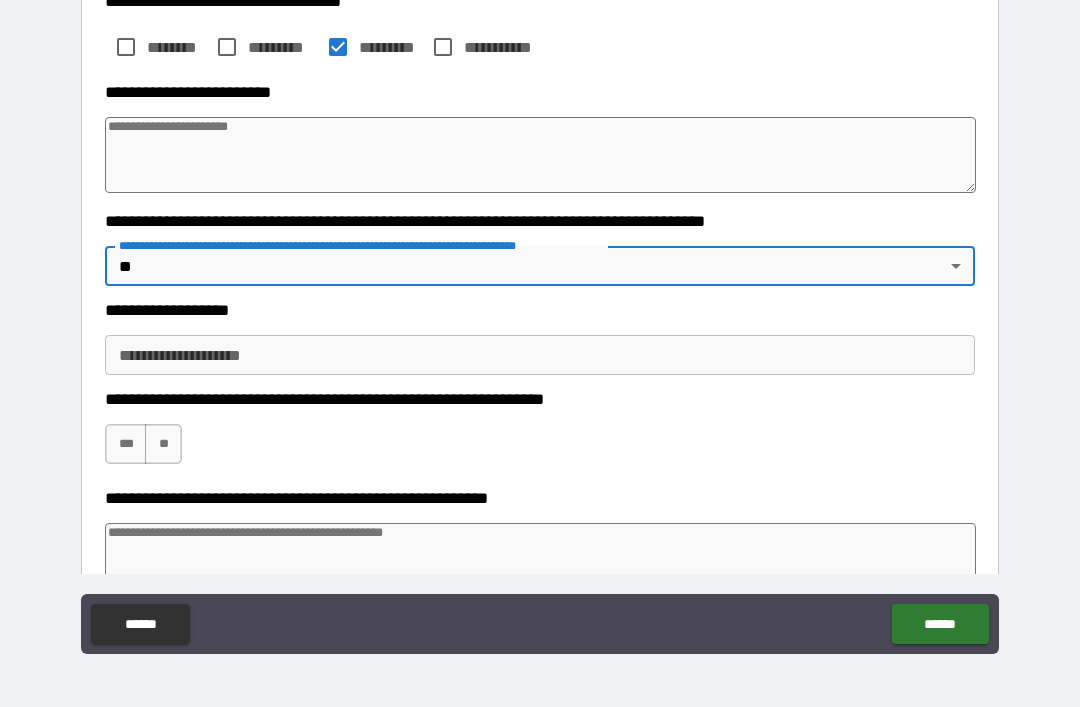 click on "**********" at bounding box center [540, 355] 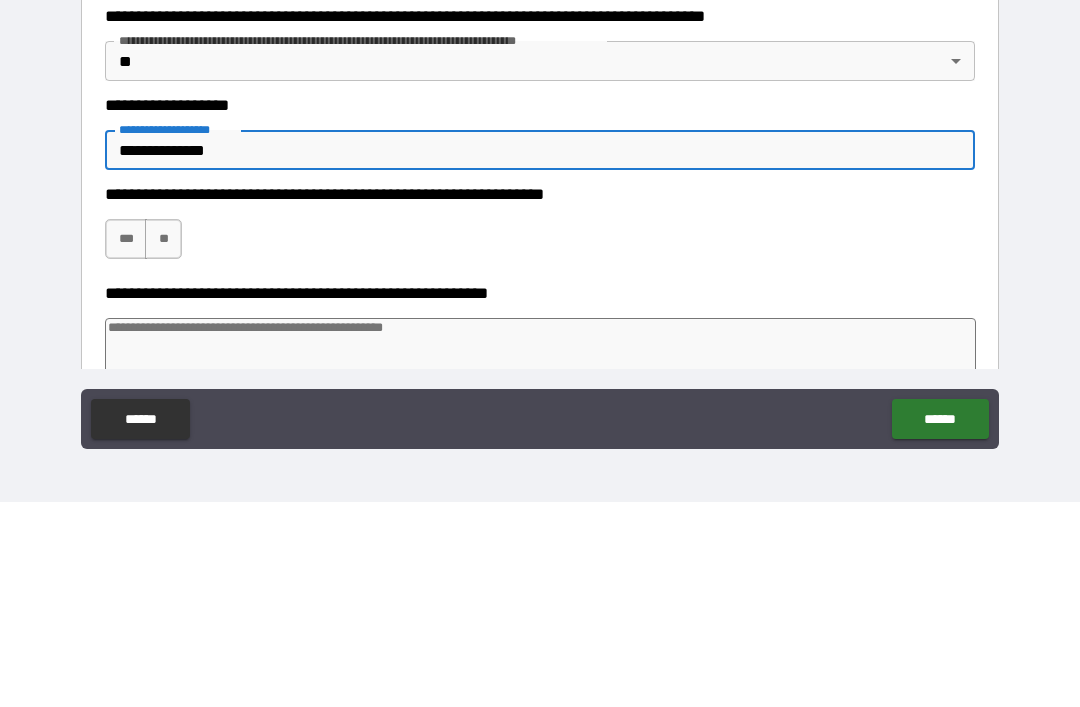click on "***" at bounding box center (126, 444) 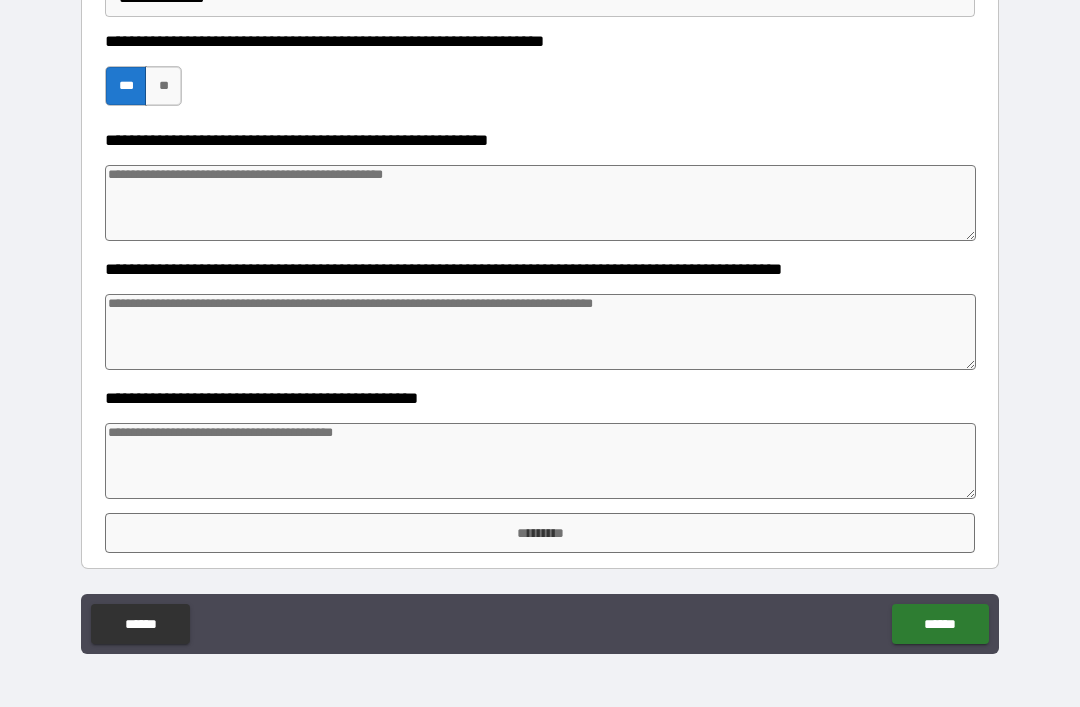 scroll, scrollTop: 763, scrollLeft: 0, axis: vertical 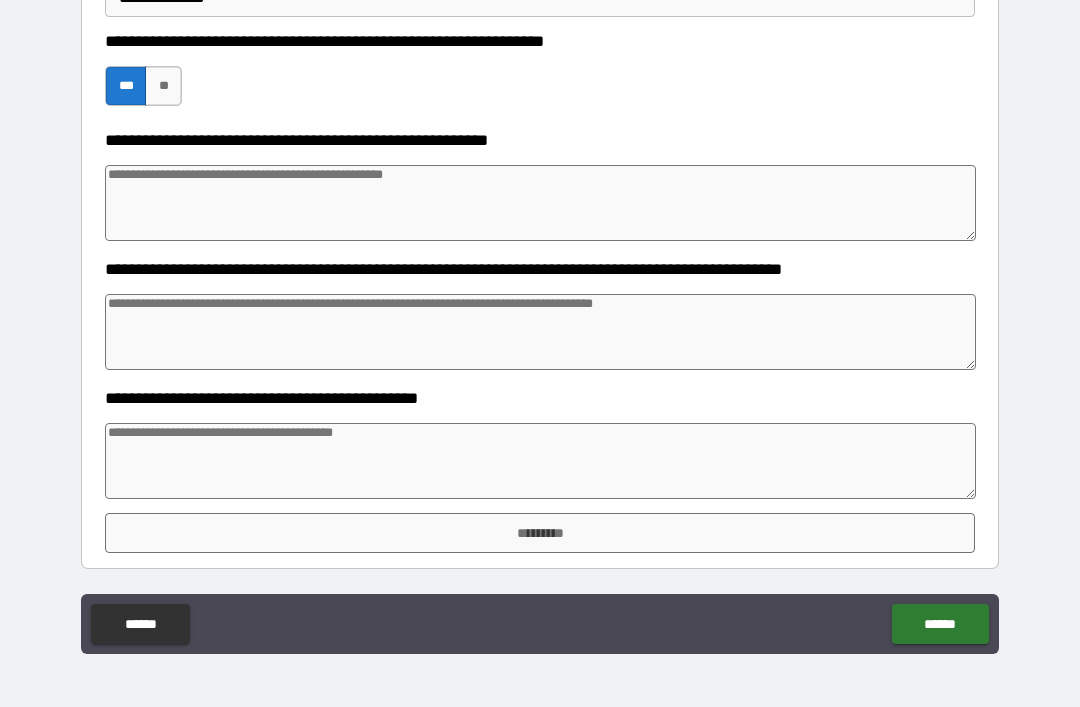 click at bounding box center [540, 461] 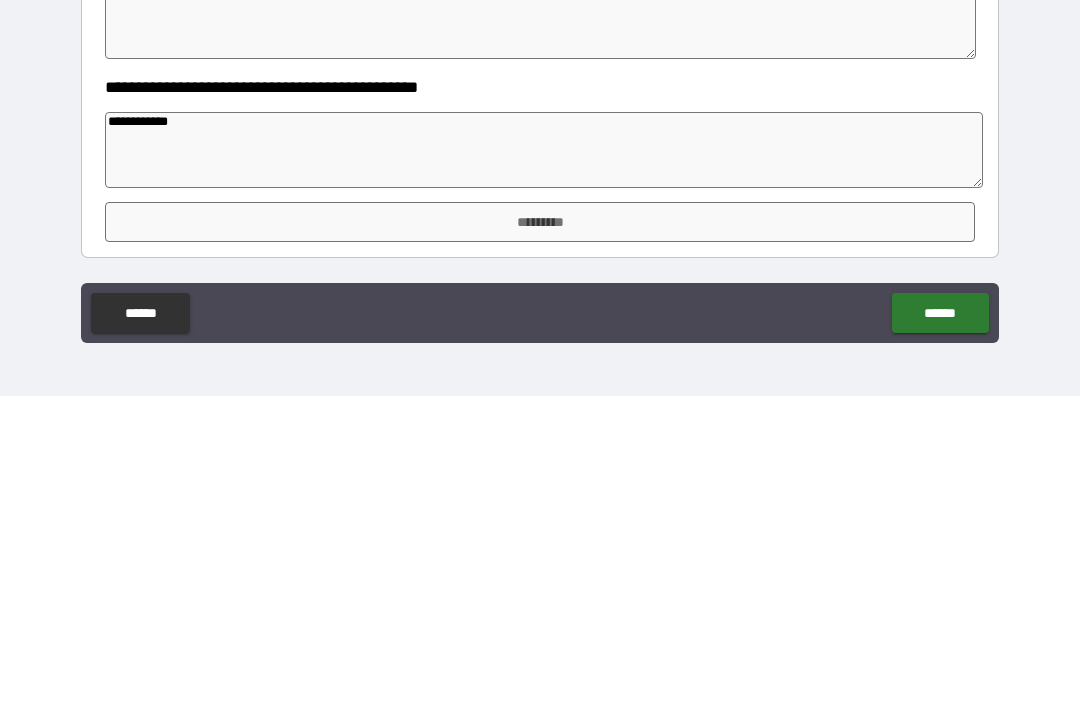click on "*********" at bounding box center [540, 533] 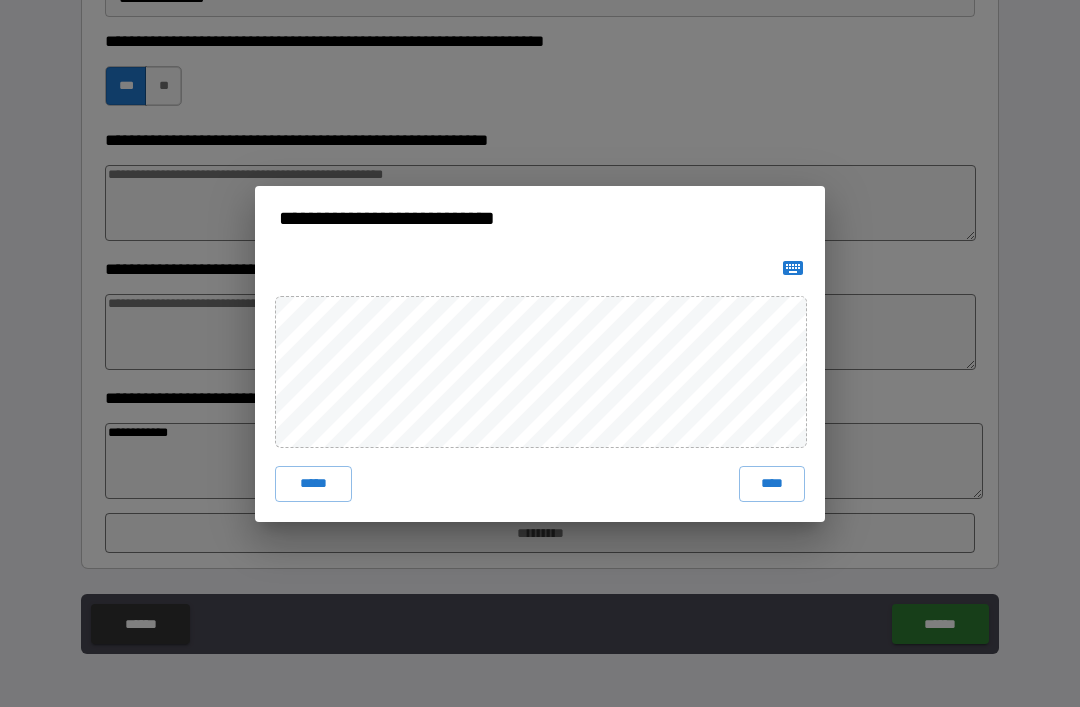 click on "****" at bounding box center (772, 484) 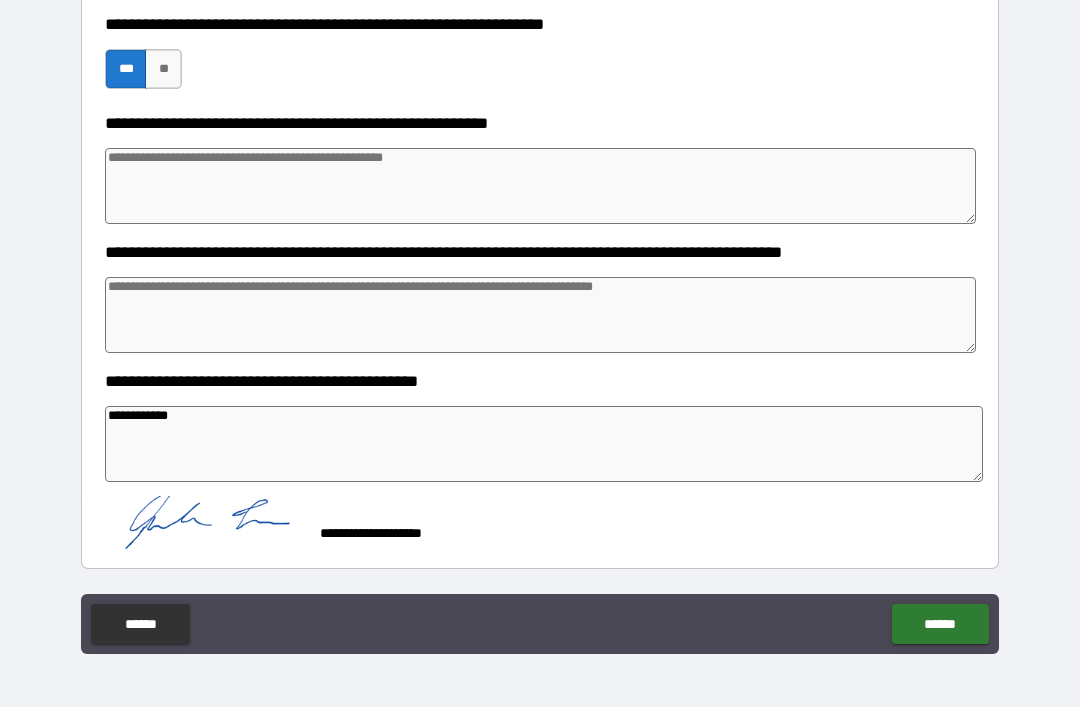scroll, scrollTop: 780, scrollLeft: 0, axis: vertical 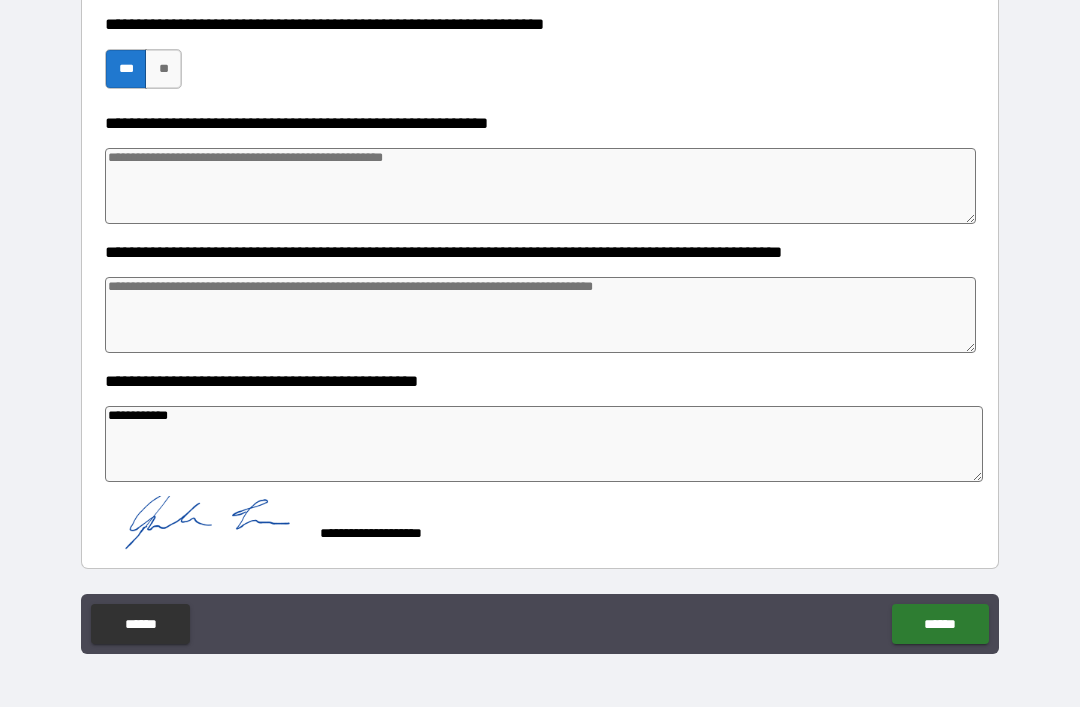 click on "******" at bounding box center (940, 624) 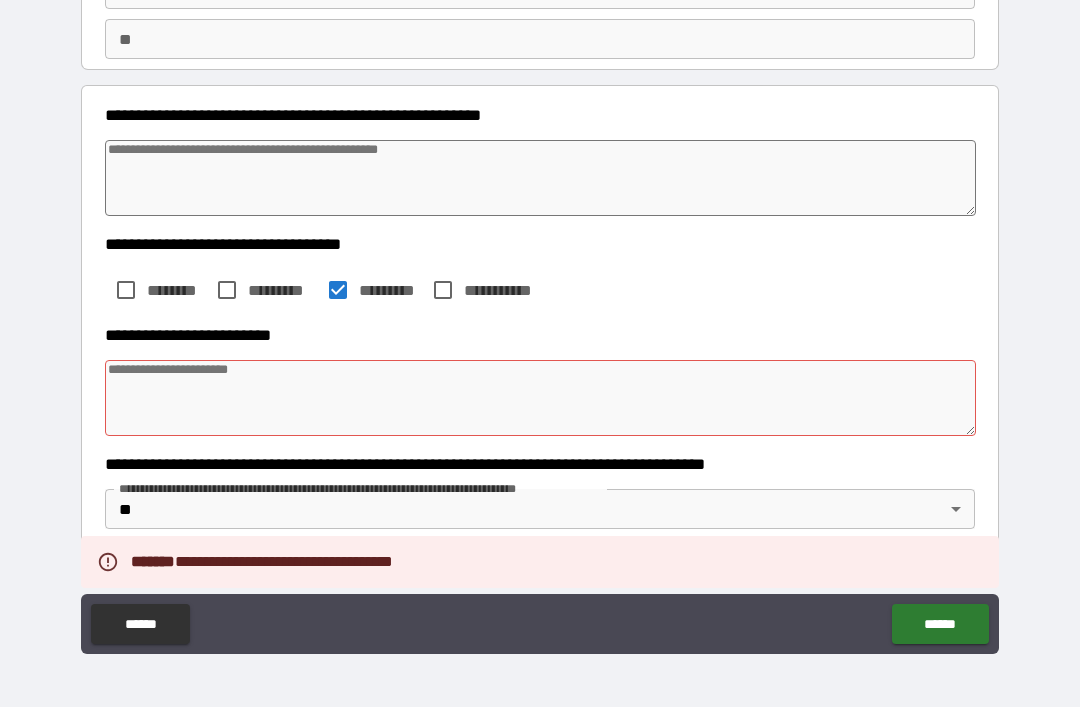 scroll, scrollTop: 169, scrollLeft: 0, axis: vertical 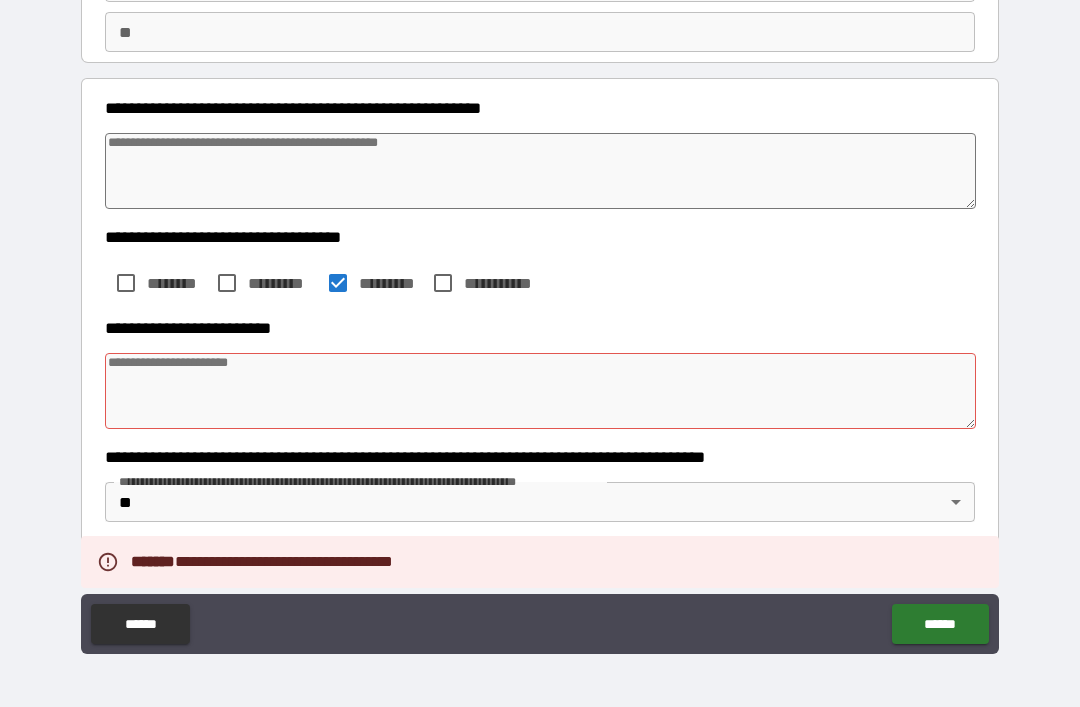 click at bounding box center (540, 391) 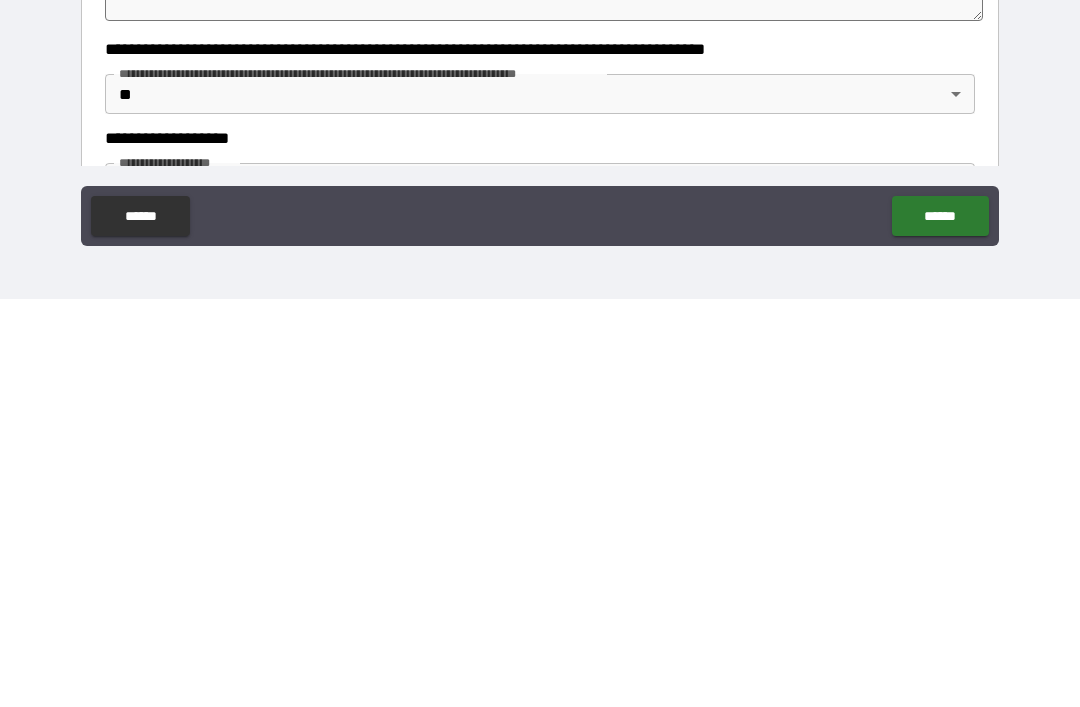 click on "******" at bounding box center [940, 624] 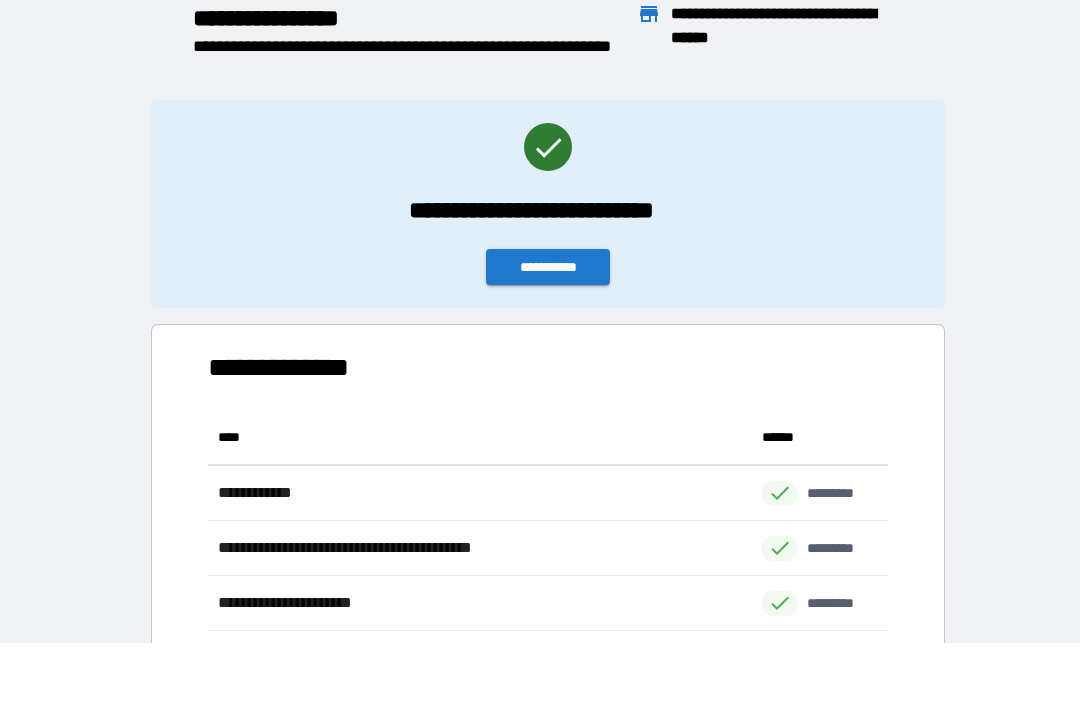 scroll, scrollTop: 1, scrollLeft: 1, axis: both 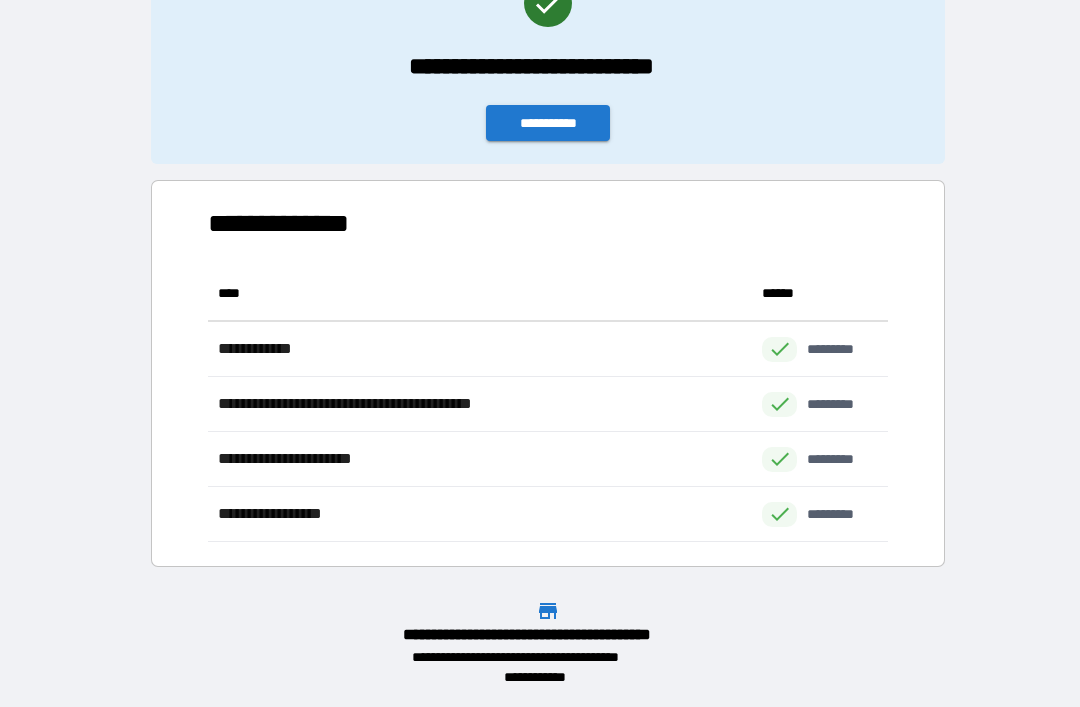 click on "**********" at bounding box center [548, 123] 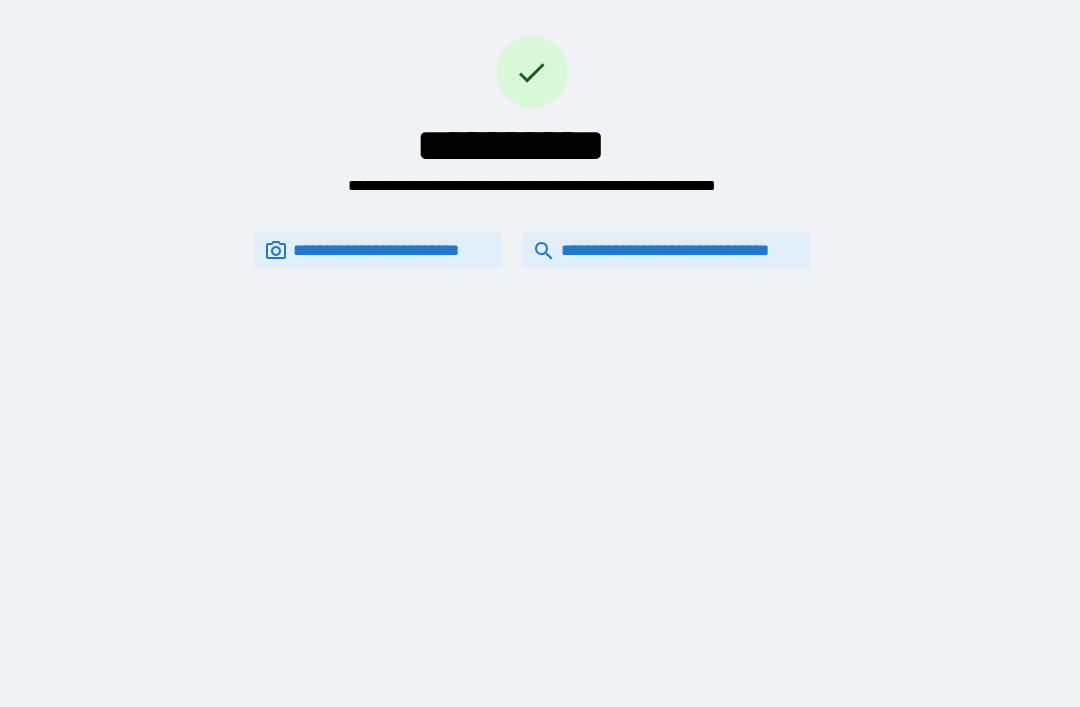 click on "**********" at bounding box center (666, 250) 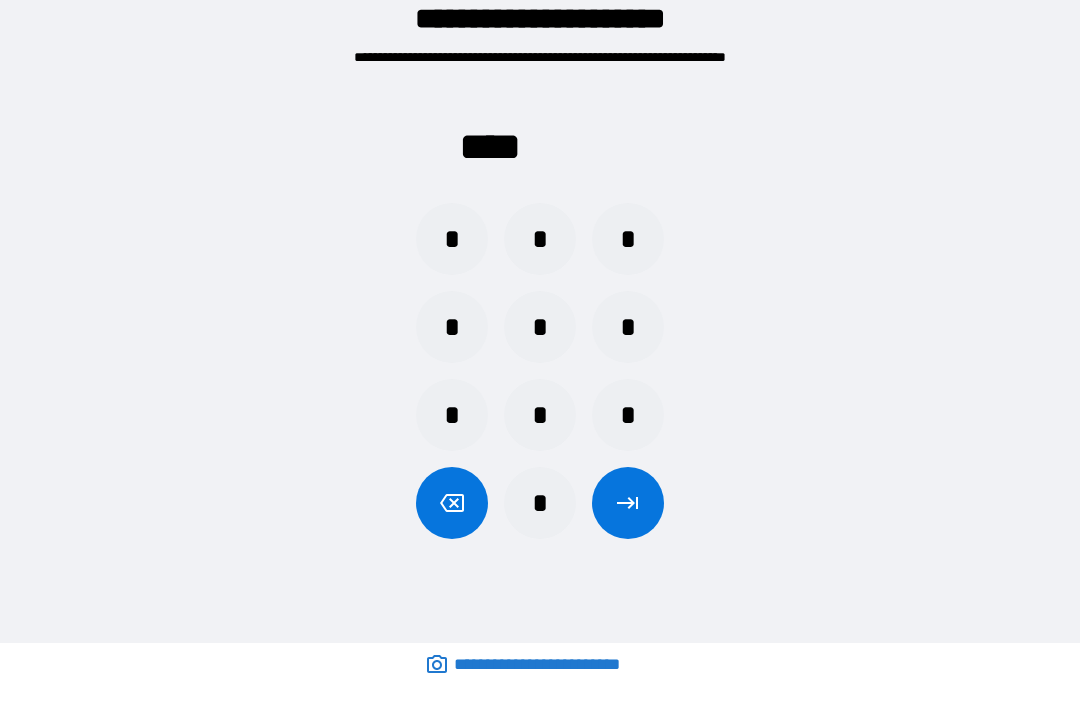 click on "*" at bounding box center (628, 327) 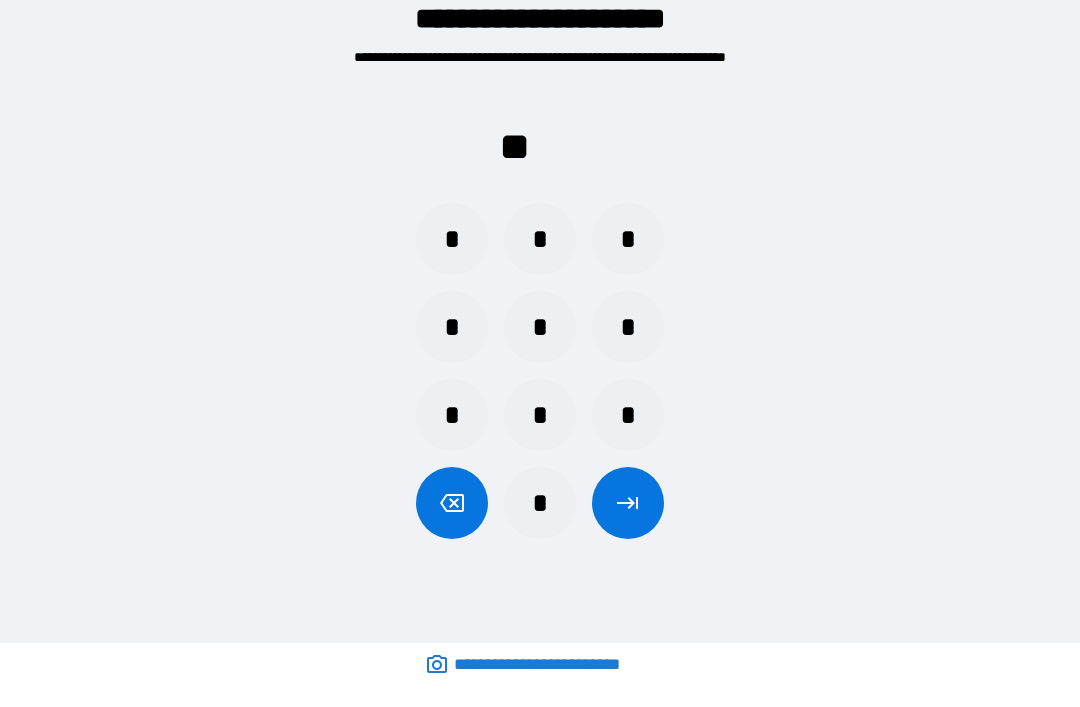 click on "*" at bounding box center (628, 327) 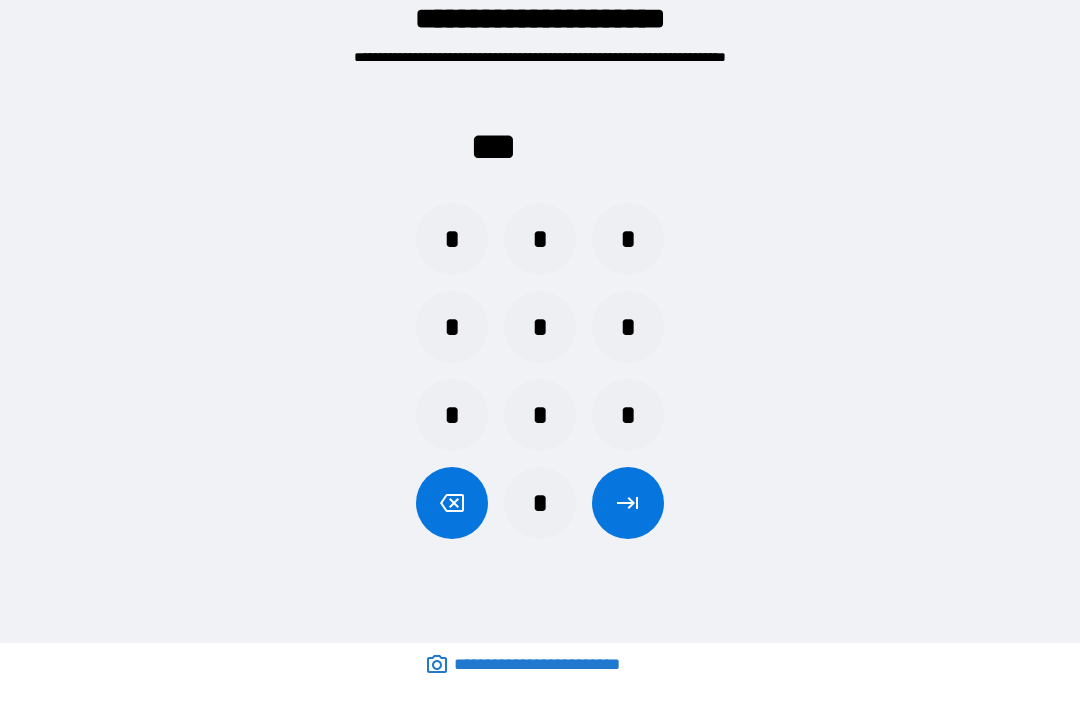 click on "*" at bounding box center [452, 239] 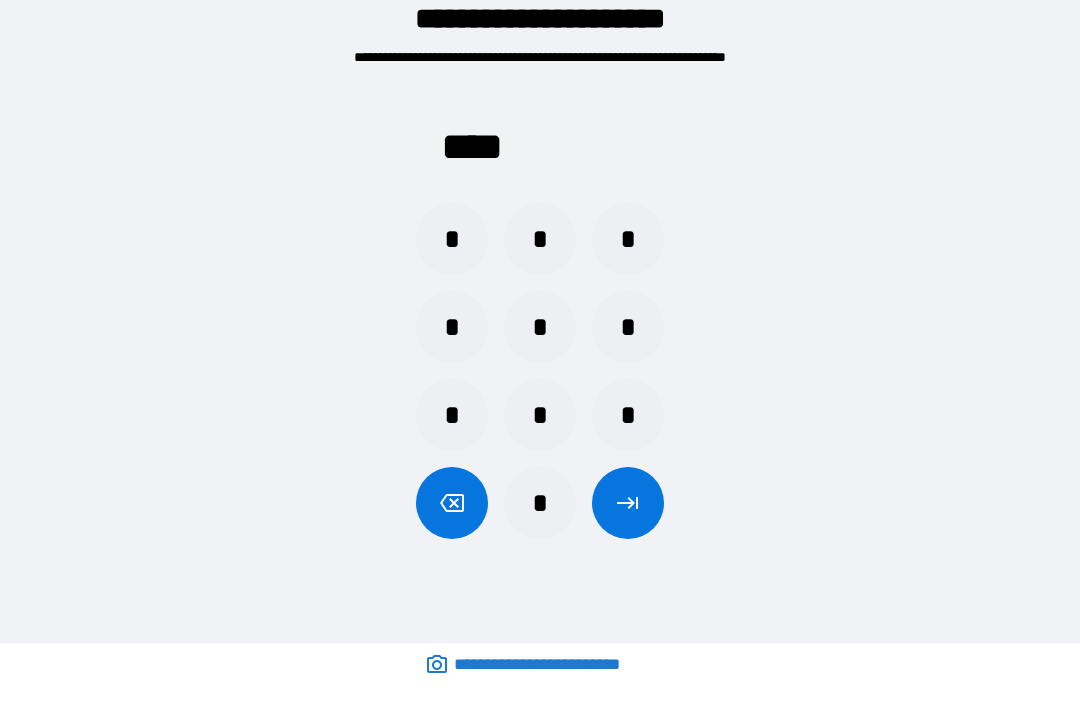 click at bounding box center (628, 503) 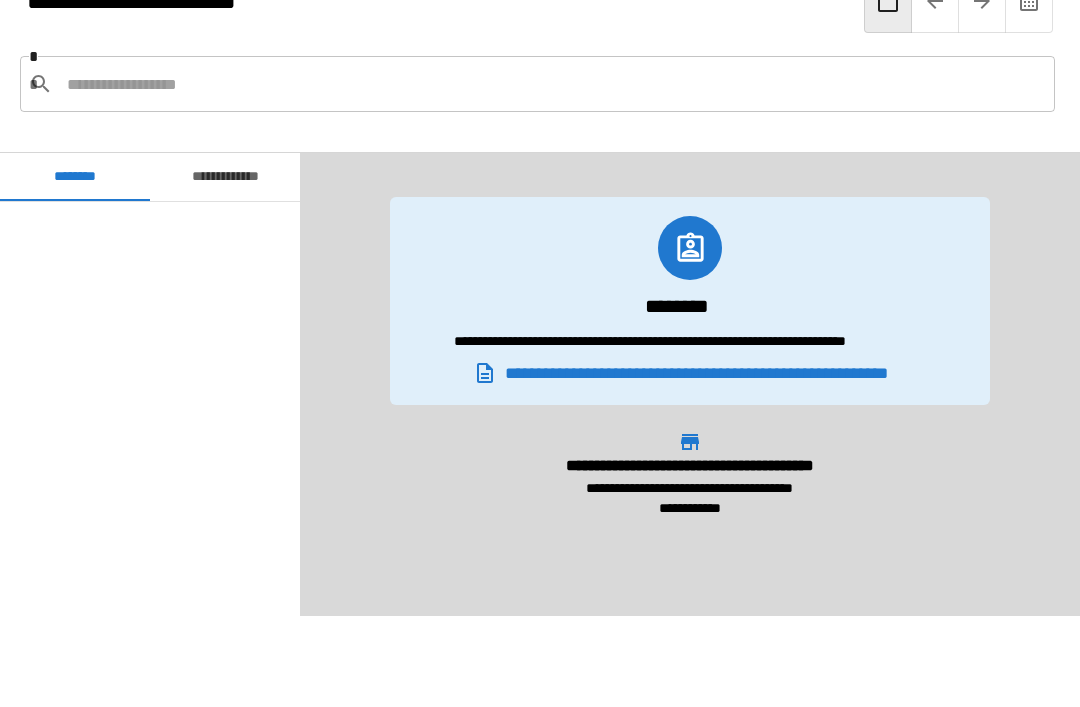 scroll, scrollTop: 1711, scrollLeft: 0, axis: vertical 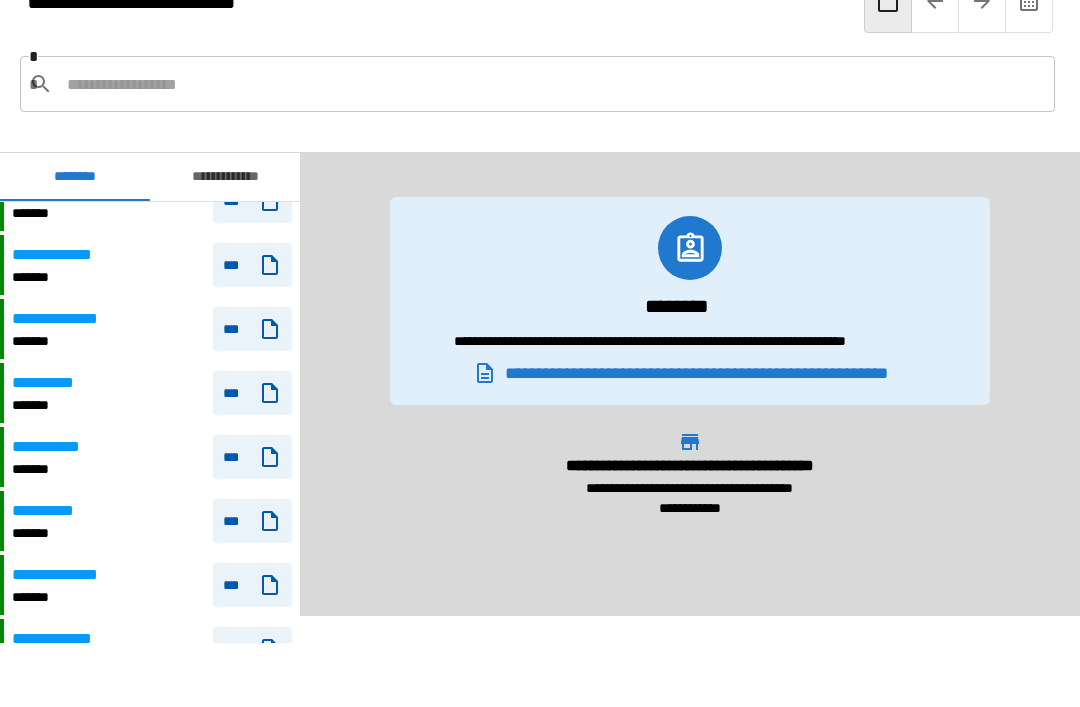 click on "**********" at bounding box center (152, 393) 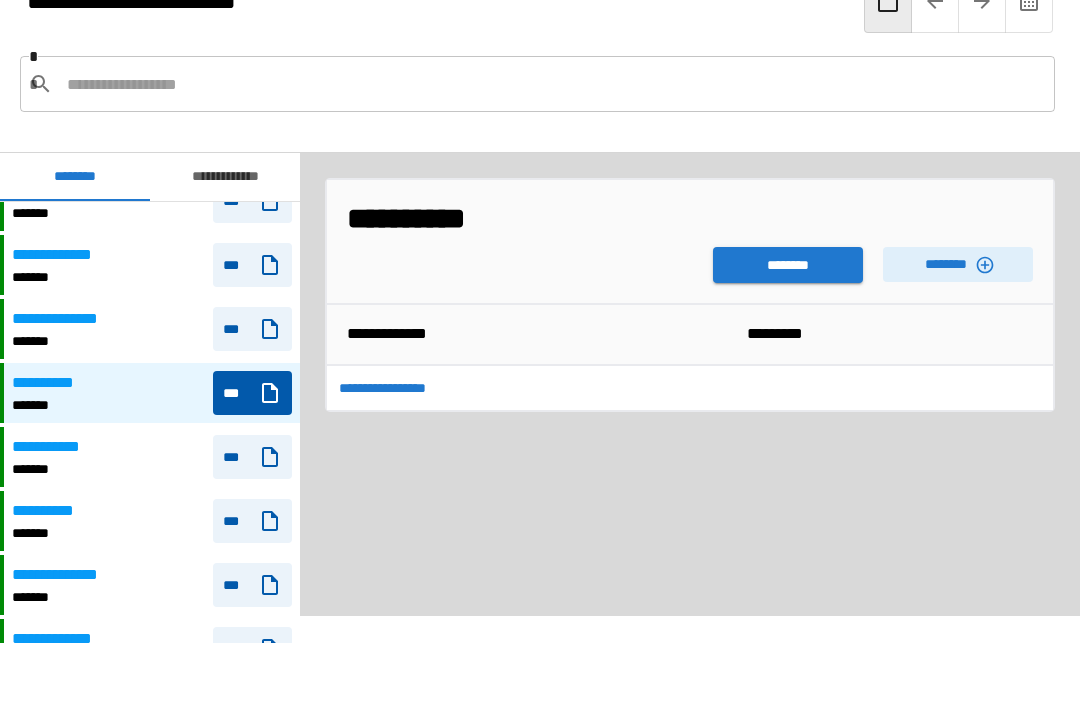 click on "********" at bounding box center [788, 265] 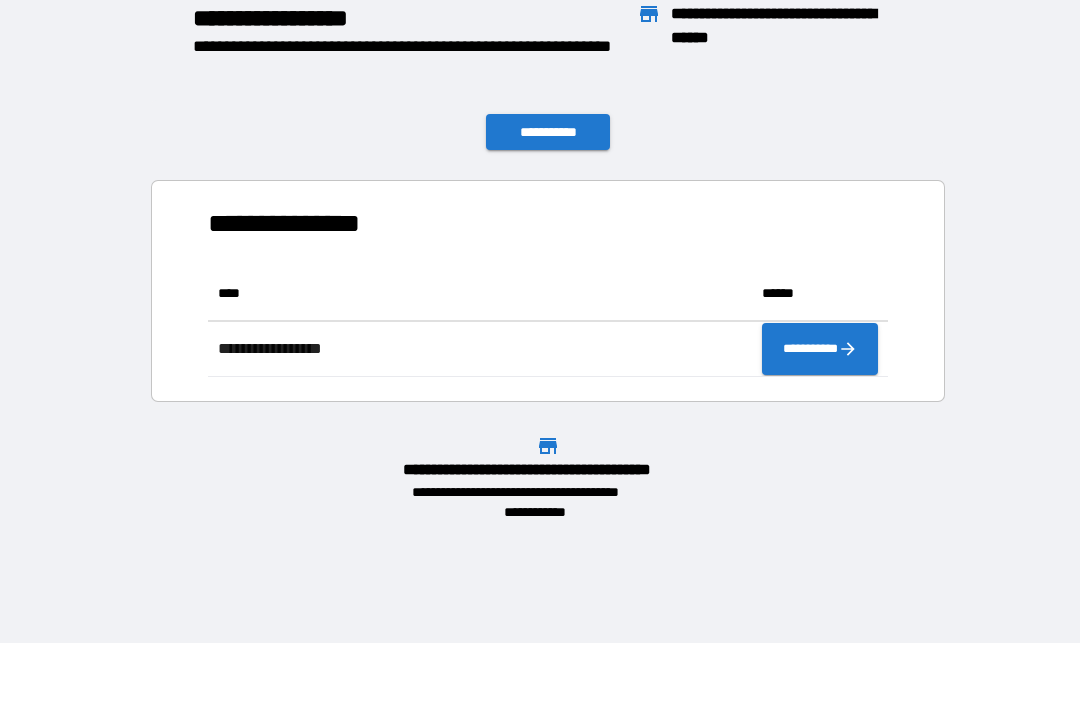 scroll, scrollTop: 1, scrollLeft: 1, axis: both 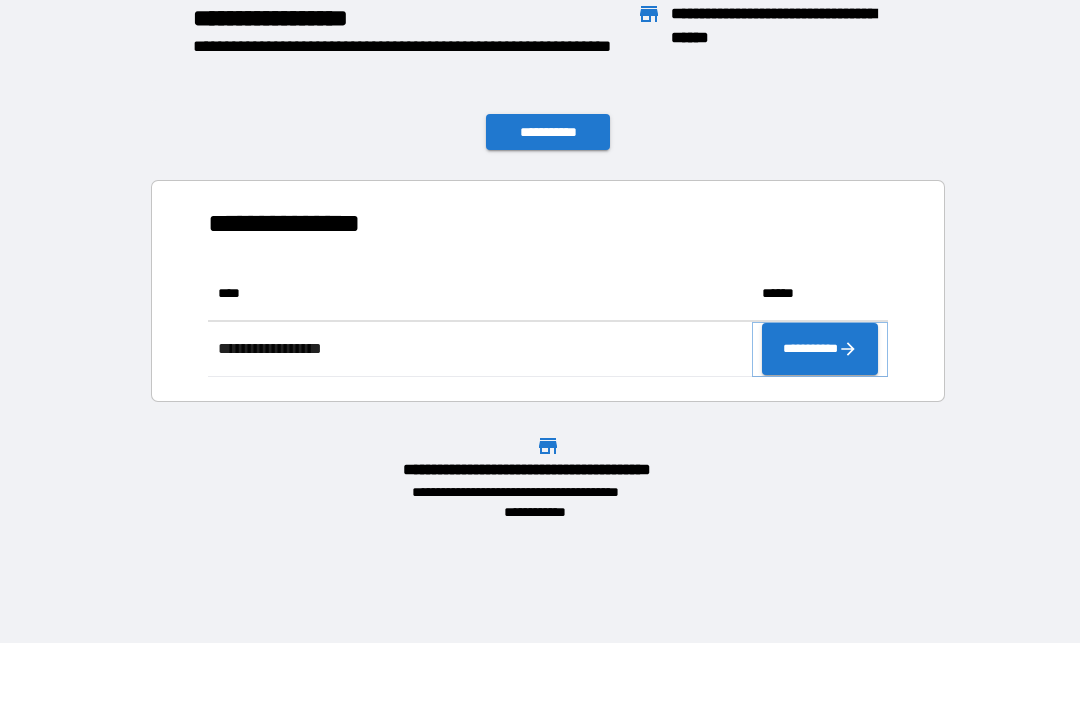 click on "**********" at bounding box center (820, 349) 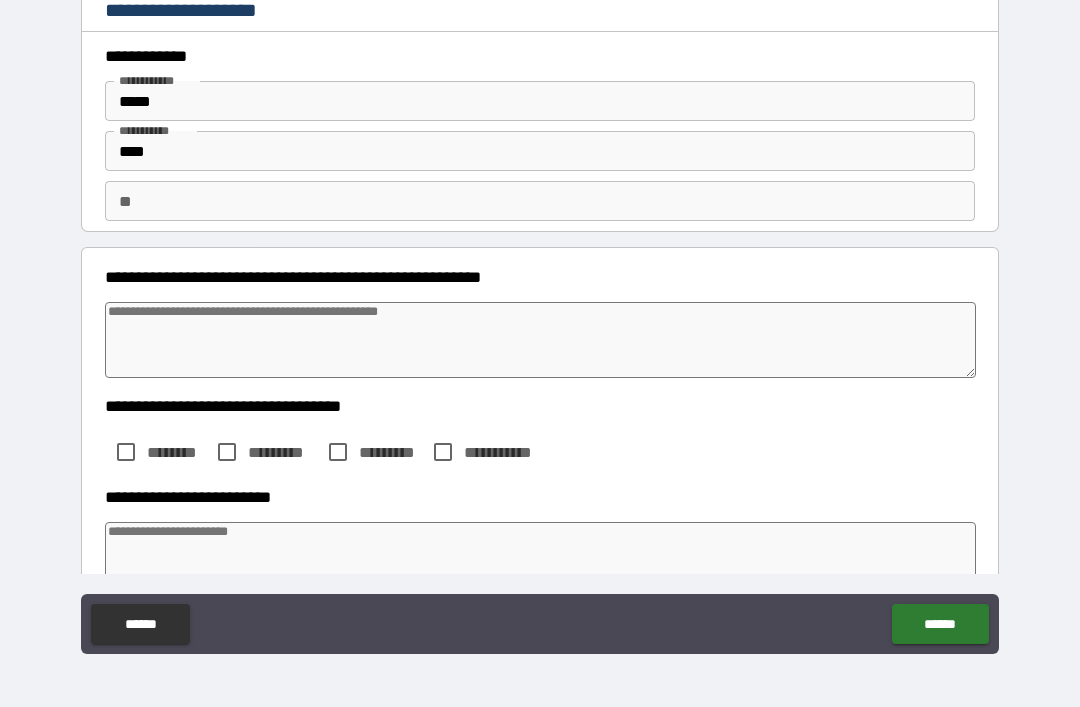 click at bounding box center [540, 340] 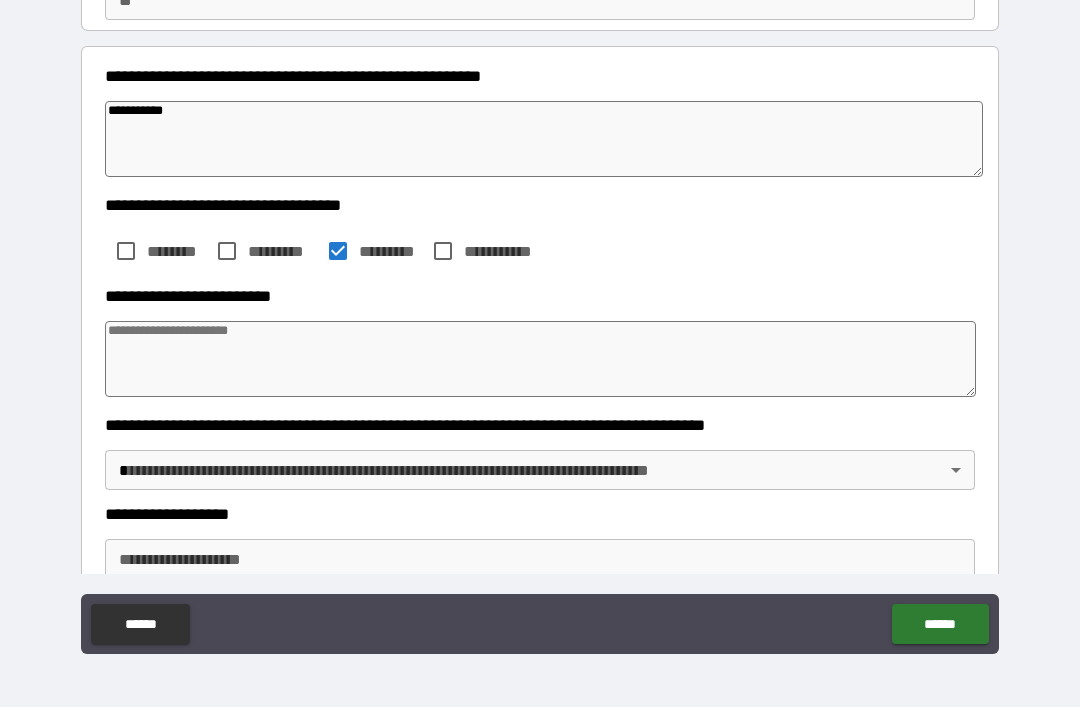 scroll, scrollTop: 215, scrollLeft: 0, axis: vertical 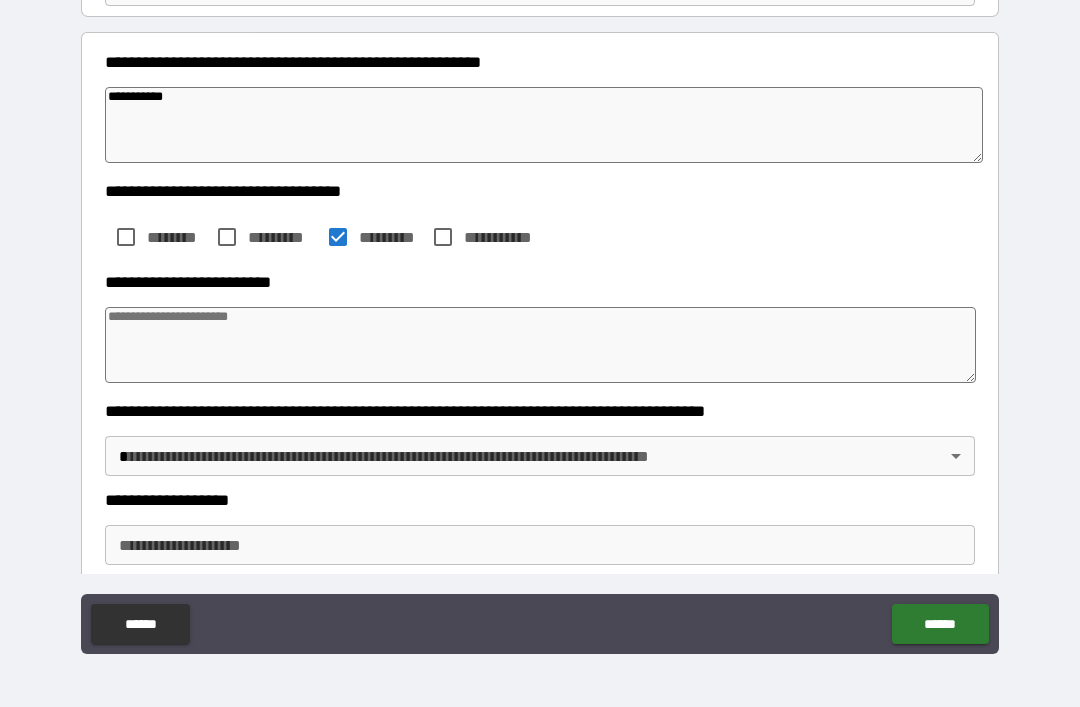 click at bounding box center (540, 345) 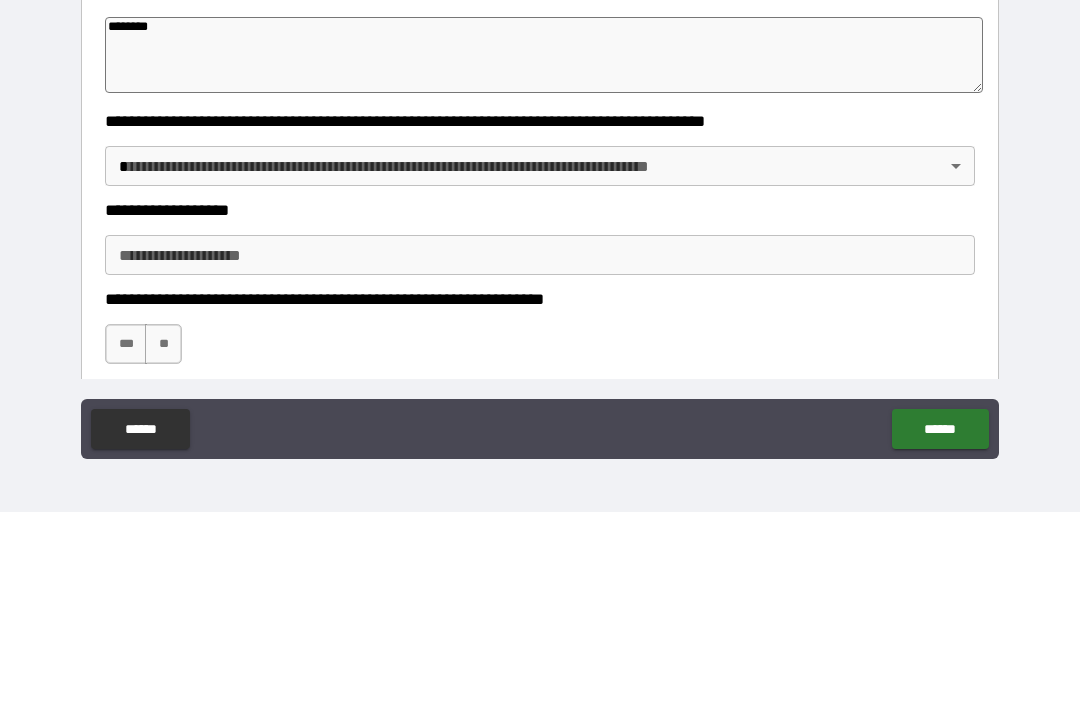 scroll, scrollTop: 311, scrollLeft: 0, axis: vertical 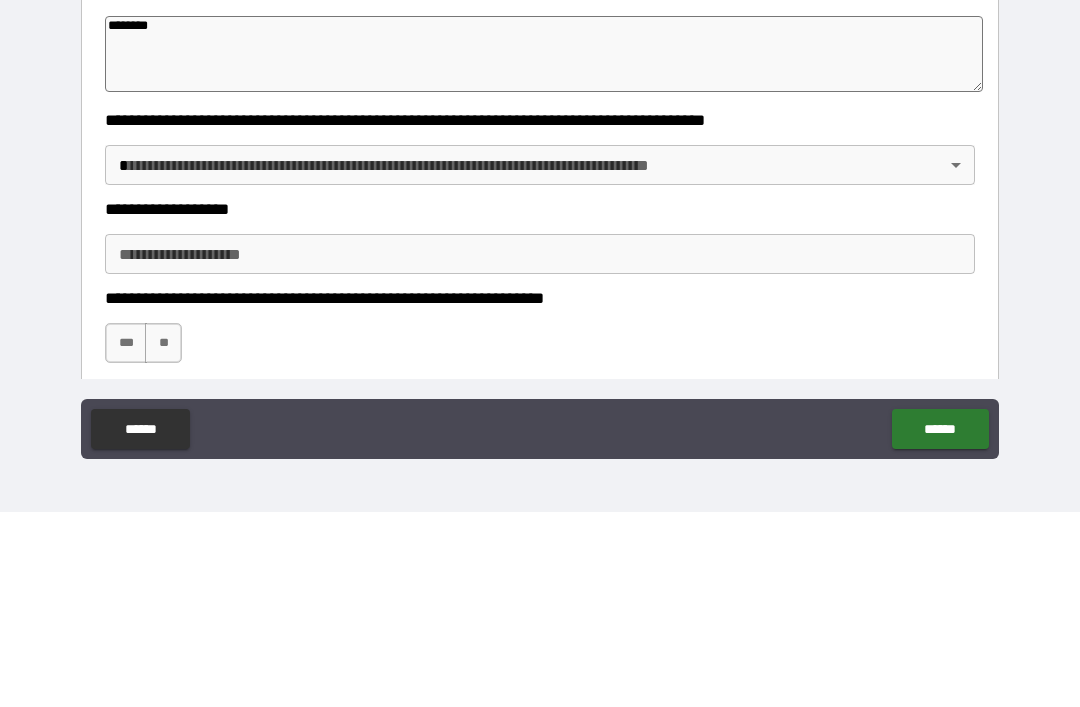 click on "**********" at bounding box center (540, 321) 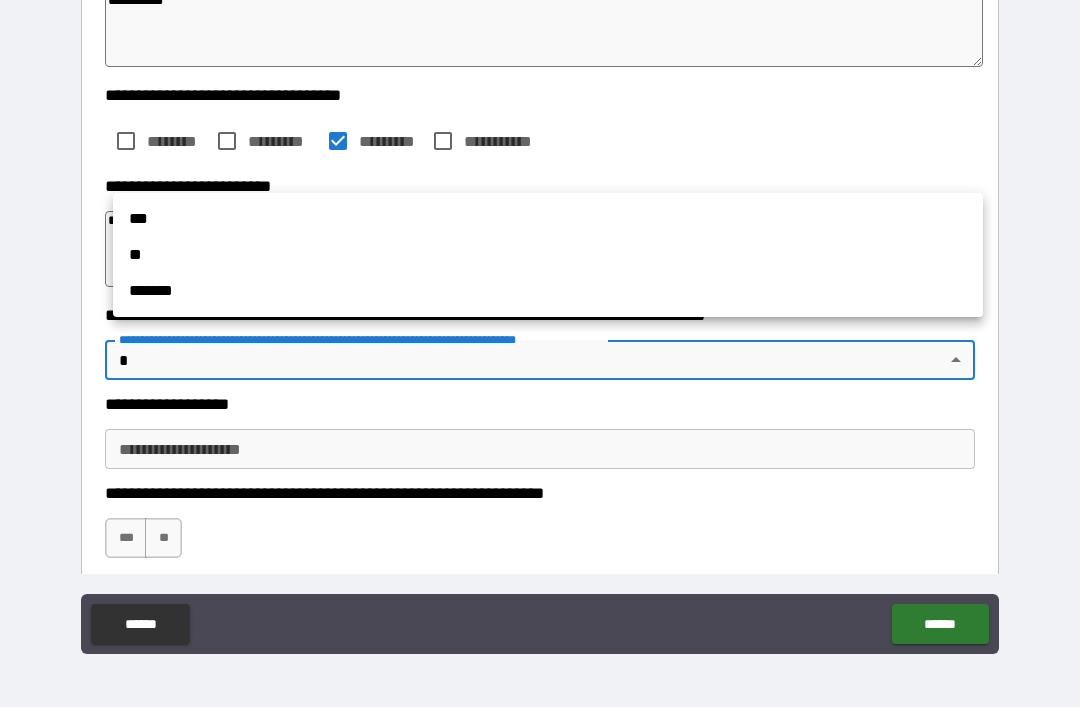 click on "*******" at bounding box center [548, 291] 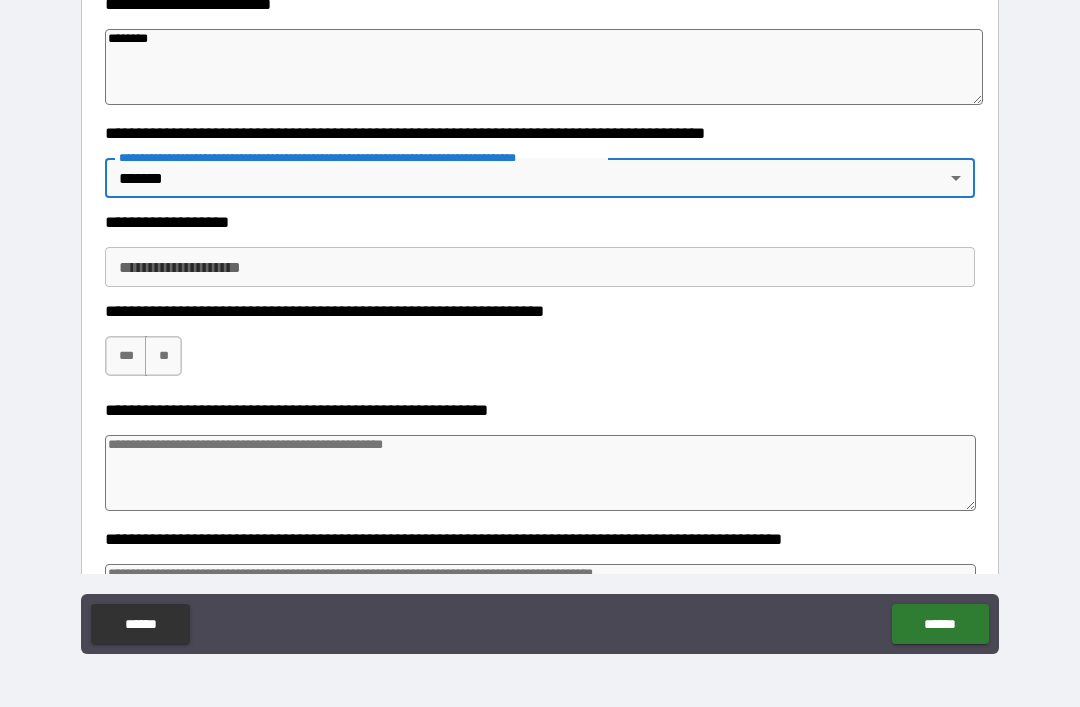 scroll, scrollTop: 535, scrollLeft: 0, axis: vertical 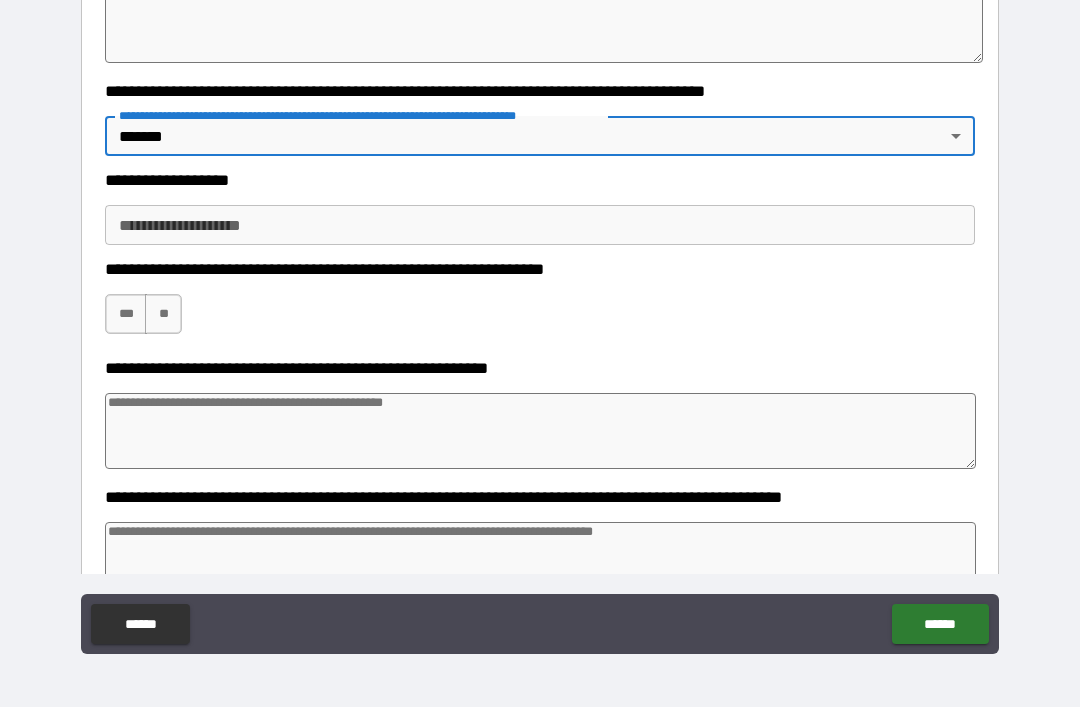 click on "**********" at bounding box center (540, 225) 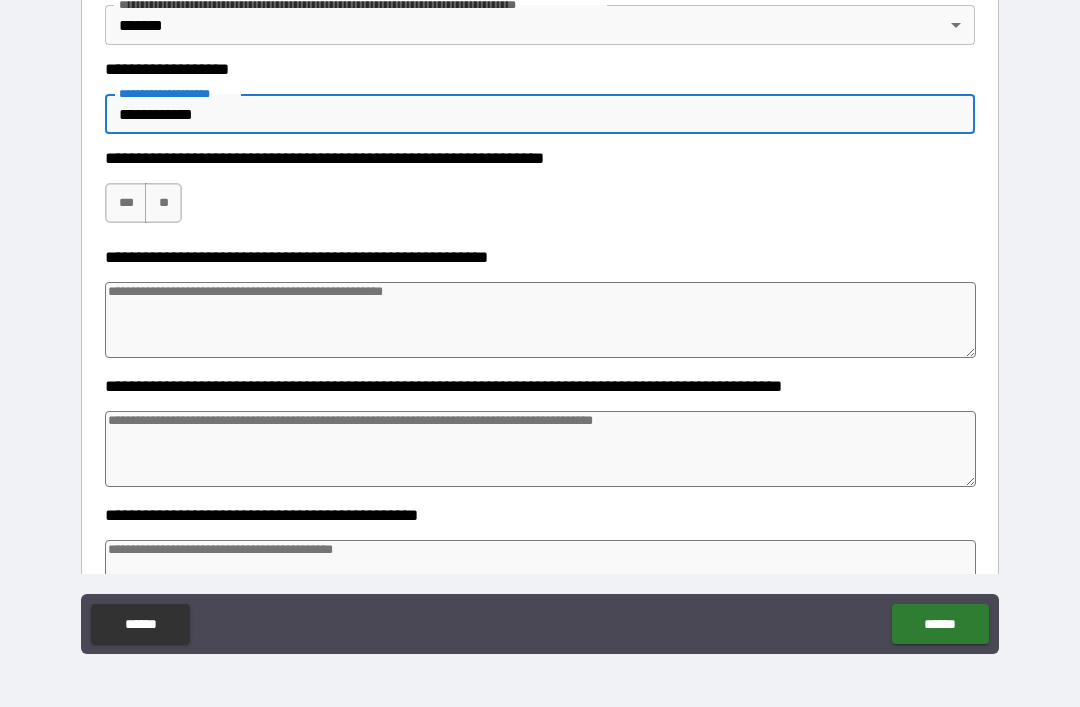 scroll, scrollTop: 645, scrollLeft: 0, axis: vertical 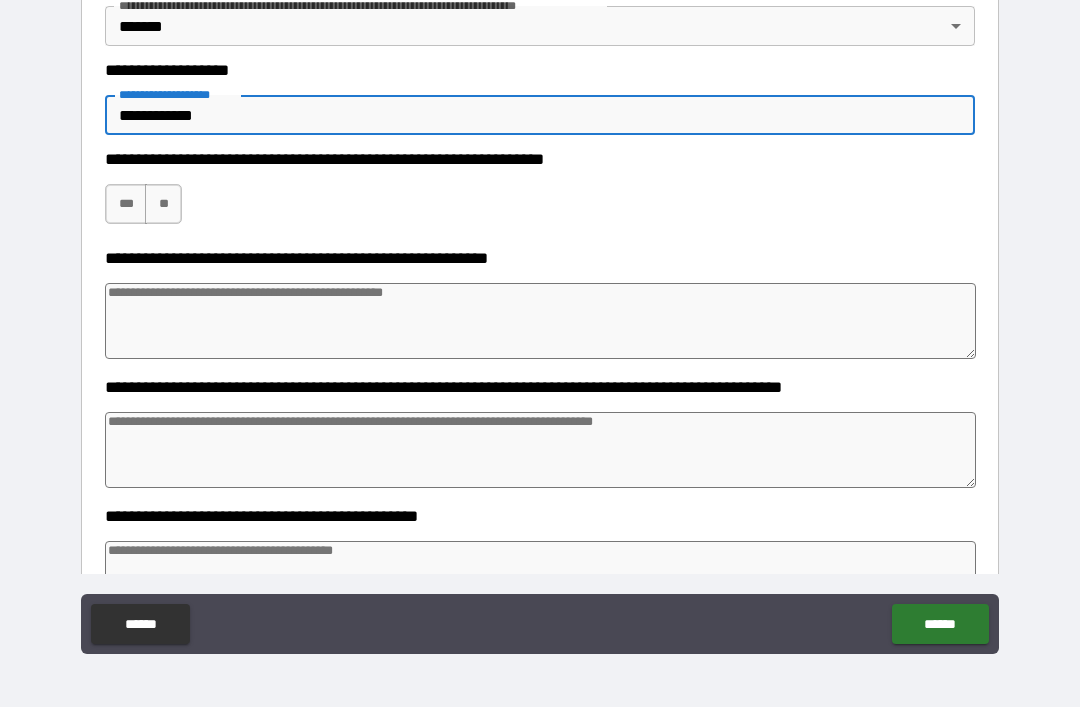 click on "***" at bounding box center [126, 204] 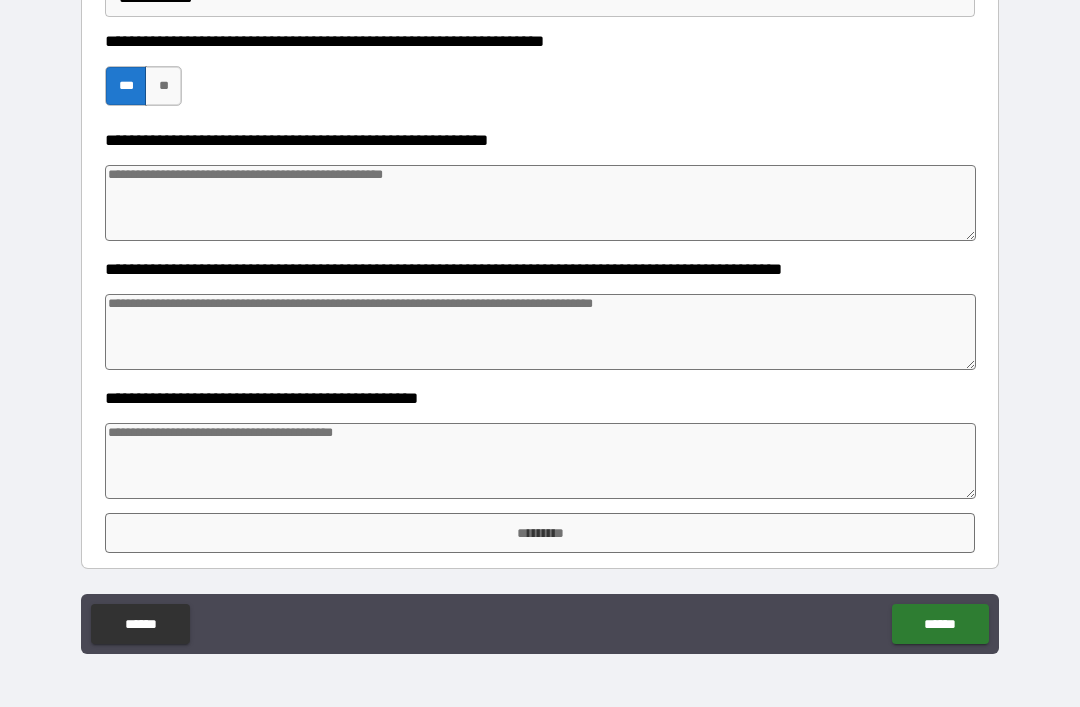 scroll, scrollTop: 763, scrollLeft: 0, axis: vertical 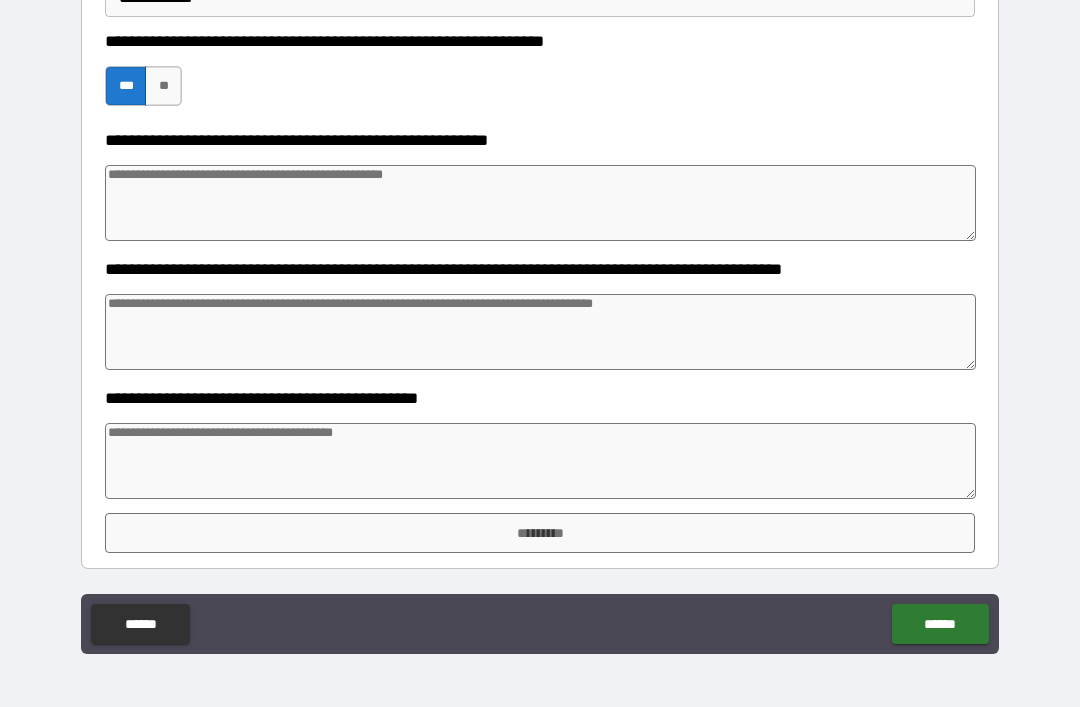 click at bounding box center (540, 461) 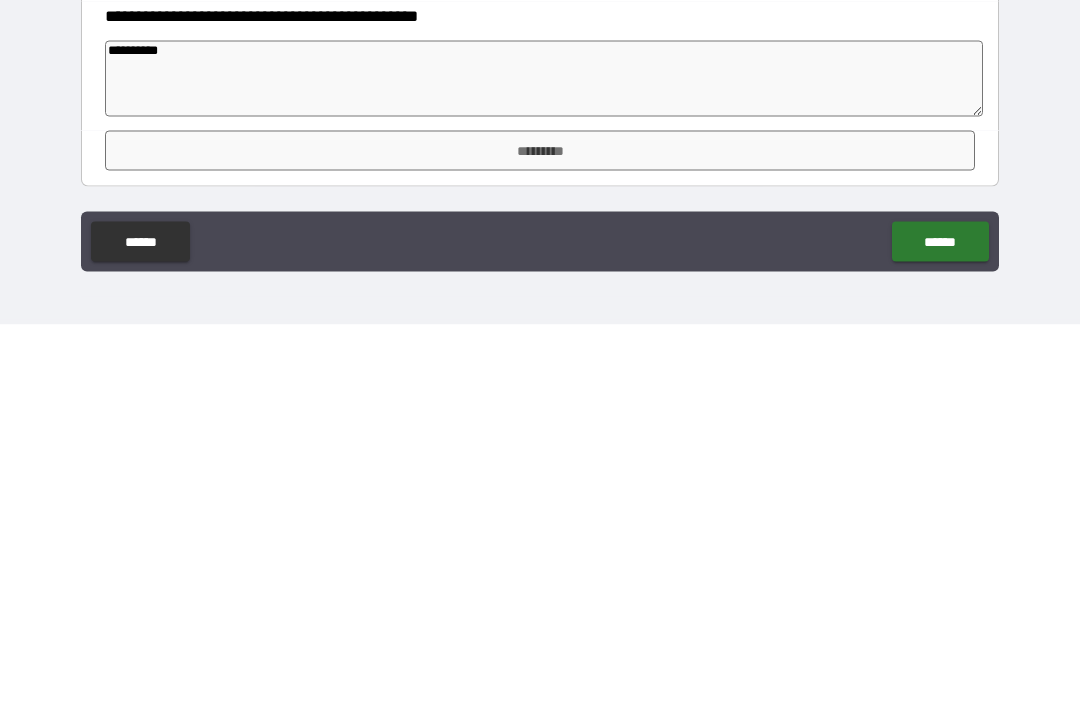 click on "*********" at bounding box center [540, 533] 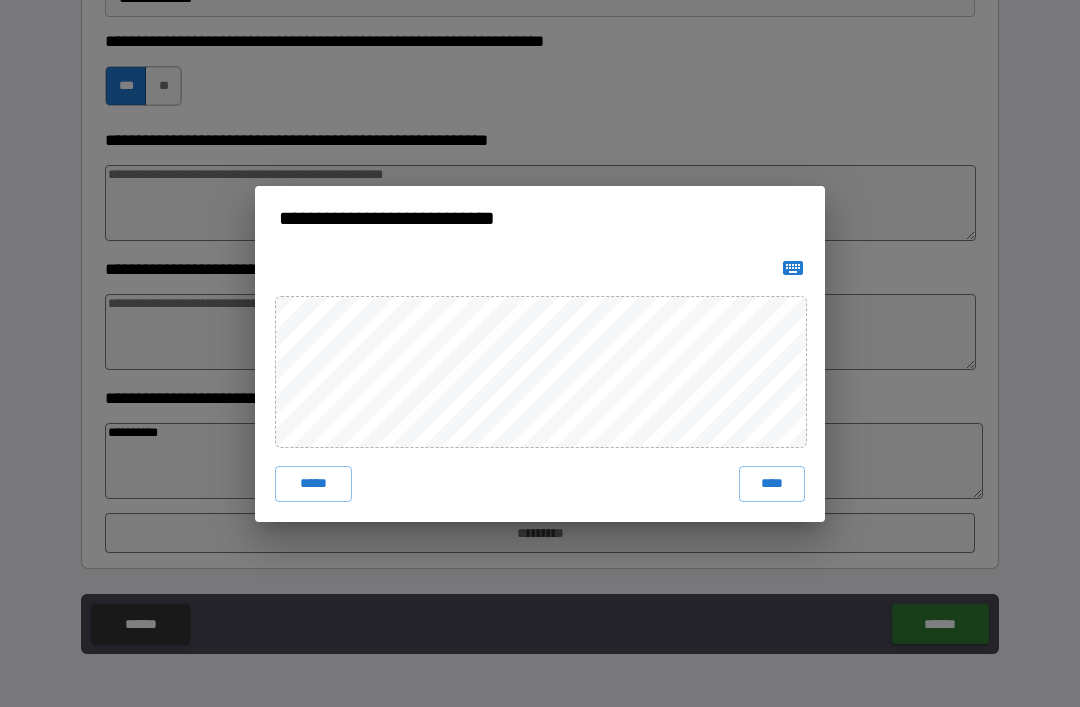 click on "*****" at bounding box center [313, 484] 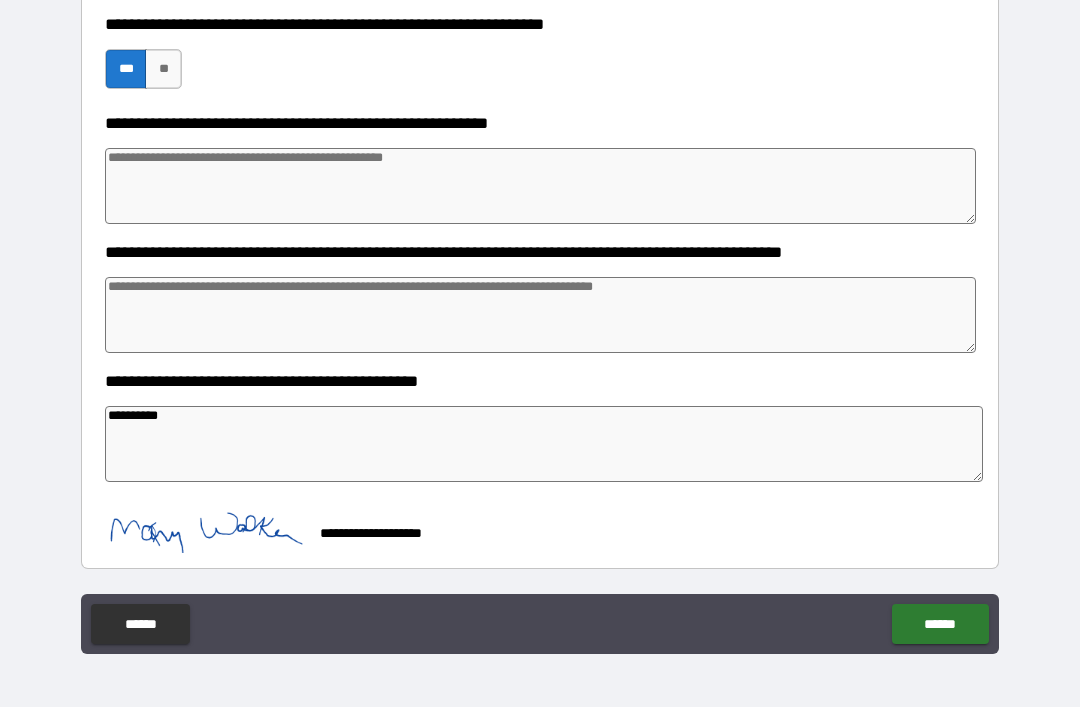 scroll, scrollTop: 780, scrollLeft: 0, axis: vertical 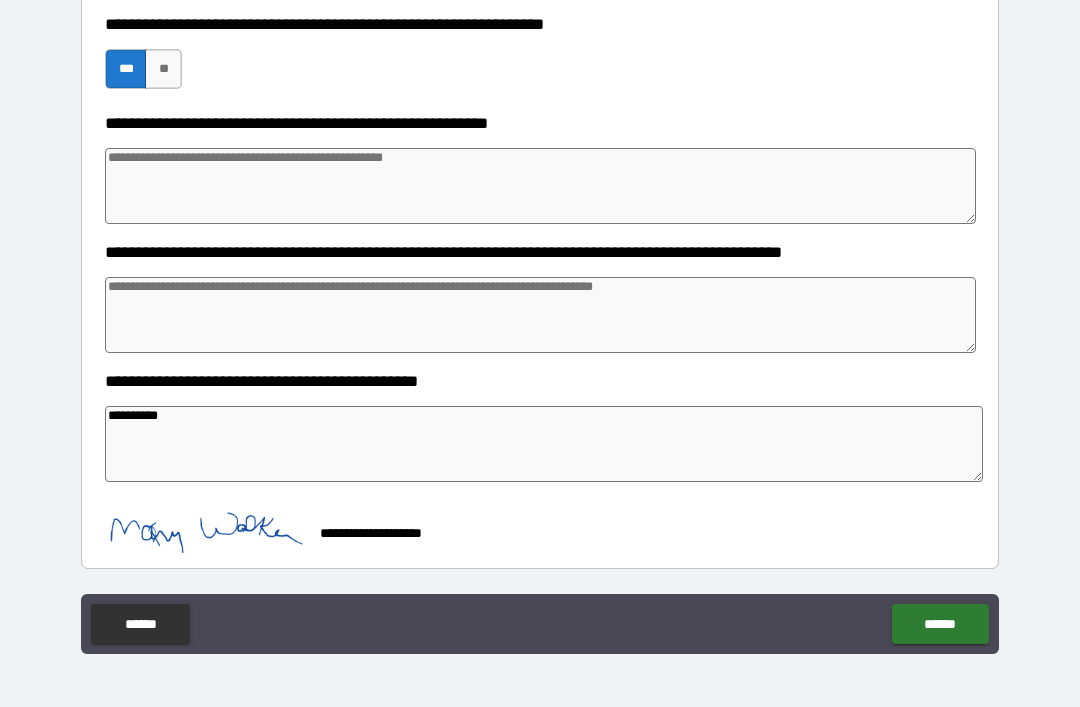 click on "******" at bounding box center (940, 624) 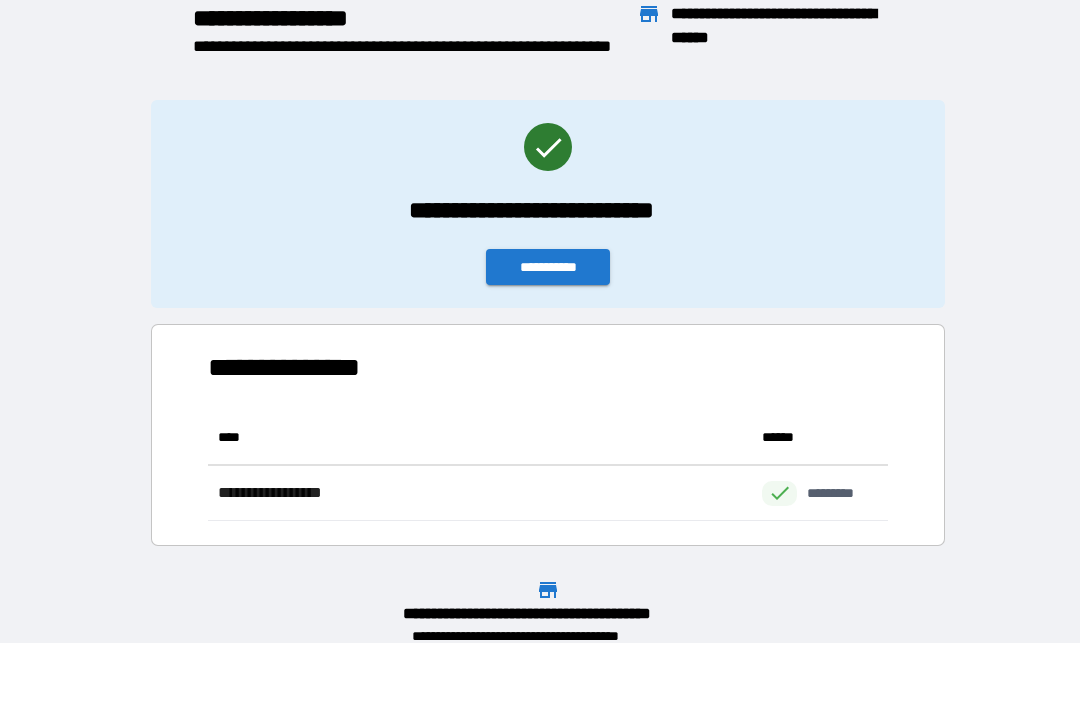 scroll, scrollTop: 111, scrollLeft: 680, axis: both 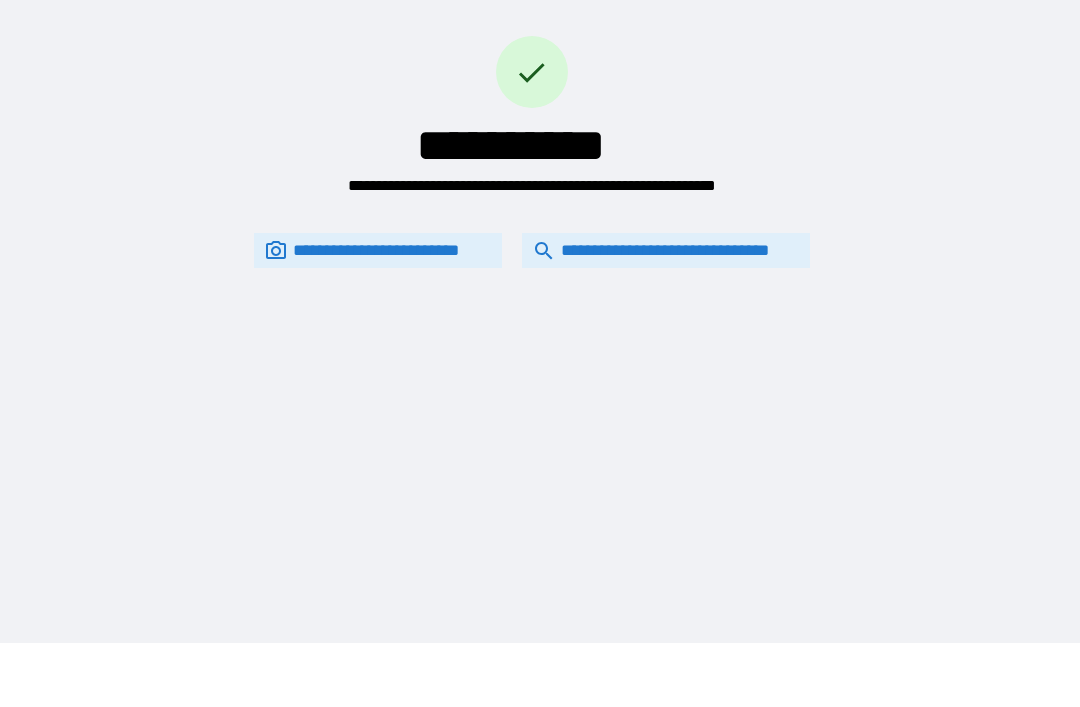 click on "**********" at bounding box center (666, 250) 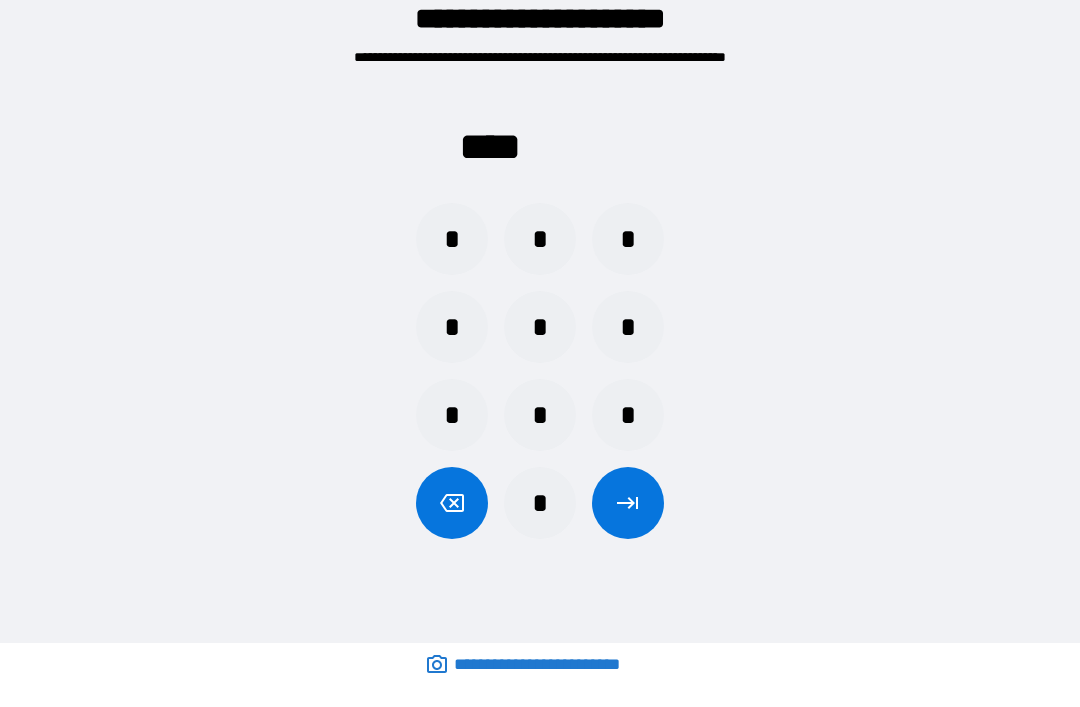 click on "*" at bounding box center [628, 327] 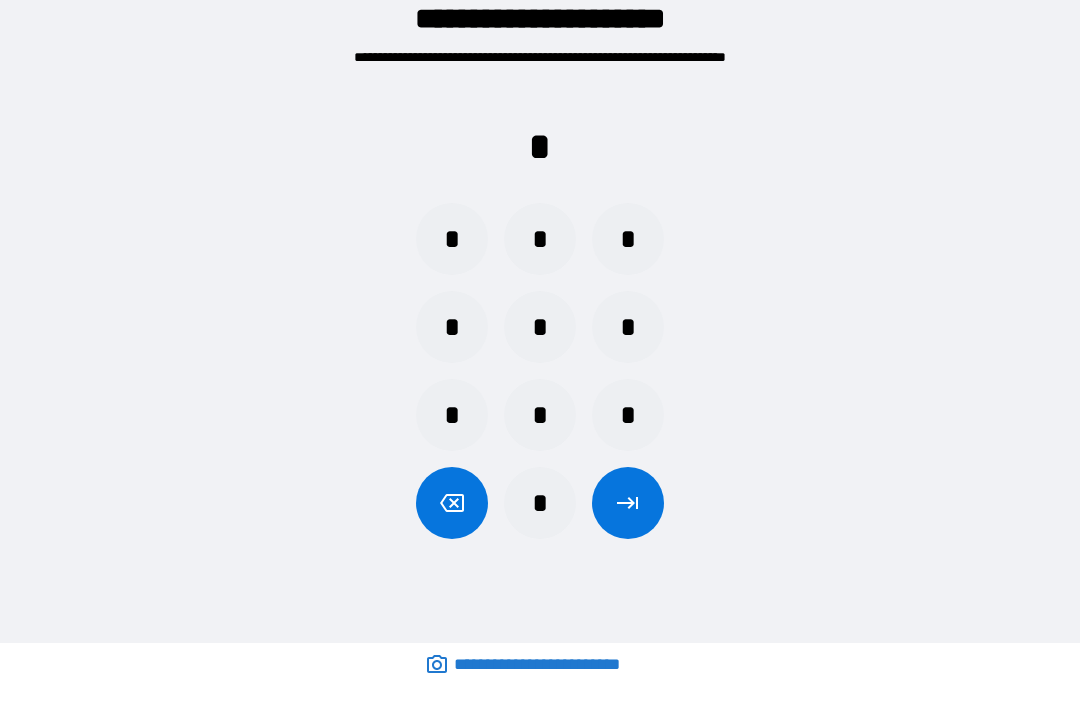 click on "*" at bounding box center [540, 415] 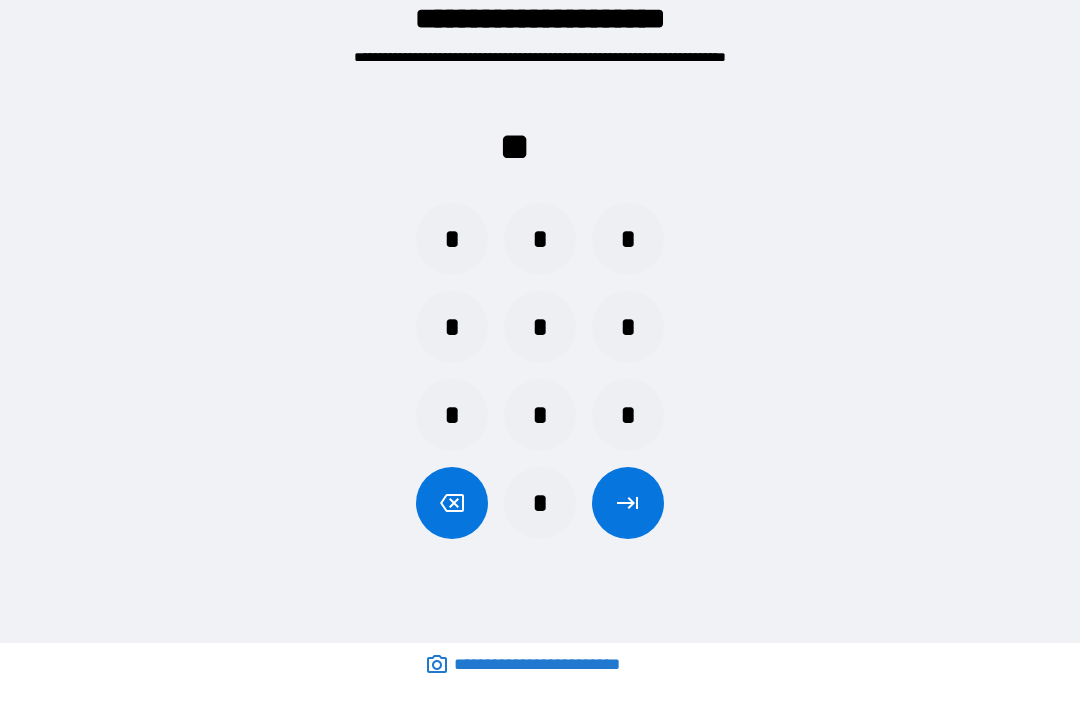 click on "*" at bounding box center [628, 327] 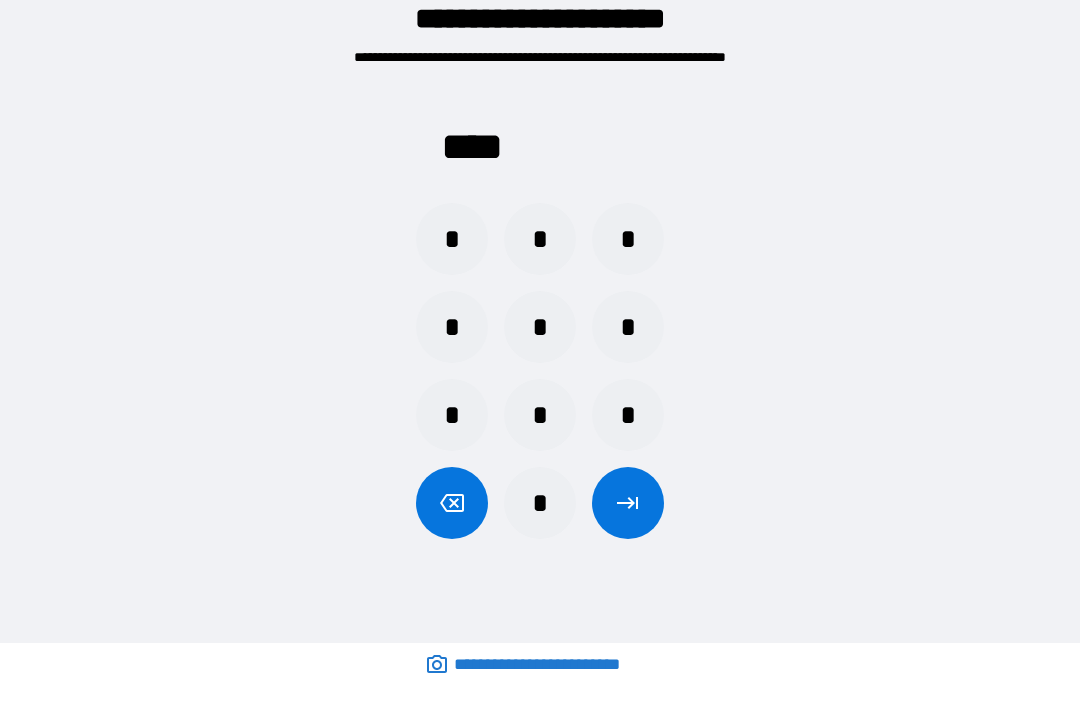 click at bounding box center (628, 503) 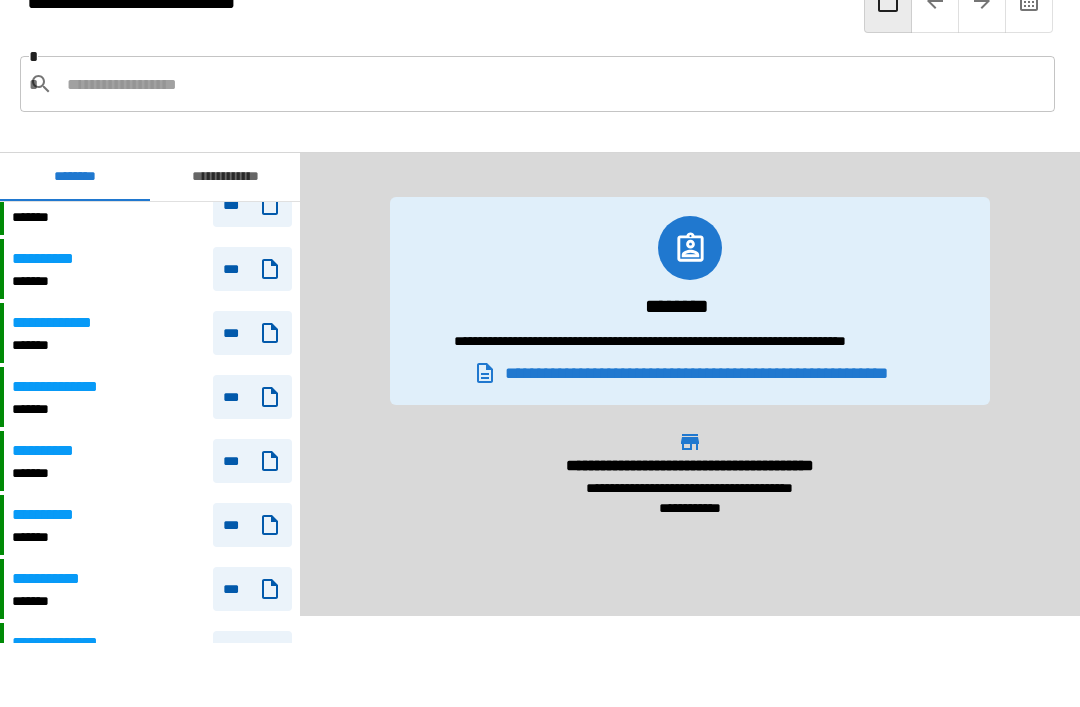 scroll, scrollTop: 1651, scrollLeft: 0, axis: vertical 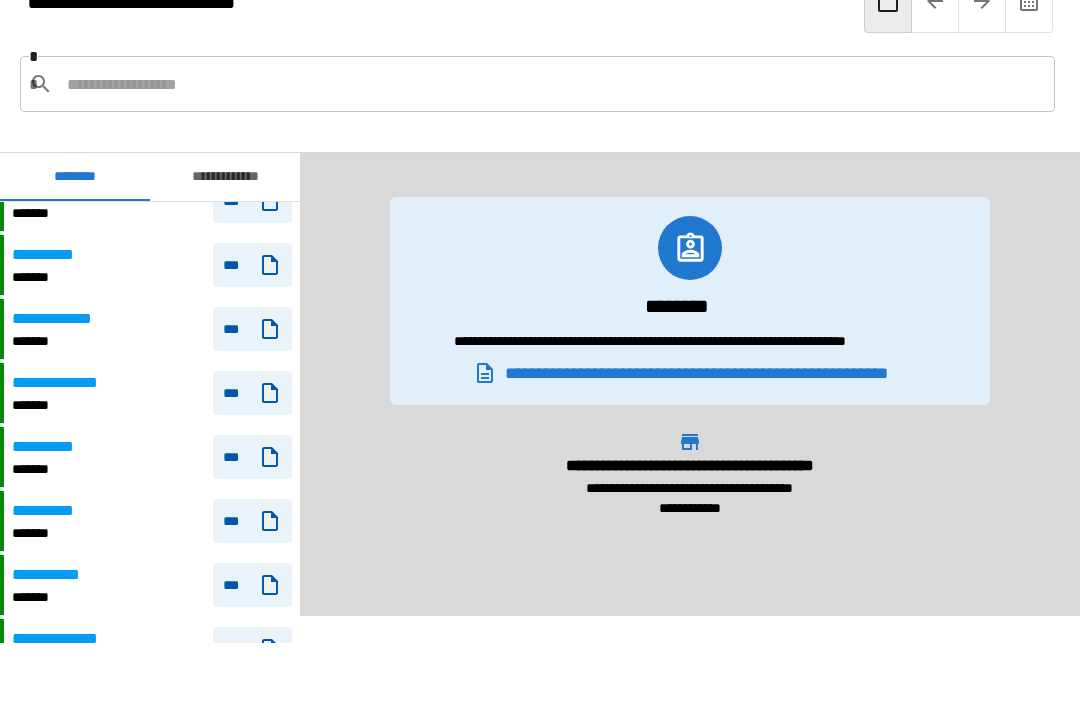 click on "**********" at bounding box center [152, 393] 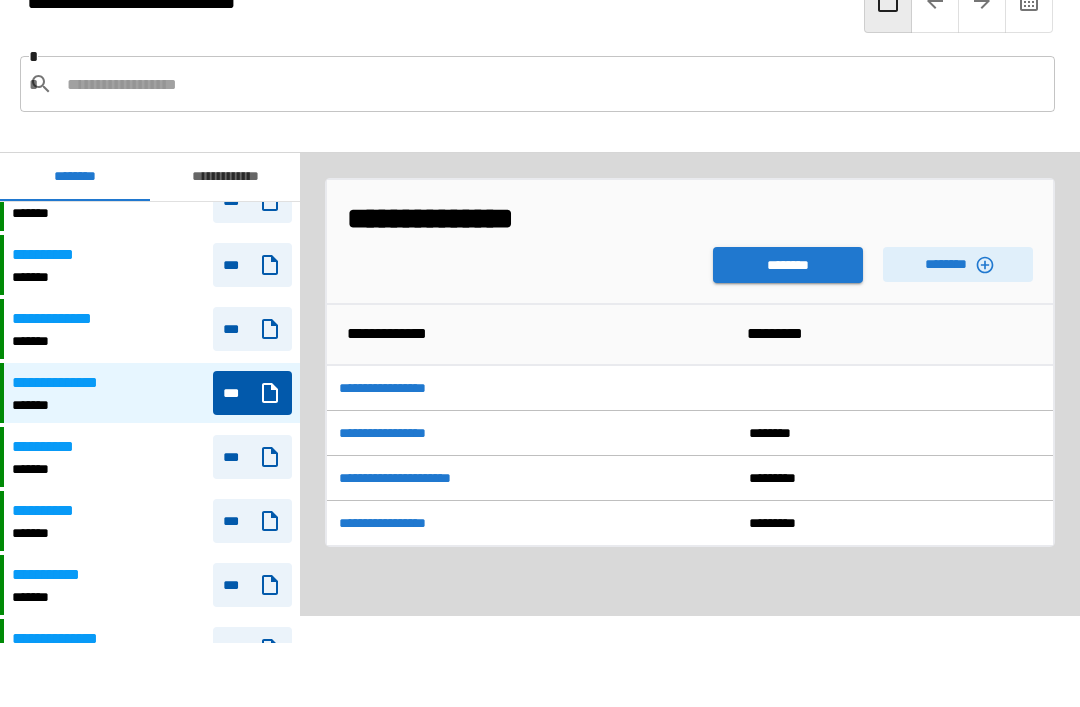 click on "********" at bounding box center (788, 265) 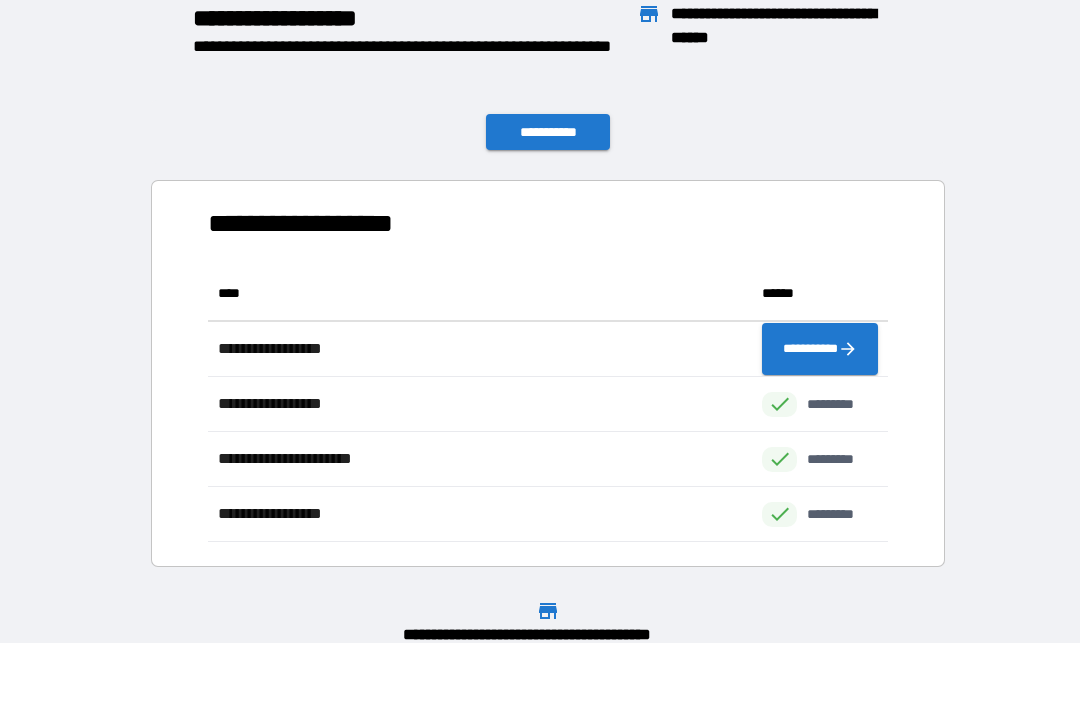 scroll, scrollTop: 1, scrollLeft: 1, axis: both 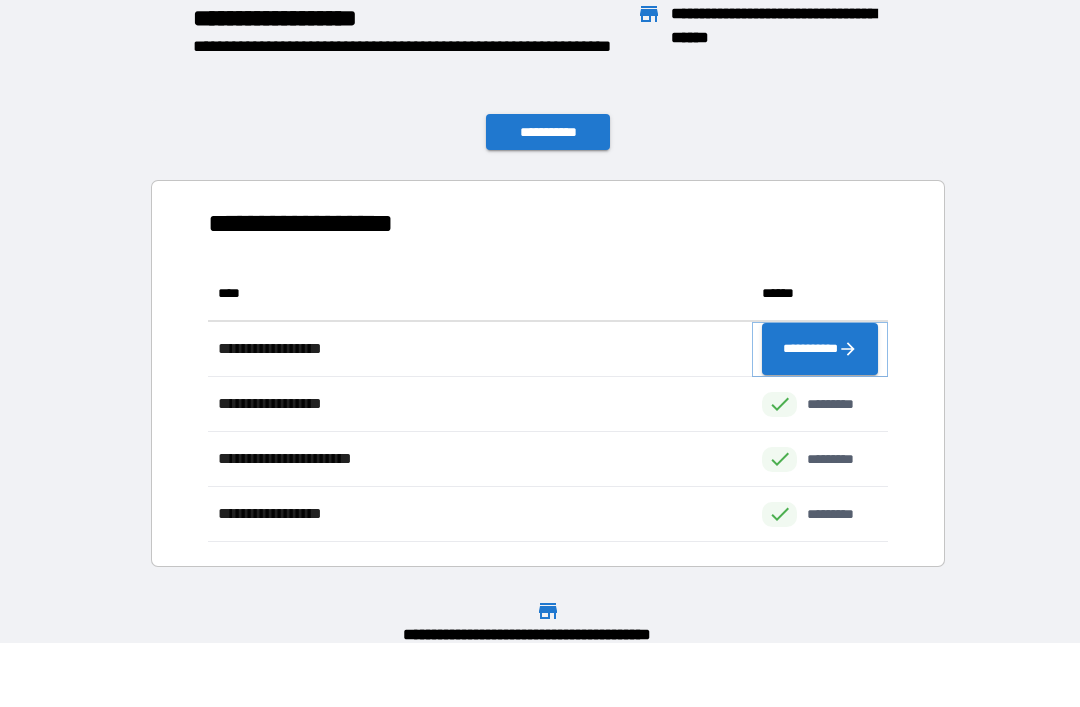 click on "**********" at bounding box center [820, 349] 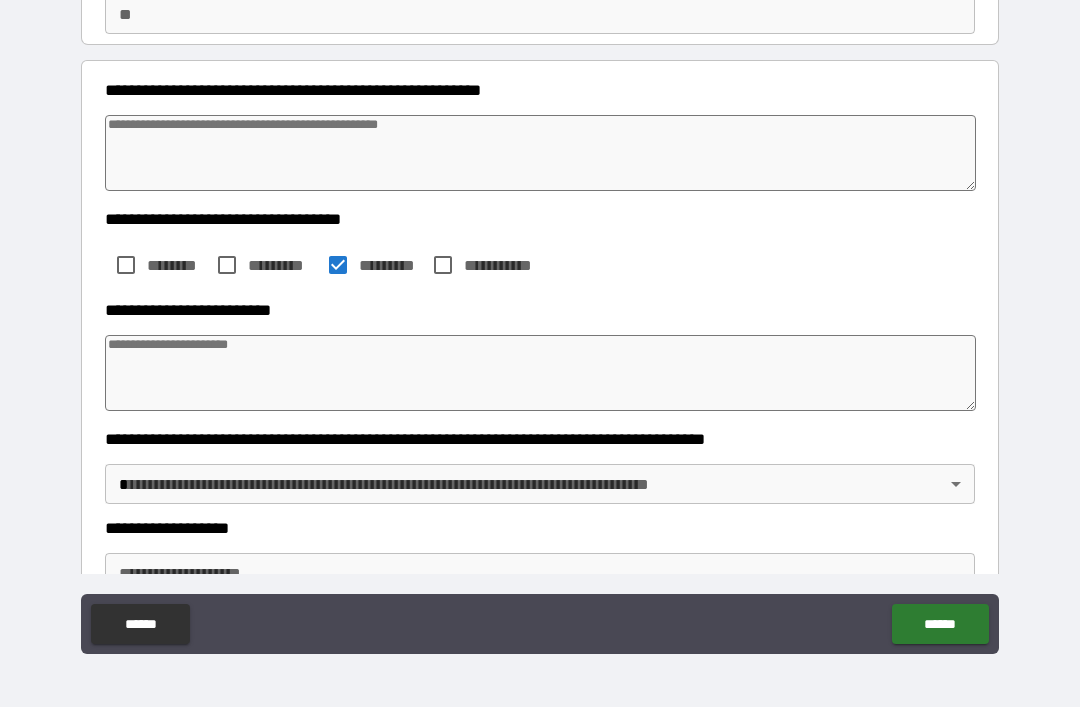 scroll, scrollTop: 202, scrollLeft: 0, axis: vertical 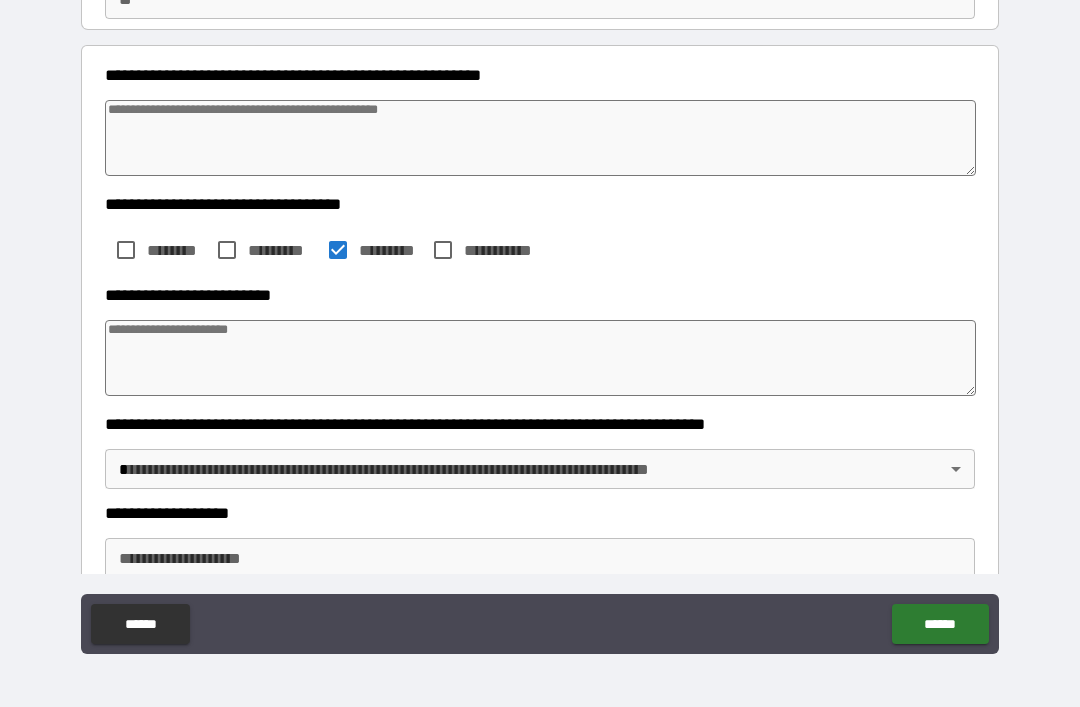 click at bounding box center (540, 358) 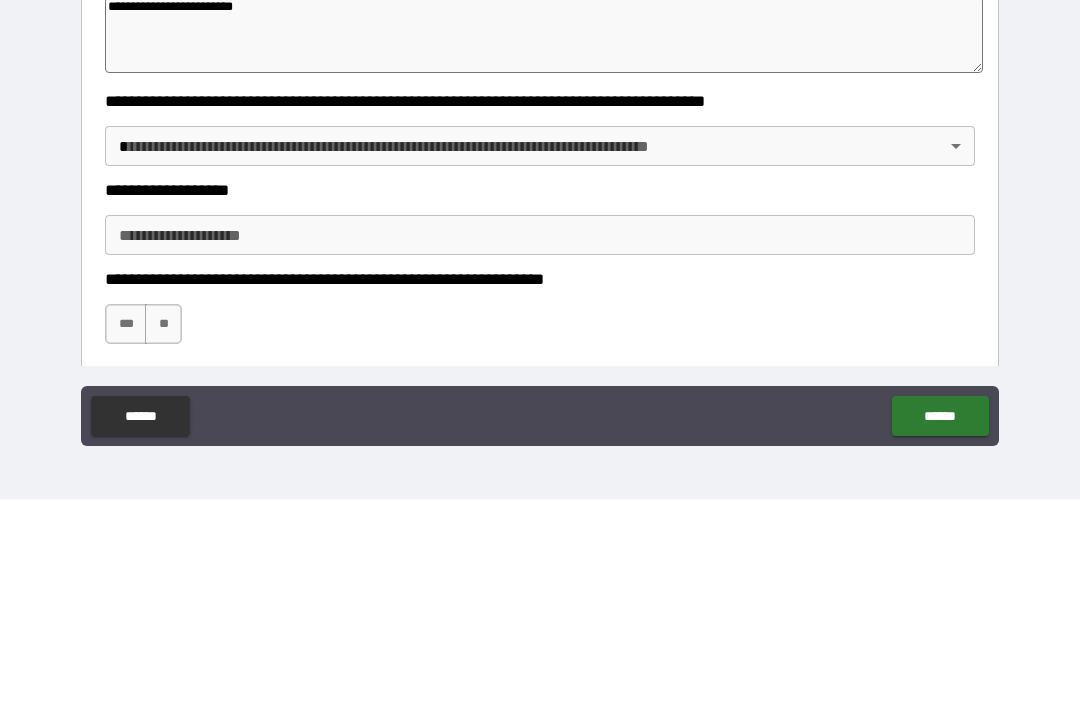 scroll, scrollTop: 323, scrollLeft: 0, axis: vertical 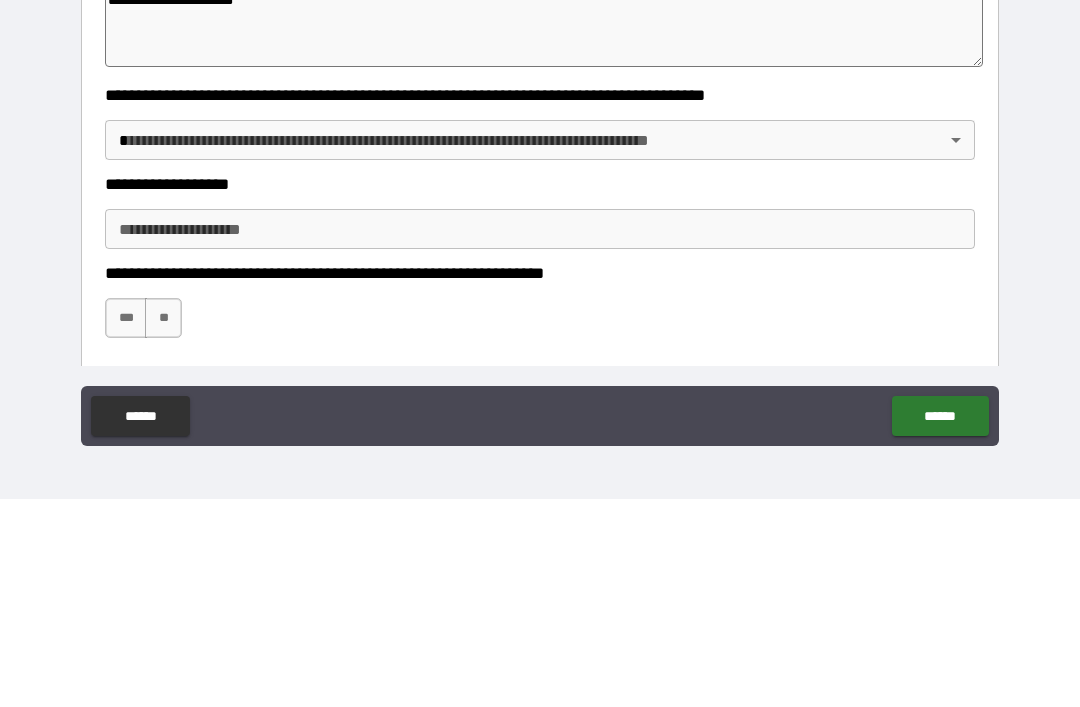 click on "**********" at bounding box center [540, 321] 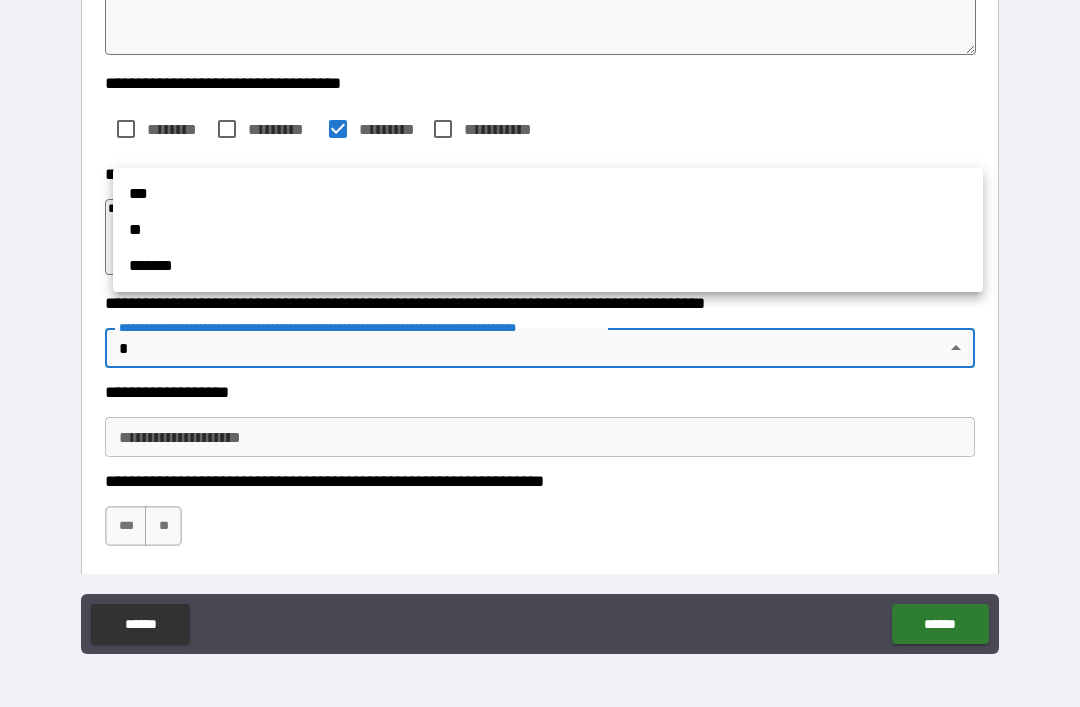 click on "**" at bounding box center [548, 230] 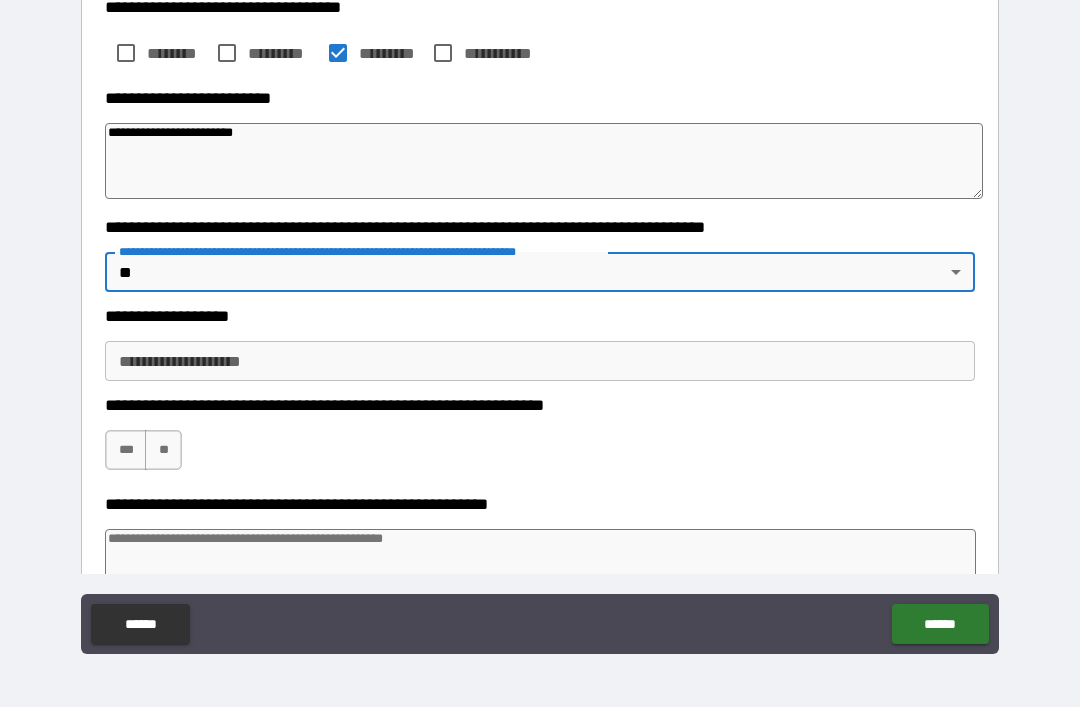 scroll, scrollTop: 415, scrollLeft: 0, axis: vertical 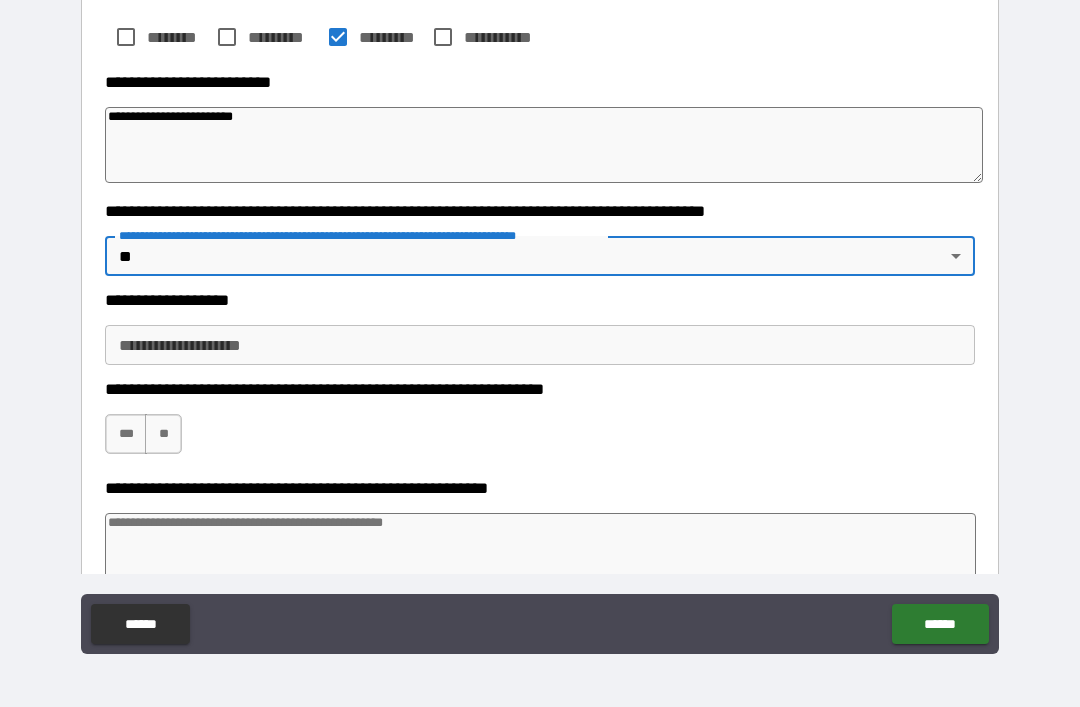 click on "**********" at bounding box center [540, 345] 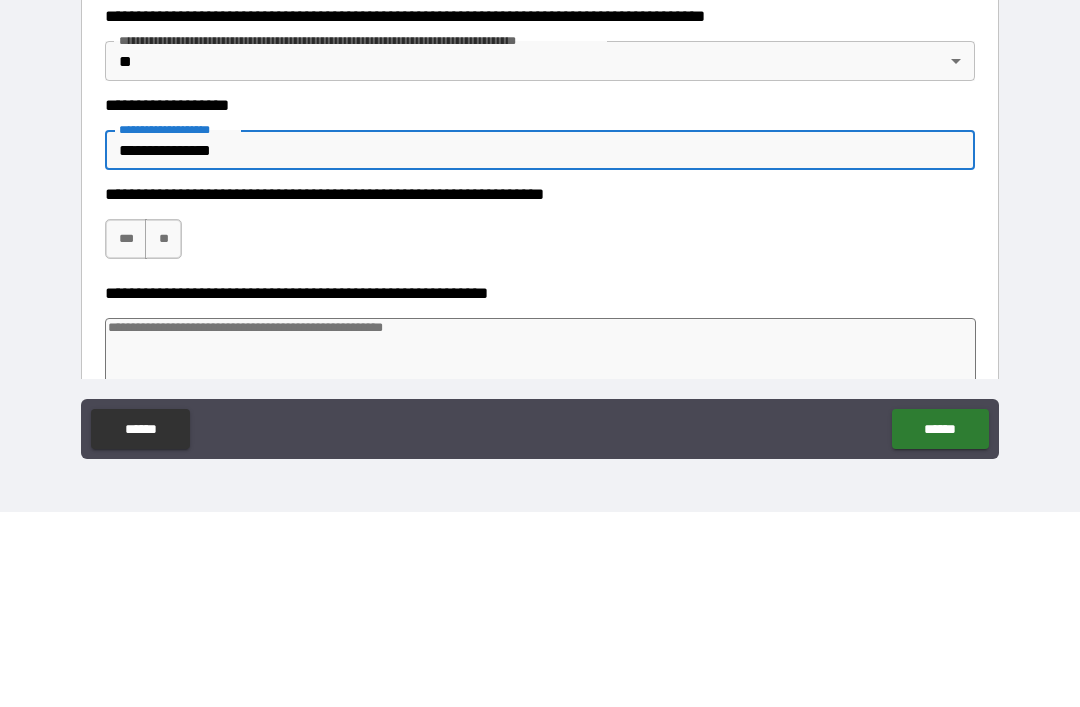 click on "**" at bounding box center (163, 434) 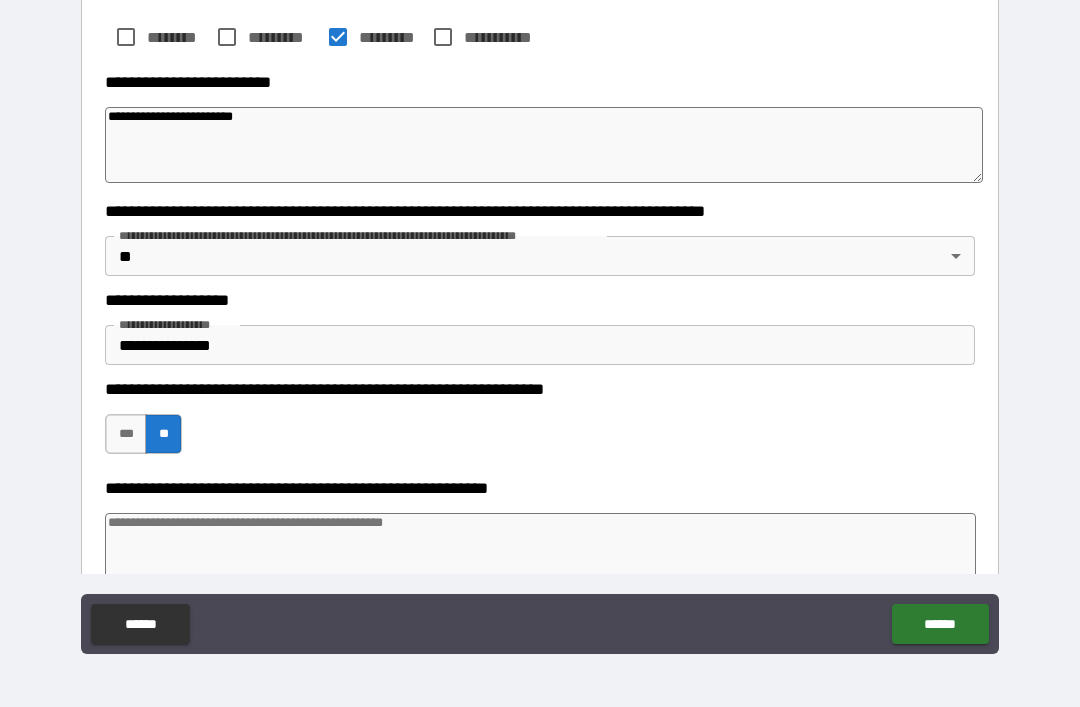 click on "***" at bounding box center (126, 434) 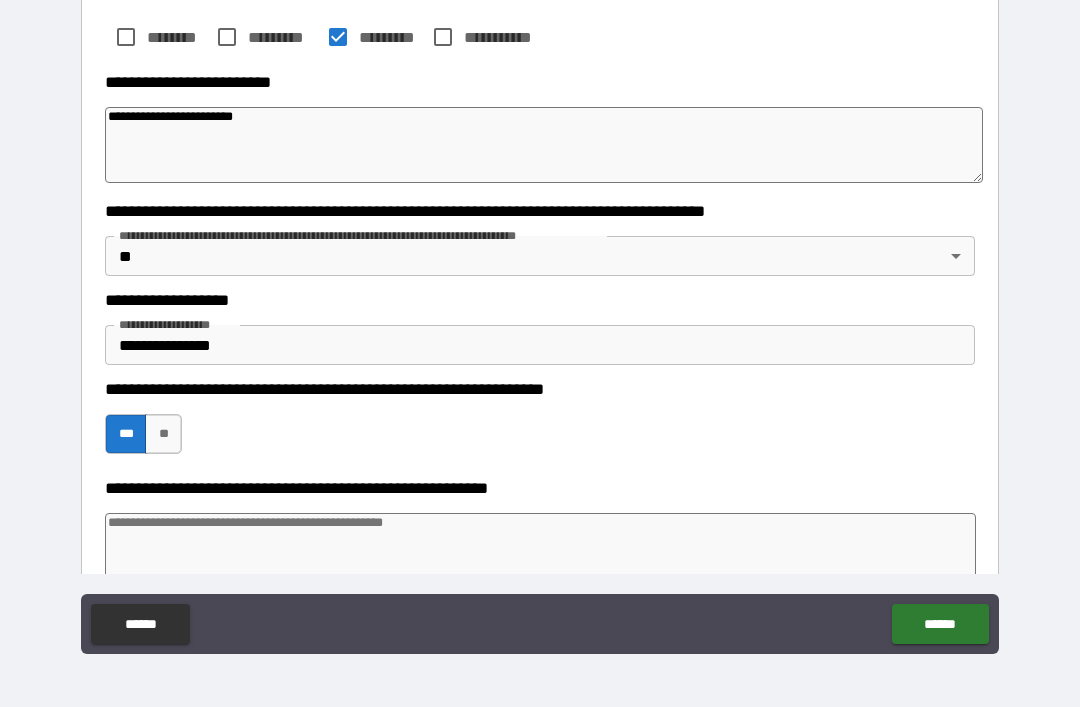 click at bounding box center (540, 551) 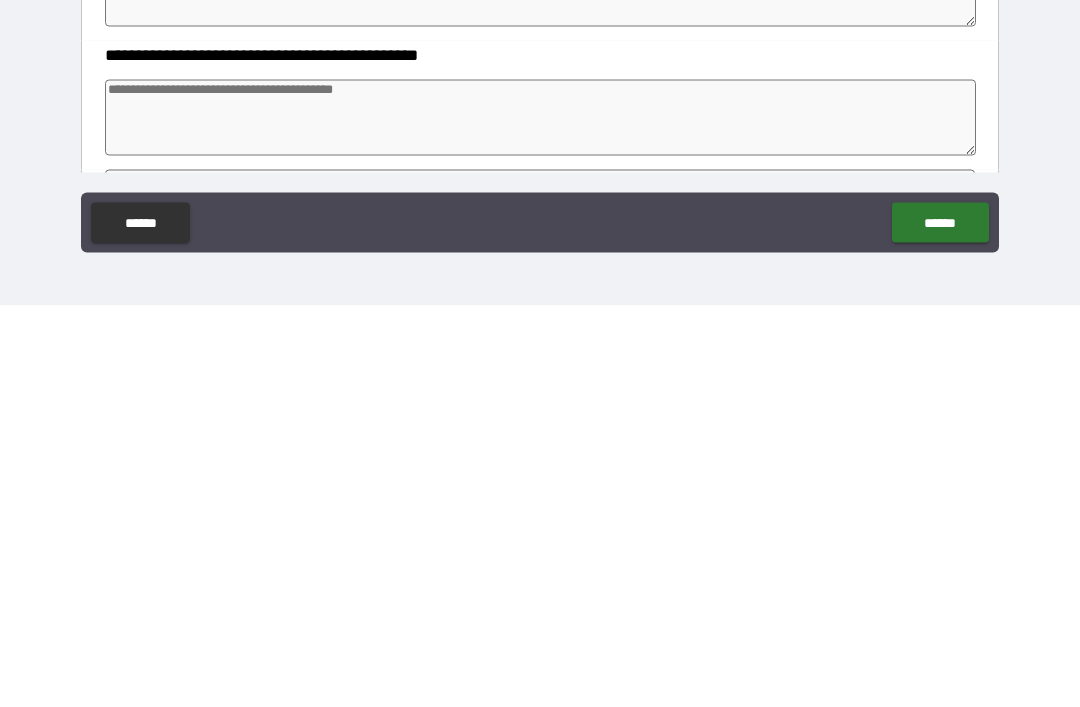 scroll, scrollTop: 707, scrollLeft: 0, axis: vertical 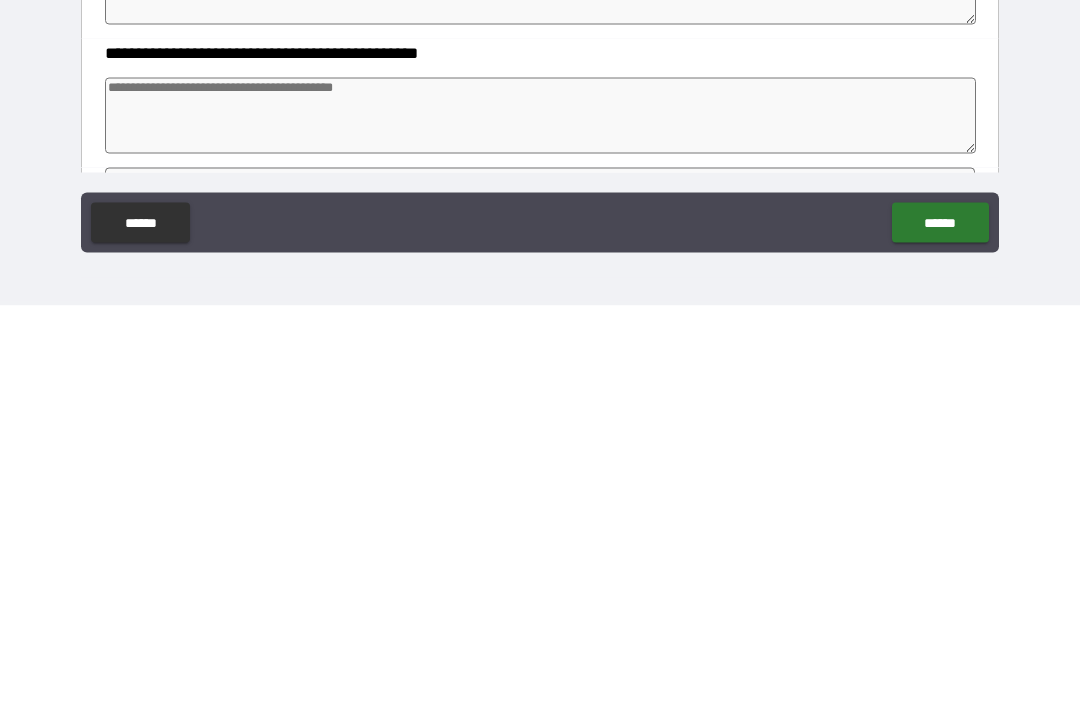 click at bounding box center [540, 517] 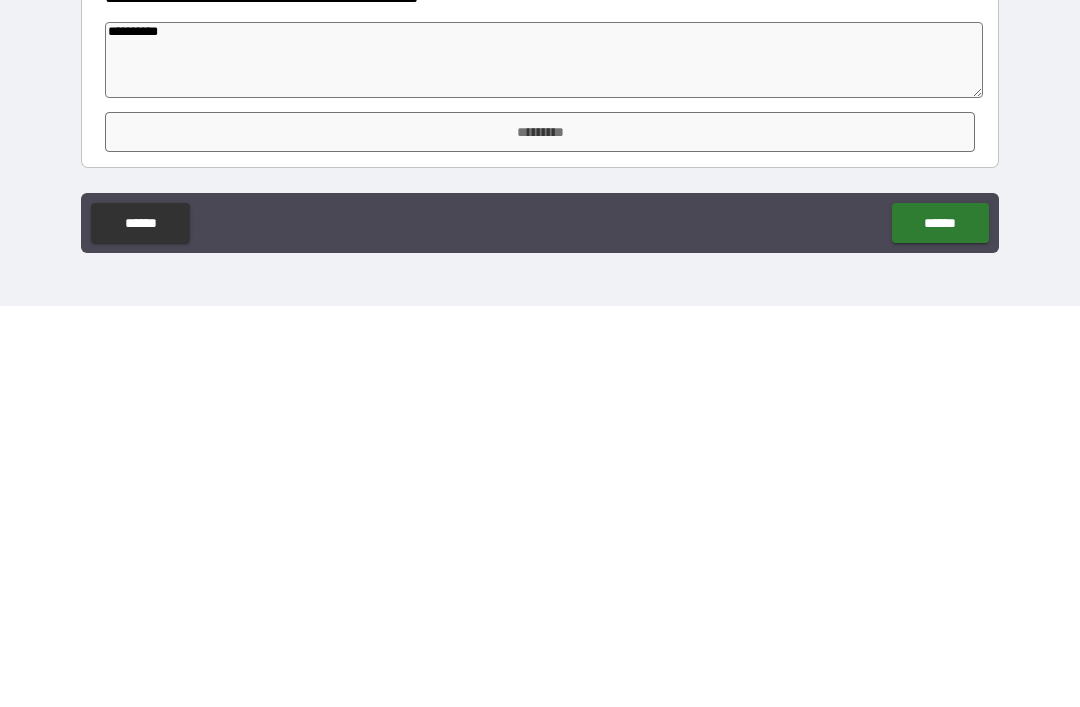 scroll, scrollTop: 763, scrollLeft: 0, axis: vertical 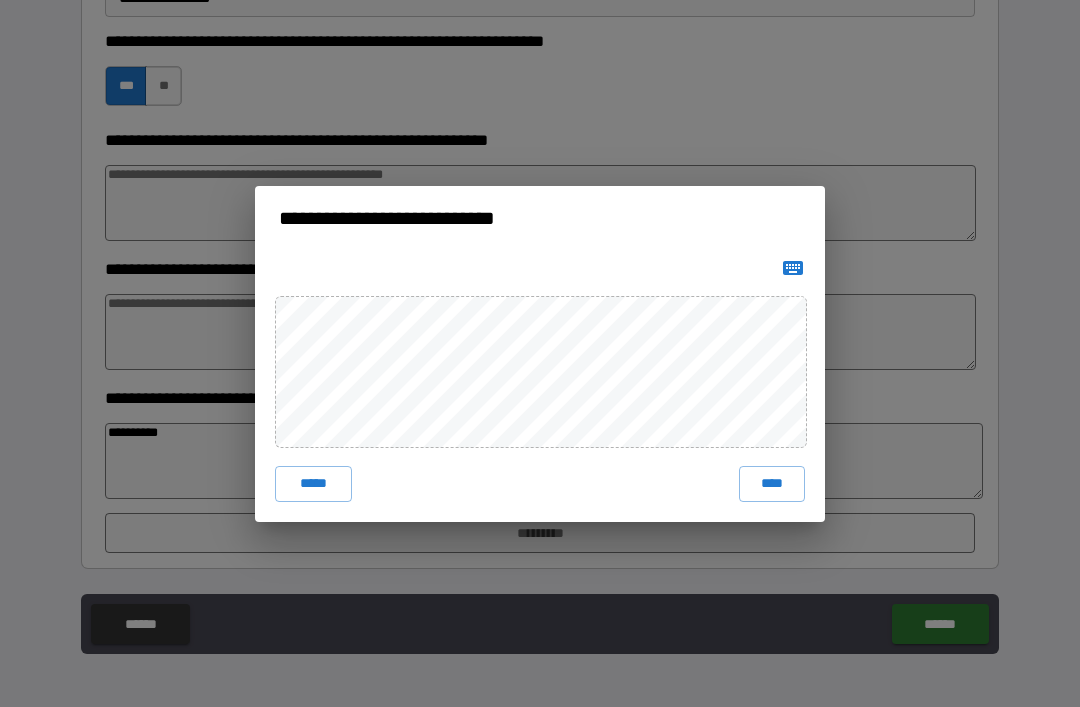click on "****" at bounding box center (772, 484) 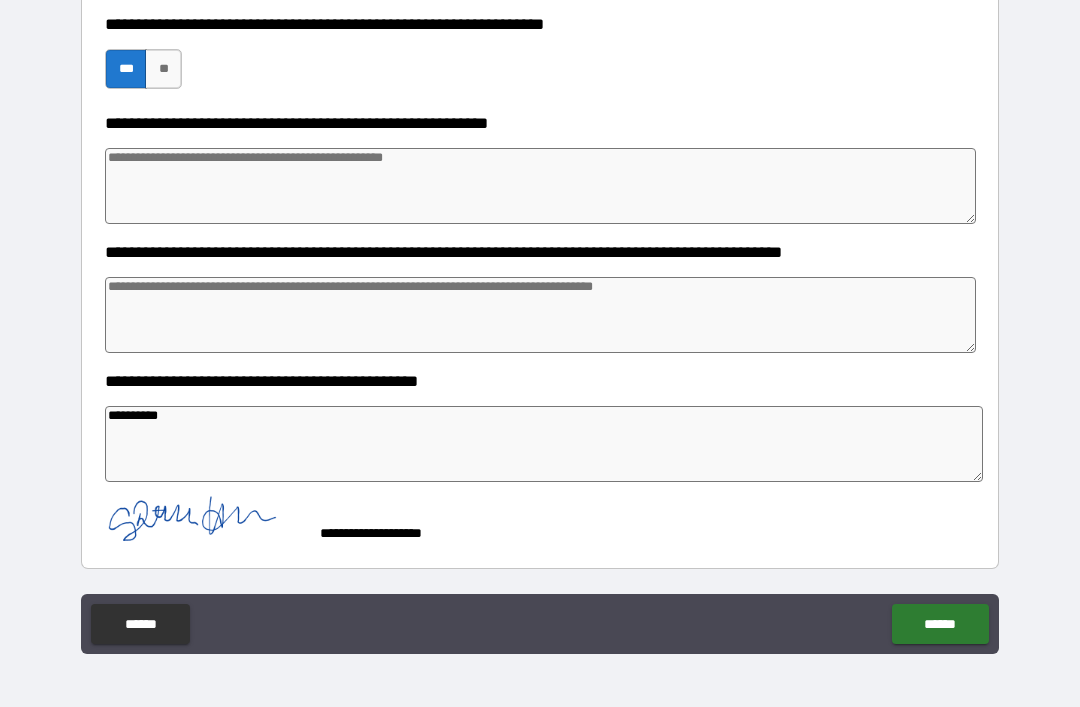 scroll, scrollTop: 780, scrollLeft: 0, axis: vertical 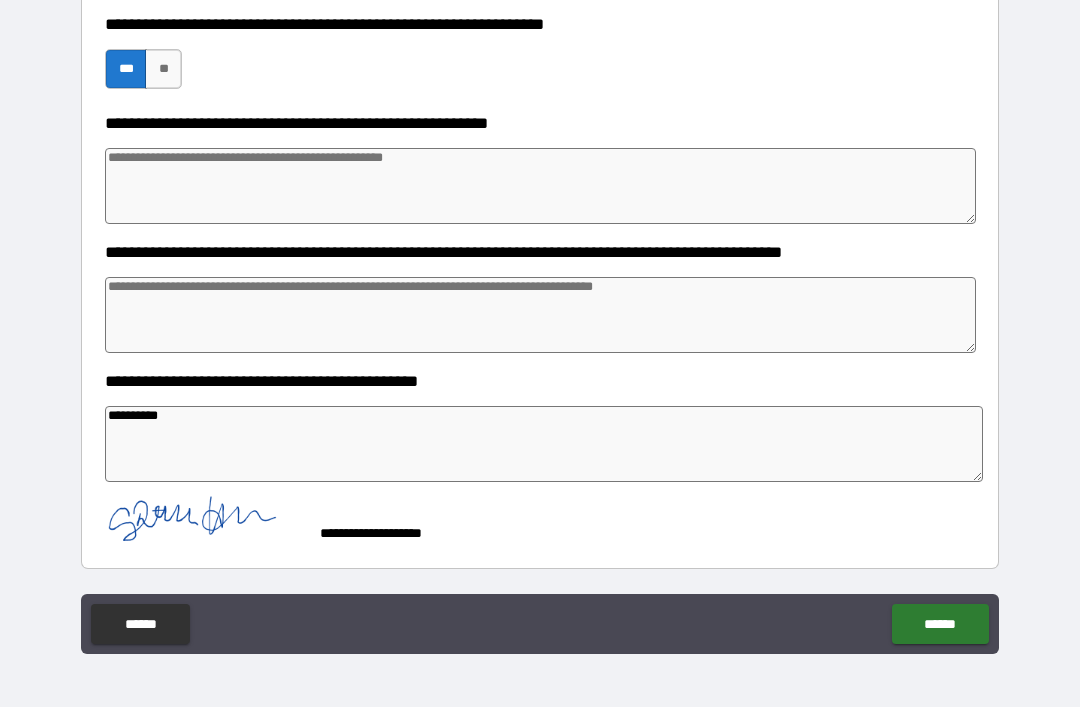 click on "******" at bounding box center (940, 624) 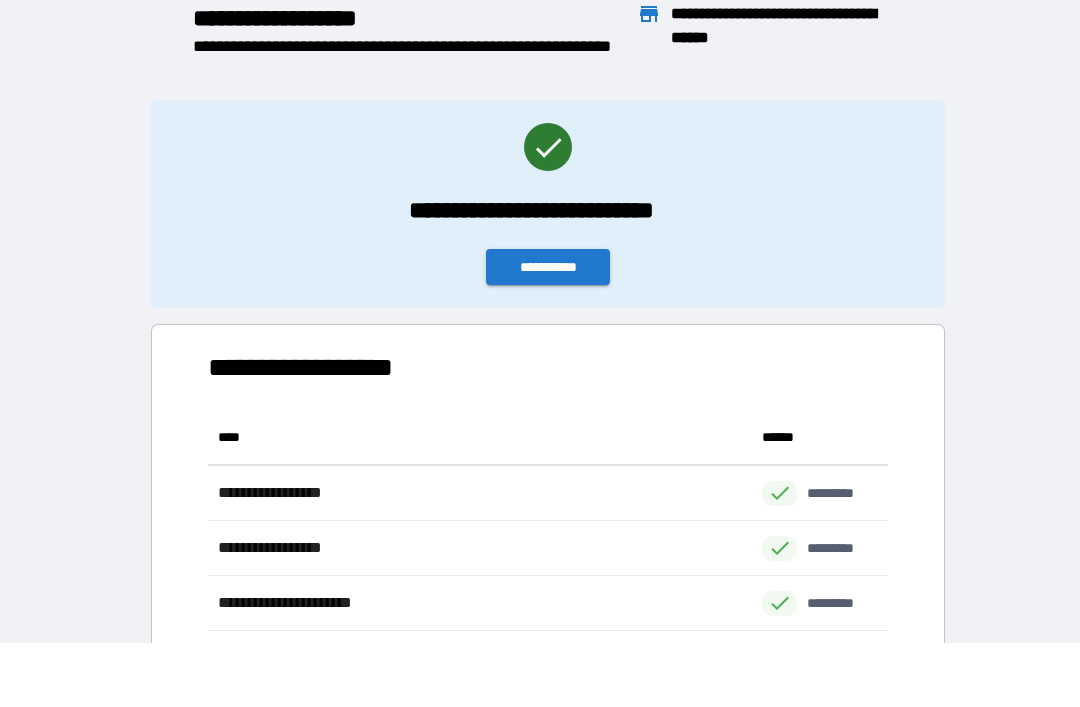 scroll, scrollTop: 276, scrollLeft: 680, axis: both 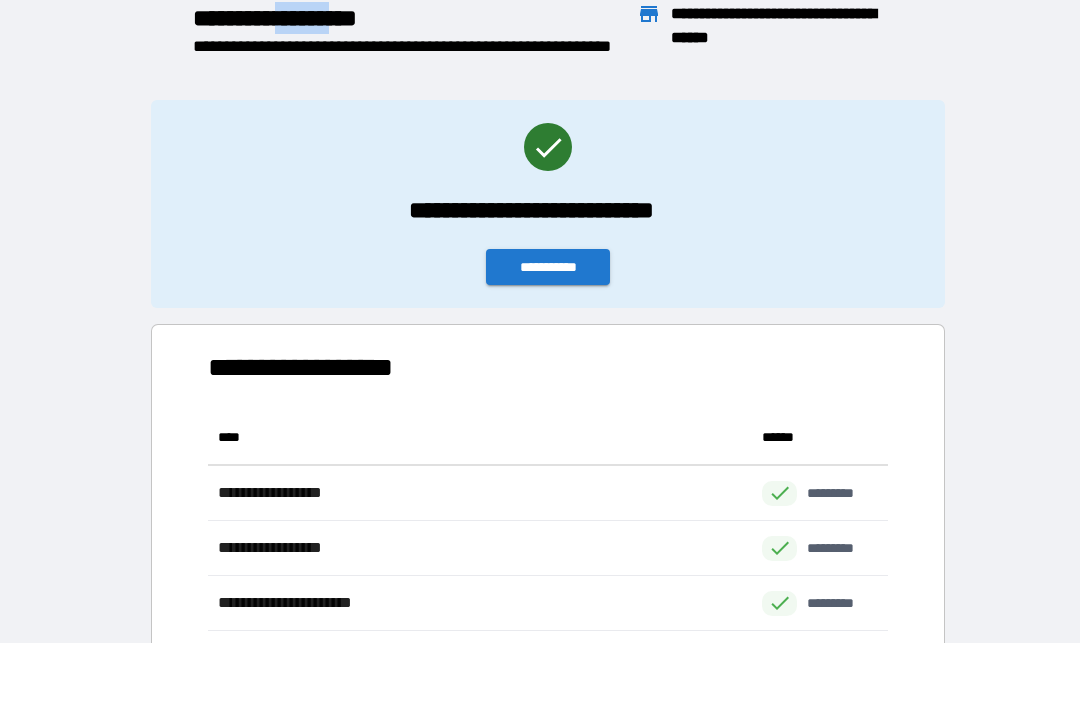click on "**********" at bounding box center (548, 267) 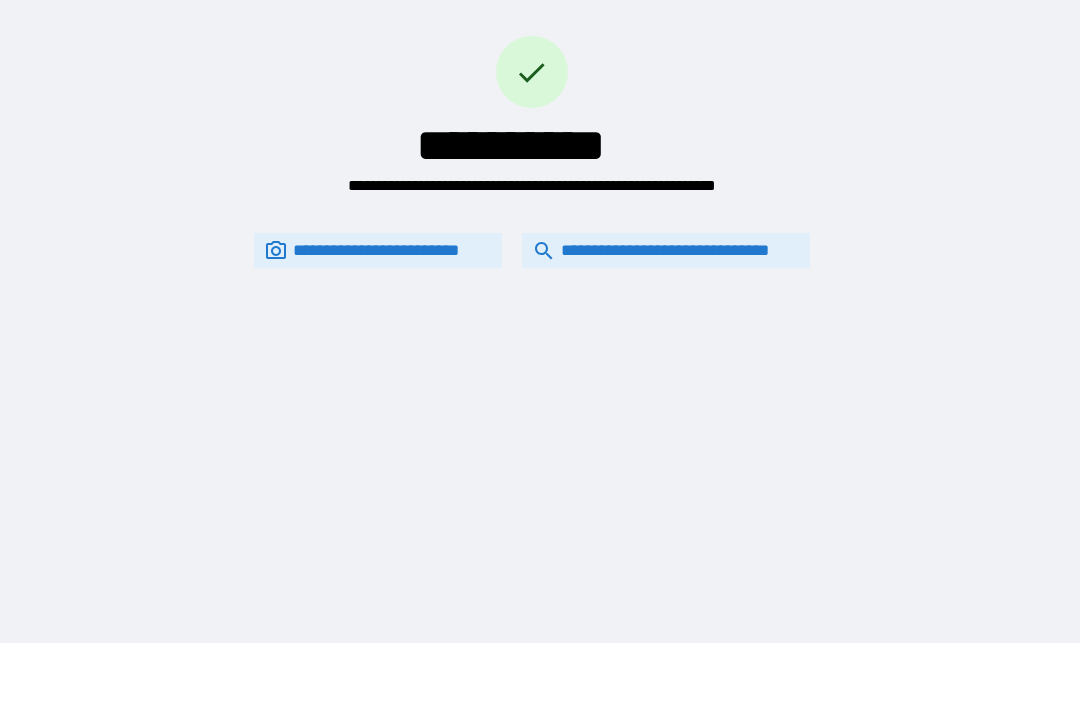 click on "**********" at bounding box center [666, 250] 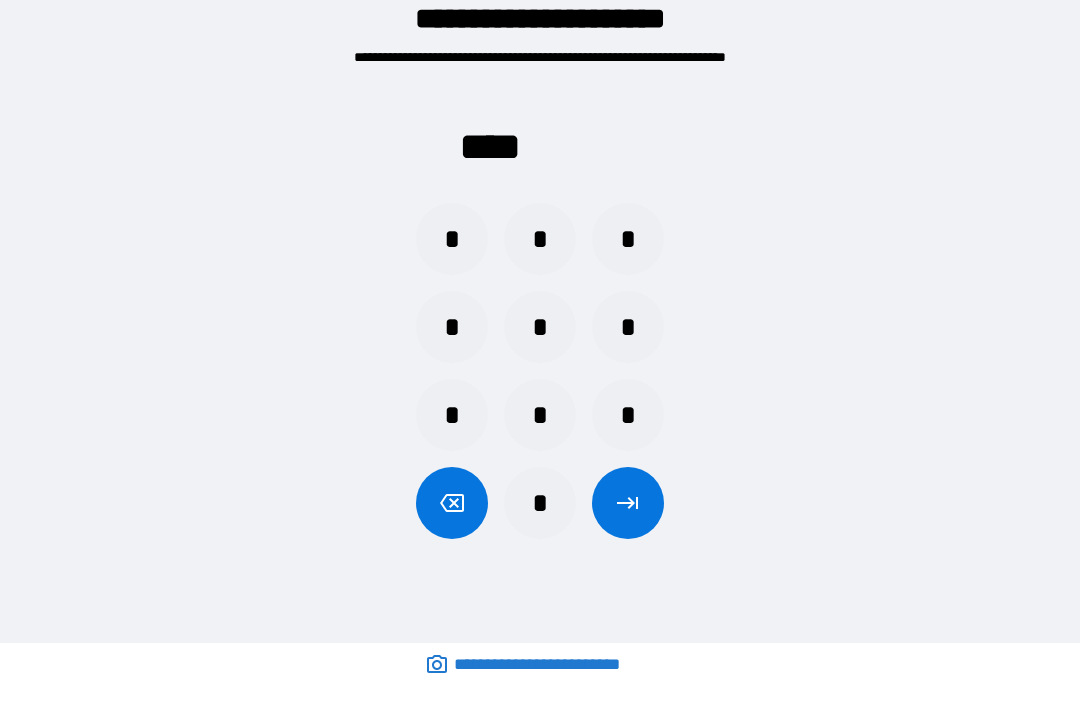 click on "*" at bounding box center (628, 327) 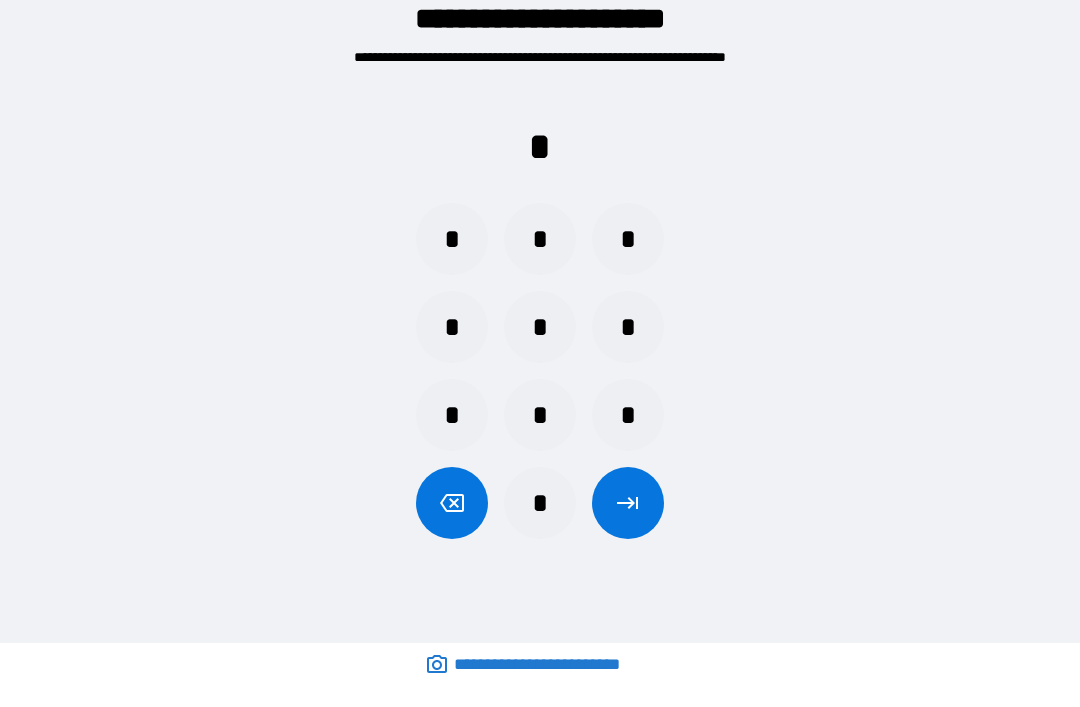click on "*" at bounding box center [540, 327] 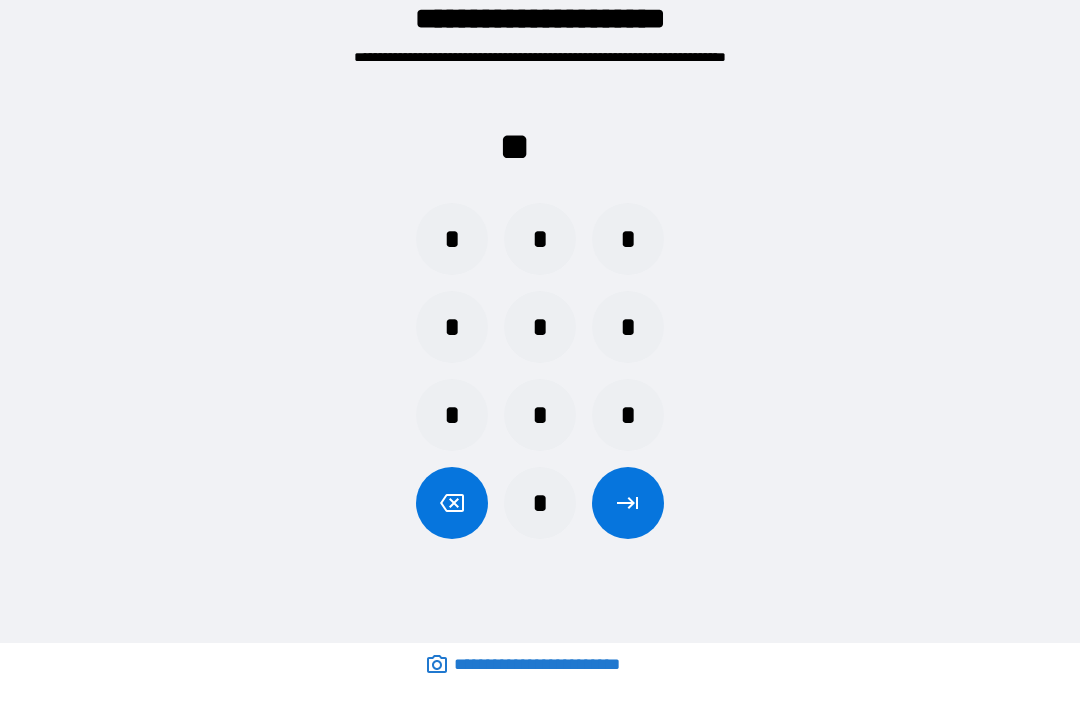 click on "*" at bounding box center [628, 327] 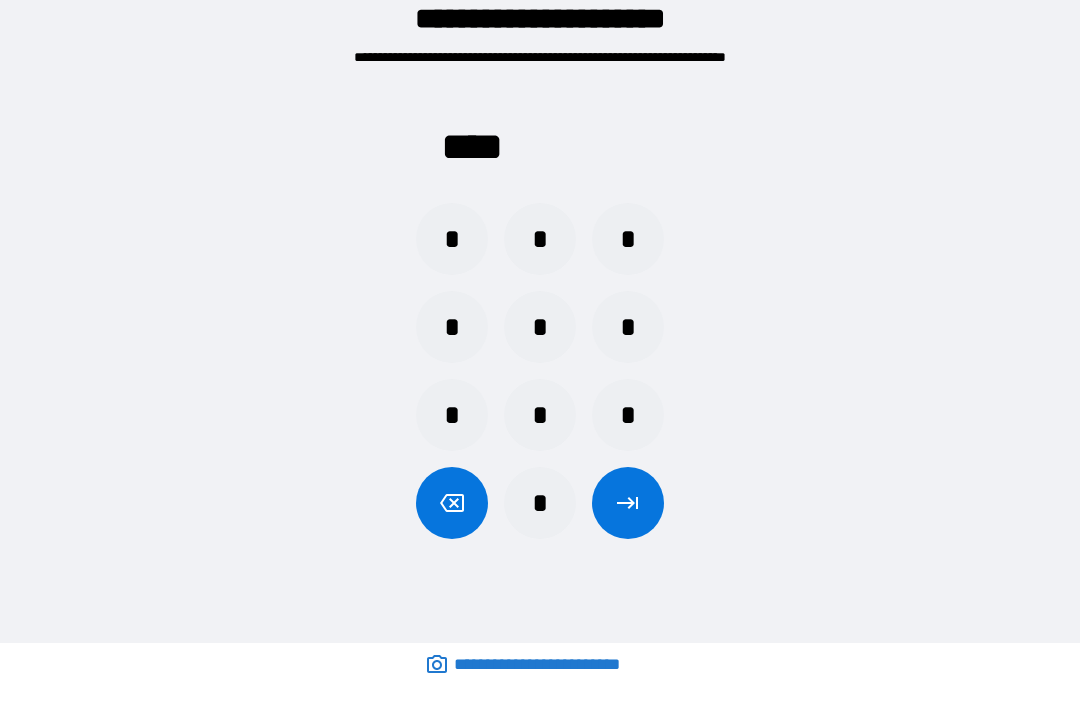 click at bounding box center [452, 503] 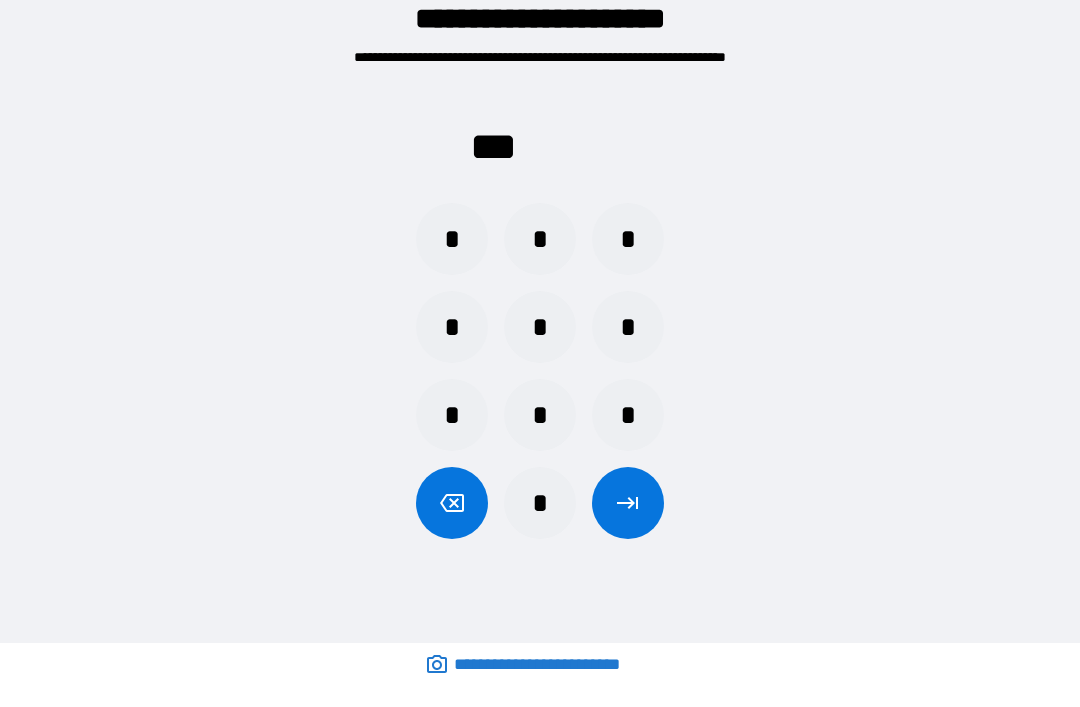 click at bounding box center (452, 503) 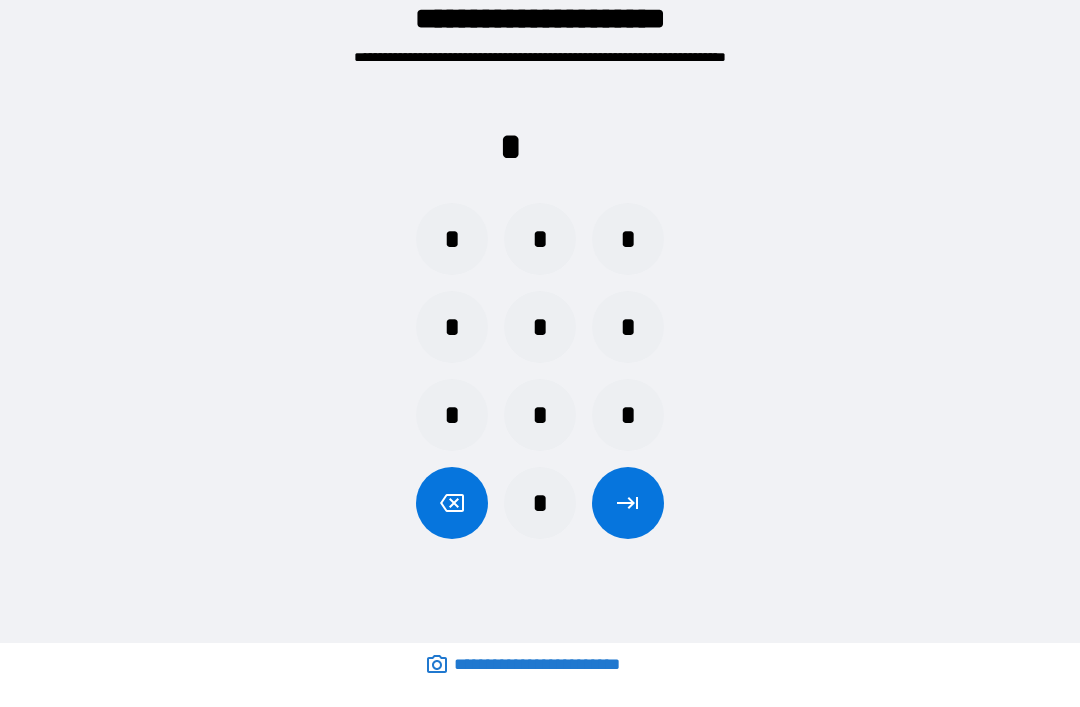 click at bounding box center [452, 503] 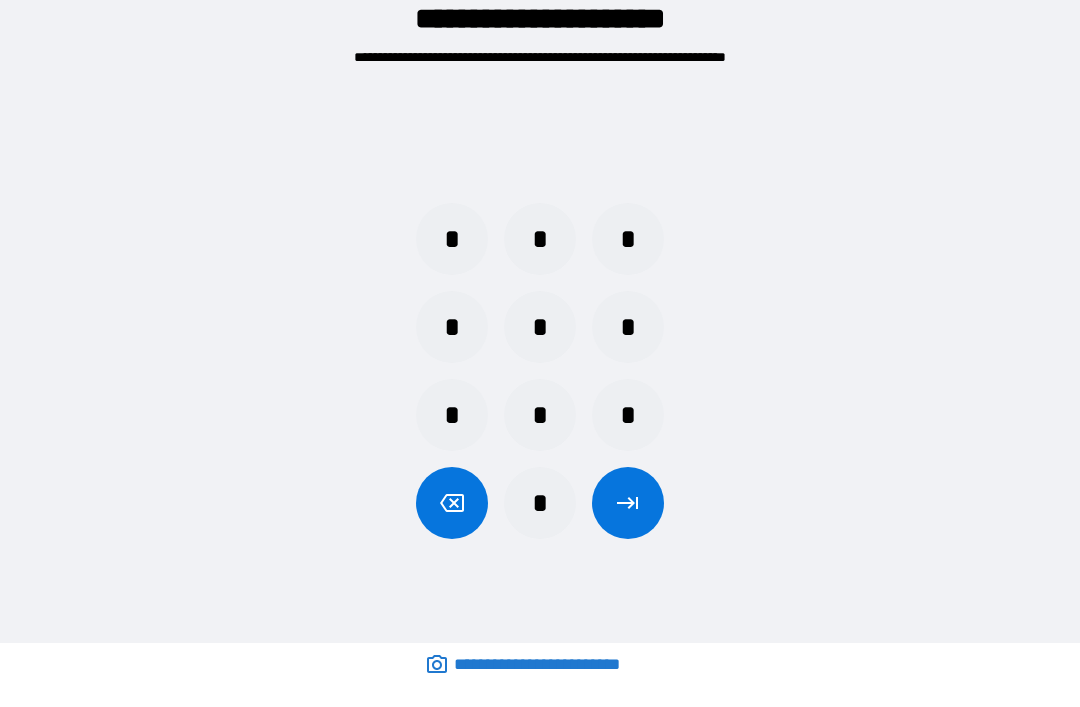 click on "*" at bounding box center [628, 327] 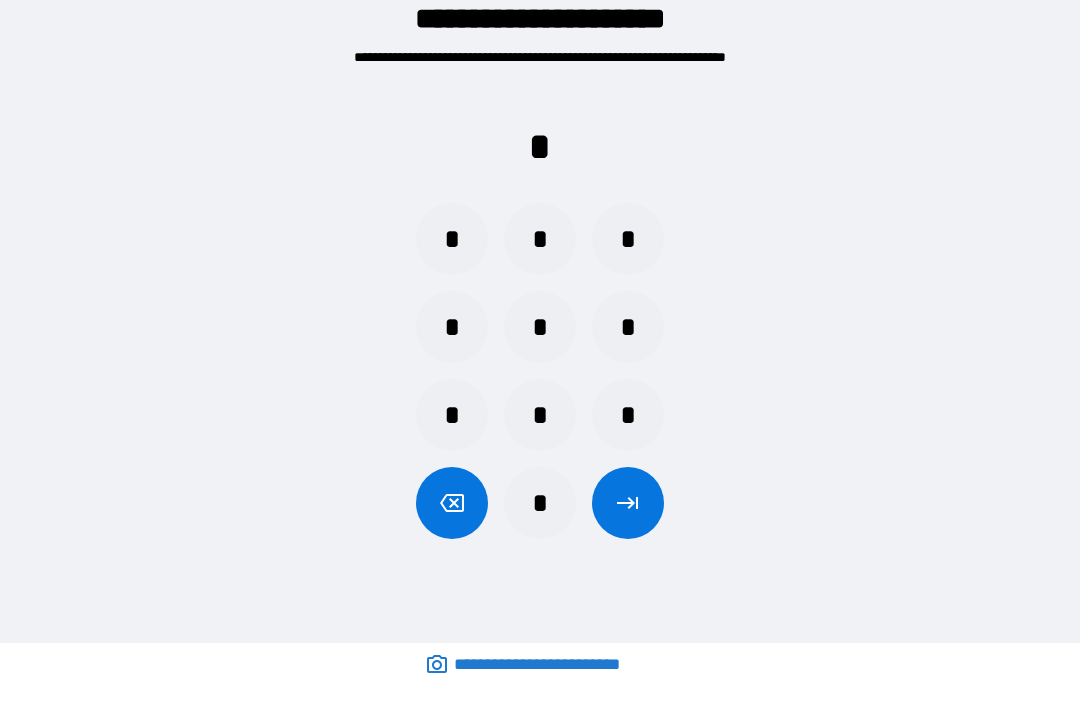 click on "*" at bounding box center [540, 415] 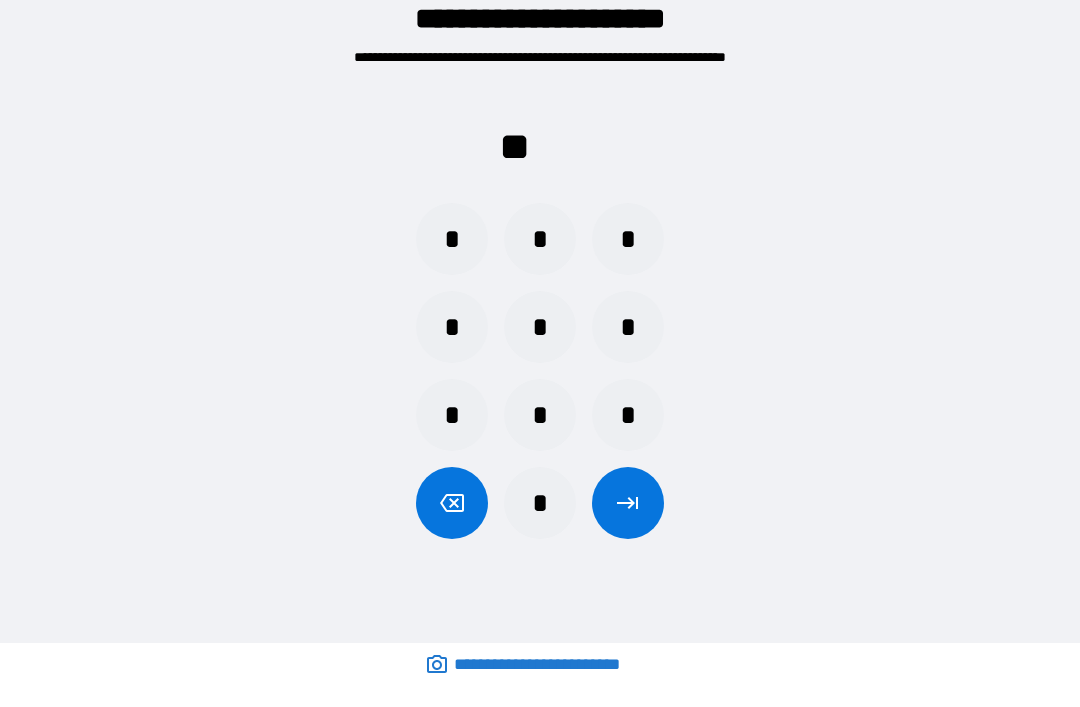 click on "*" at bounding box center [628, 327] 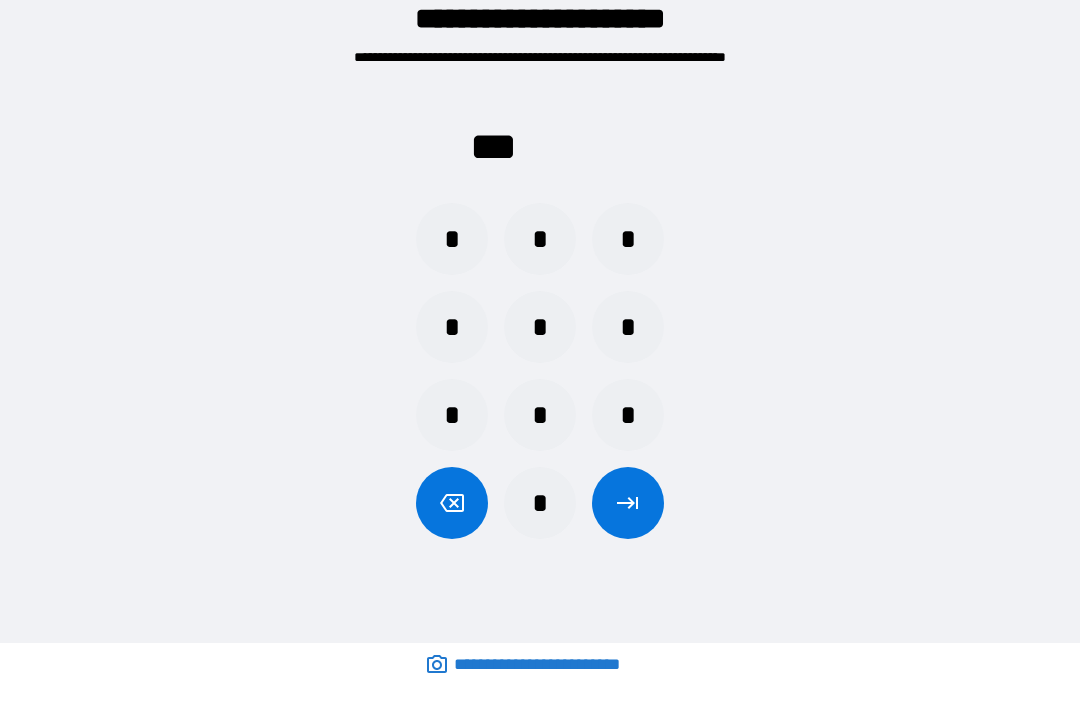 click on "*" at bounding box center (452, 239) 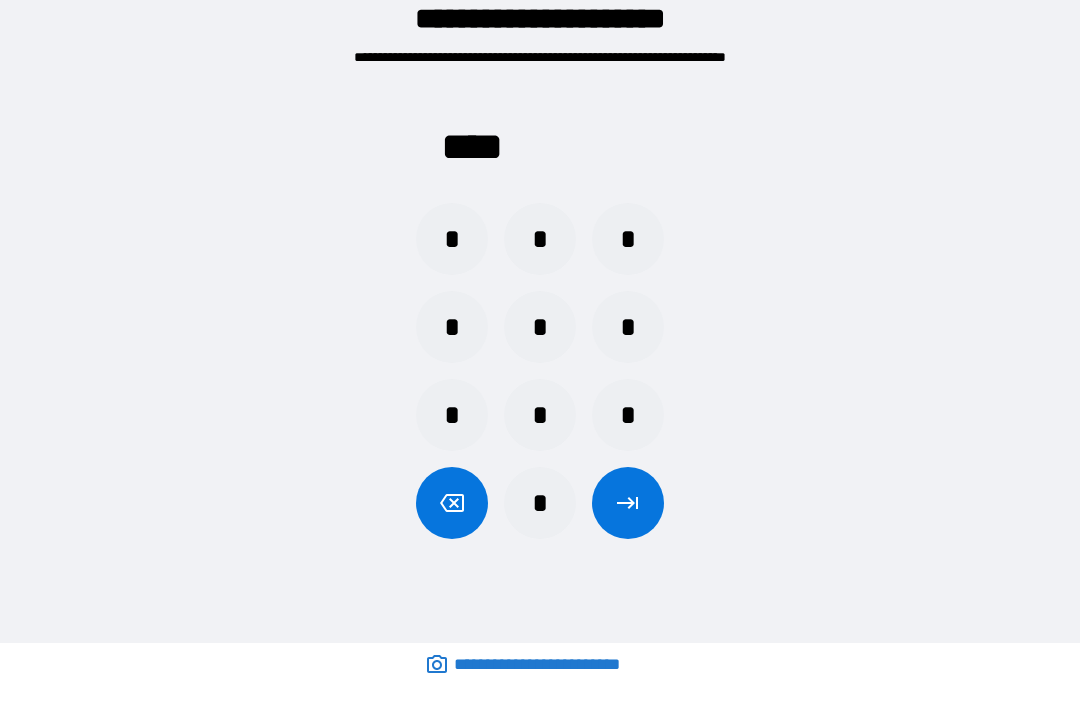 click 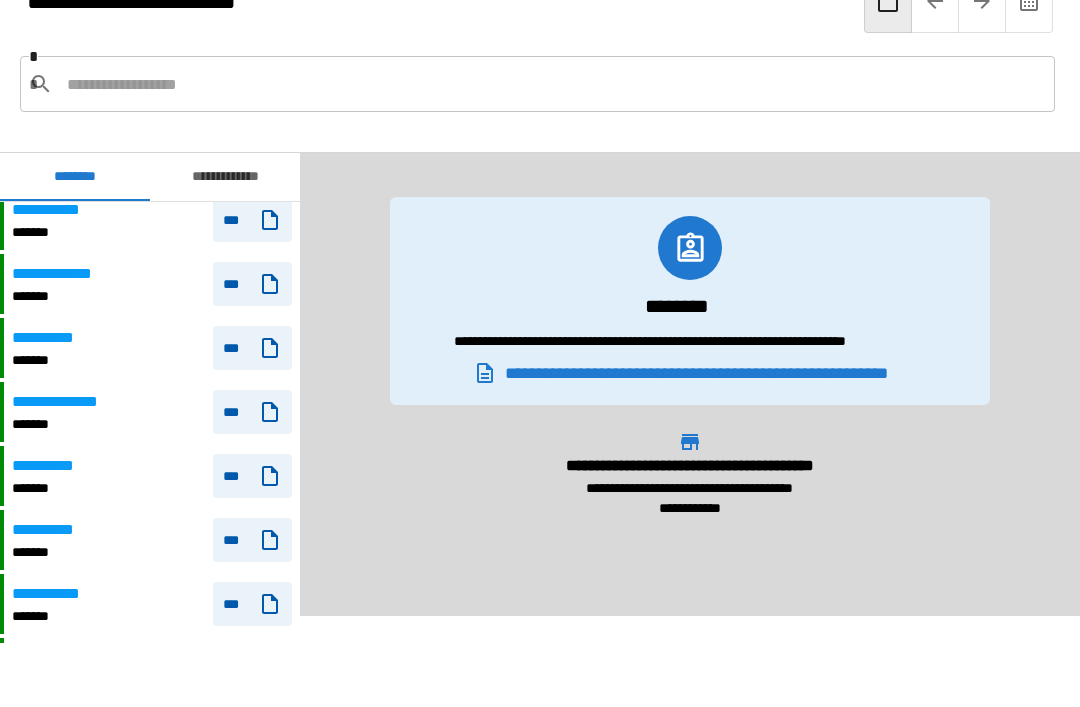 scroll, scrollTop: 1634, scrollLeft: 0, axis: vertical 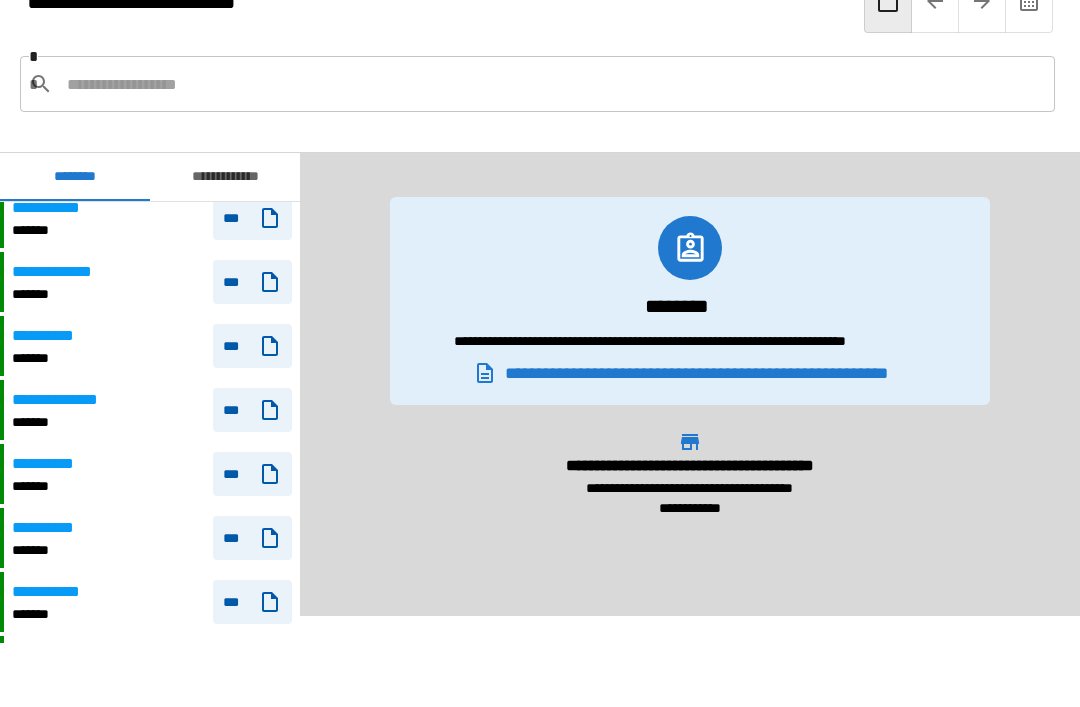 click on "**********" at bounding box center [152, 474] 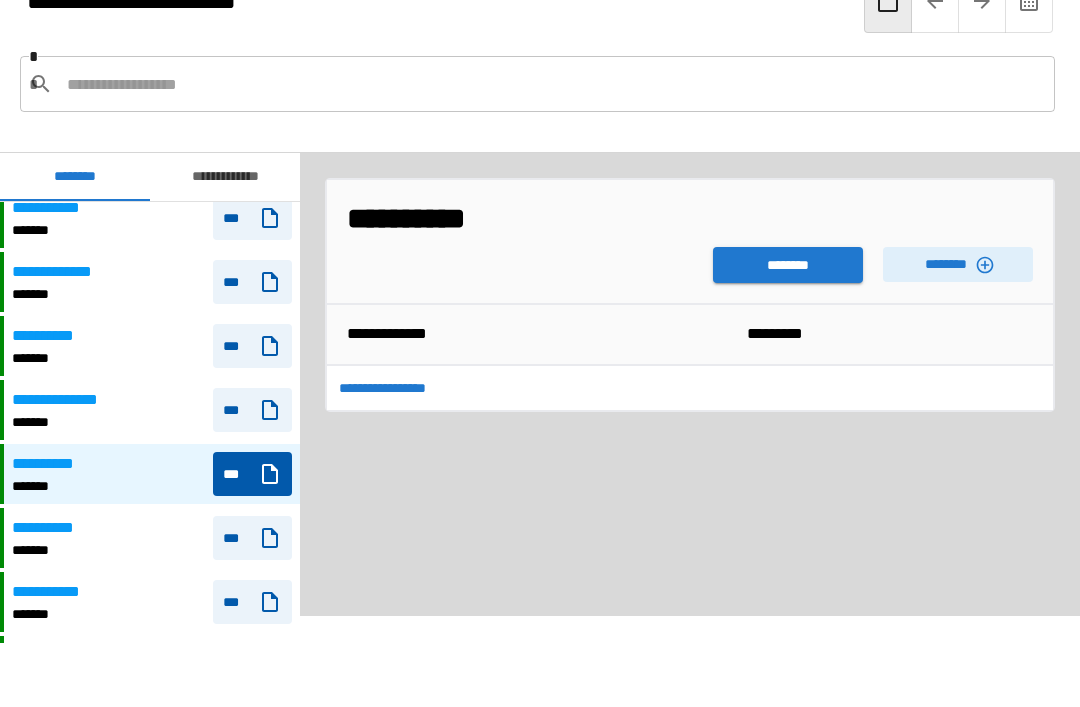 click on "********" at bounding box center (788, 265) 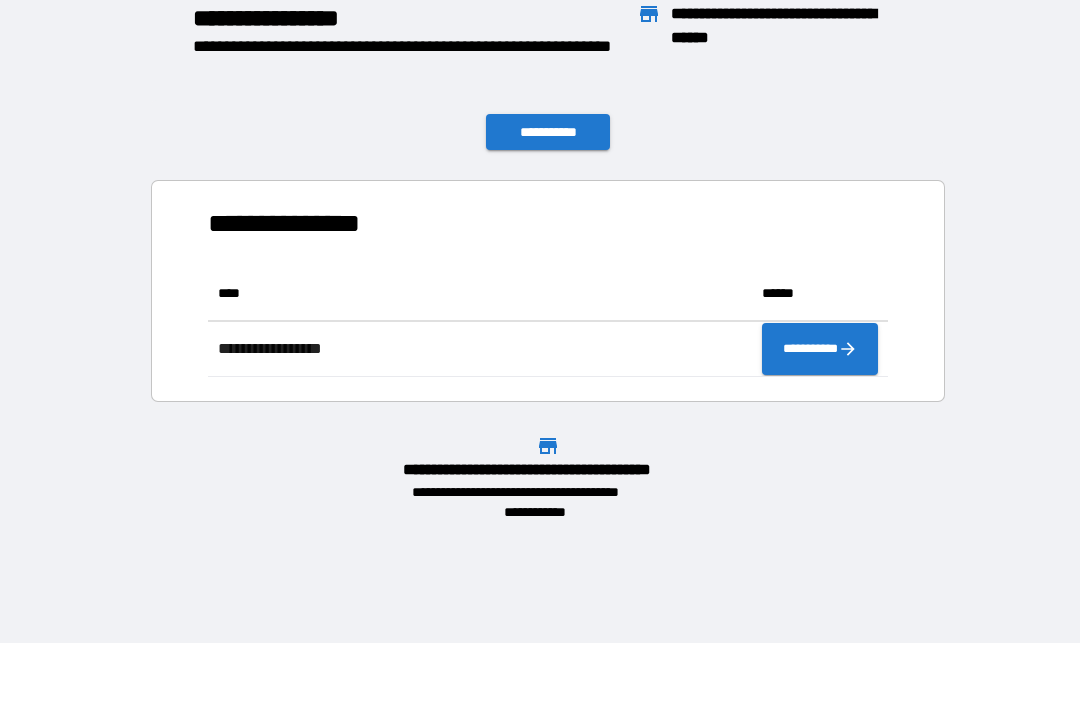 scroll, scrollTop: 1, scrollLeft: 1, axis: both 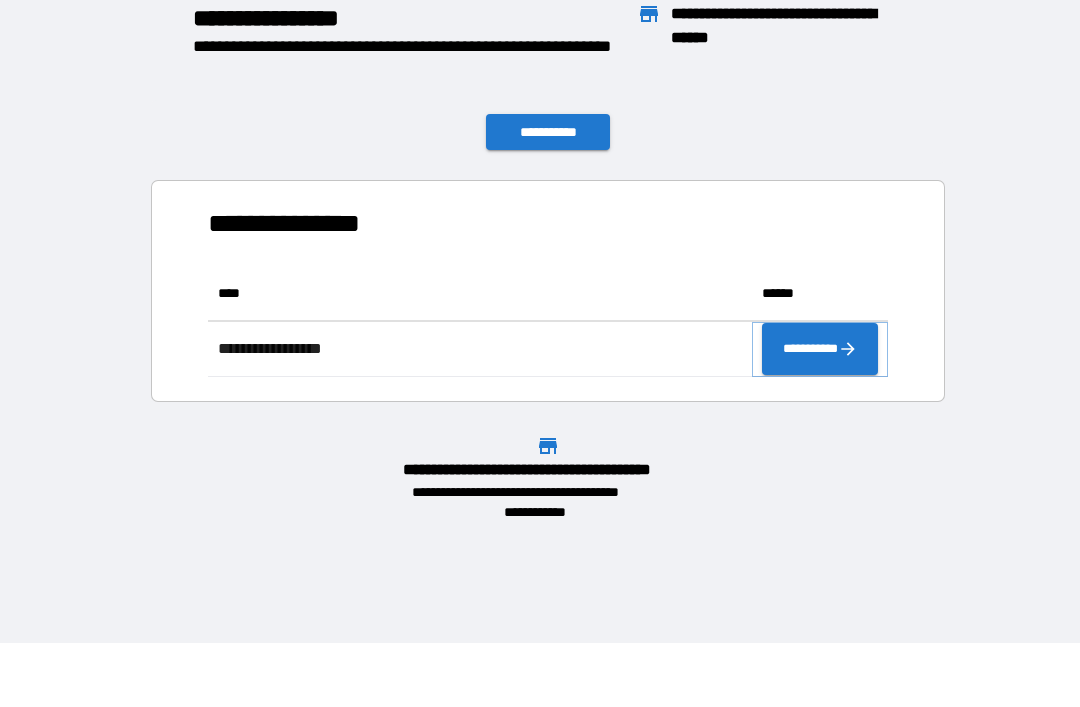 click on "**********" at bounding box center [820, 349] 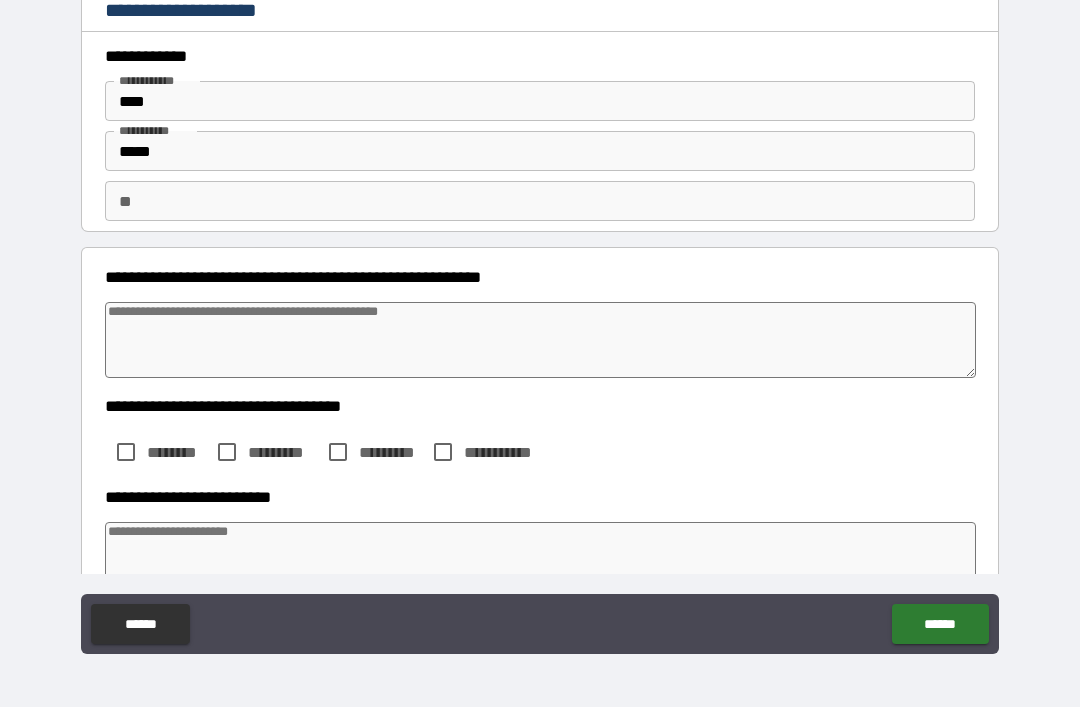 click at bounding box center (540, 340) 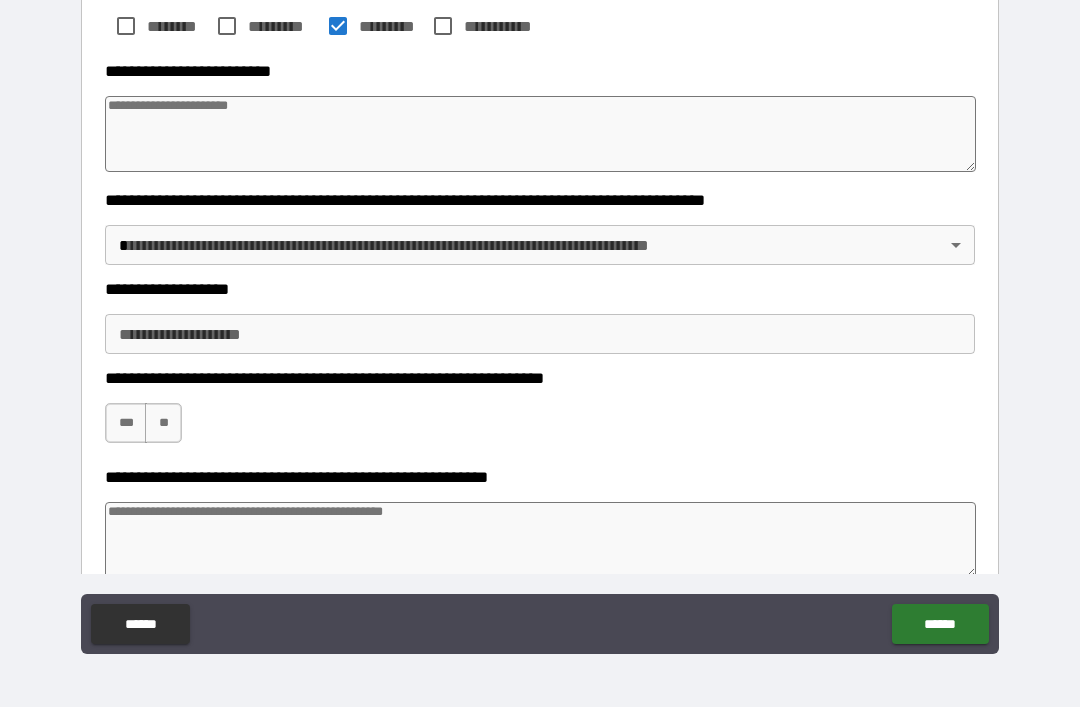scroll, scrollTop: 425, scrollLeft: 0, axis: vertical 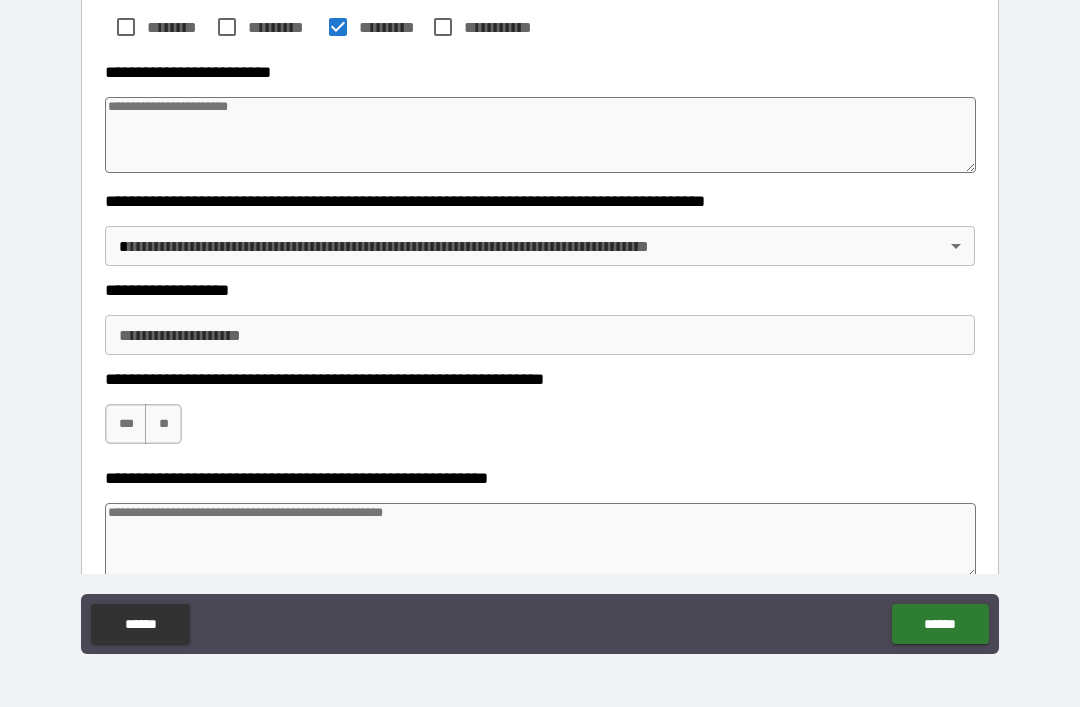 click at bounding box center (540, 135) 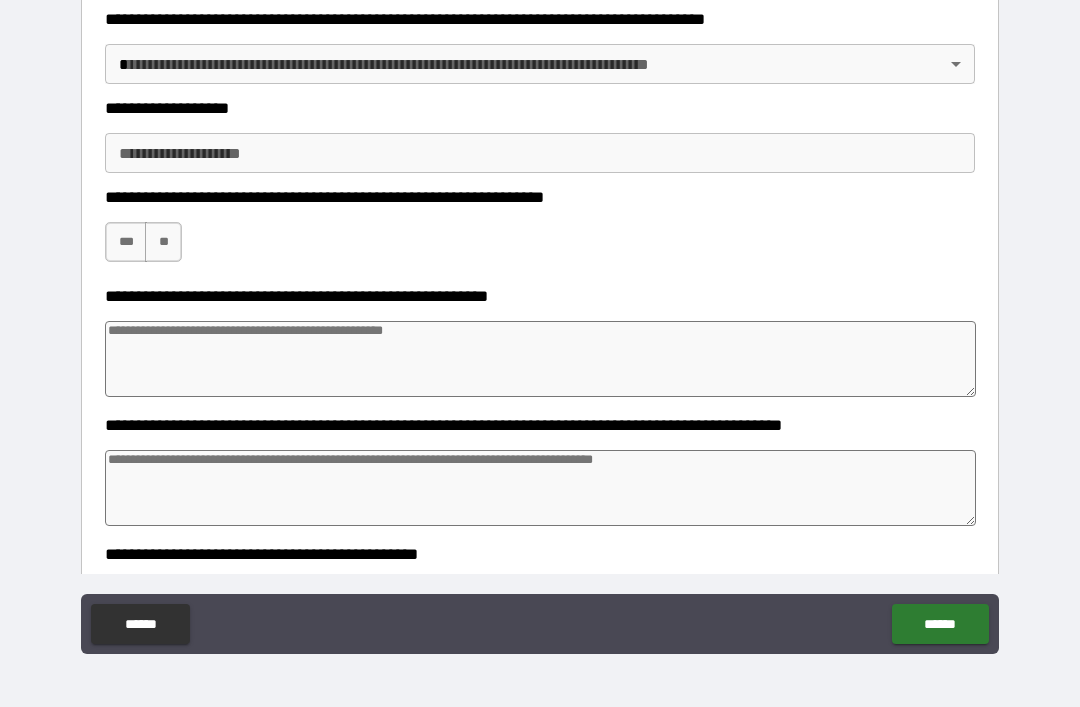 scroll, scrollTop: 605, scrollLeft: 0, axis: vertical 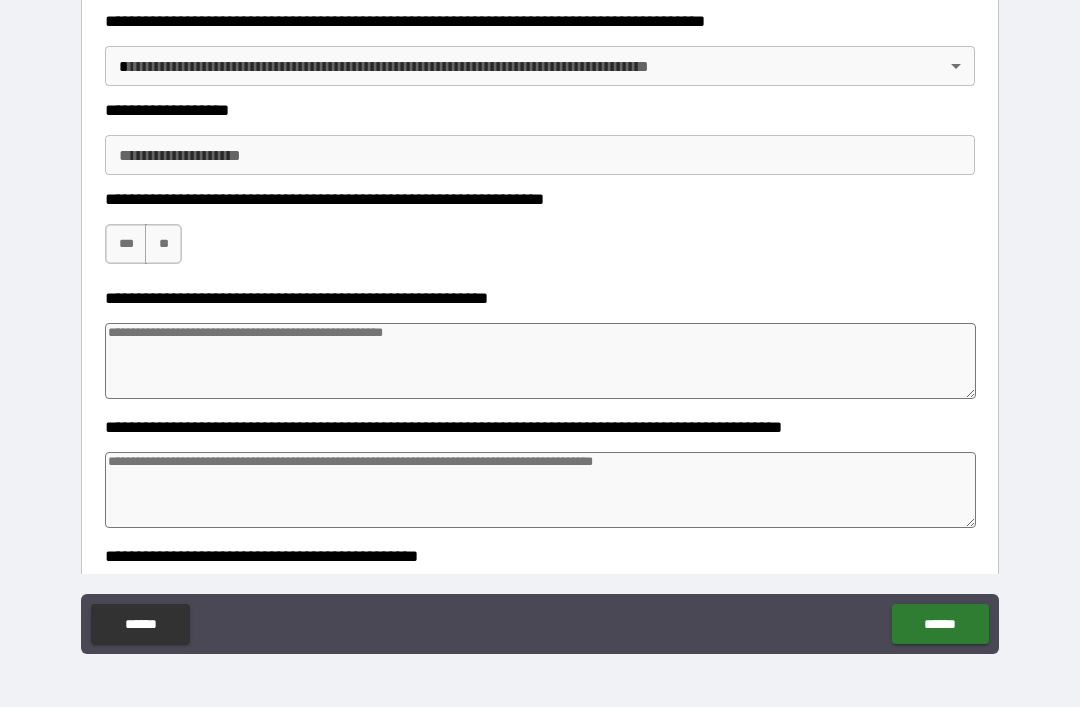 click on "**********" at bounding box center (540, 321) 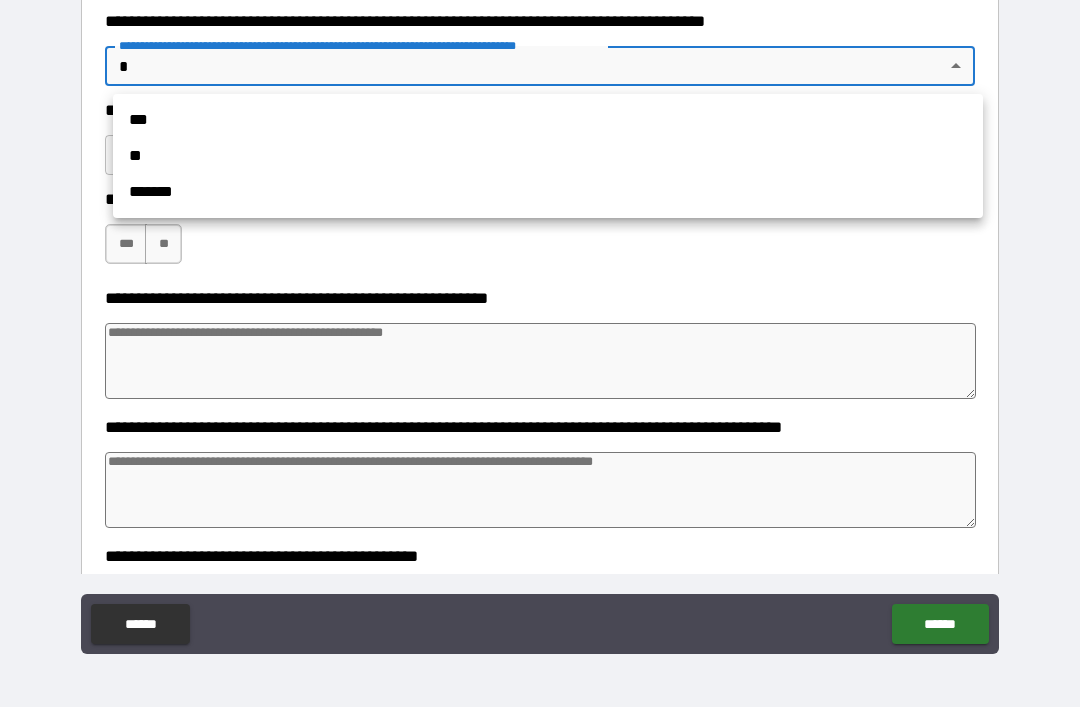 click on "**" at bounding box center [548, 156] 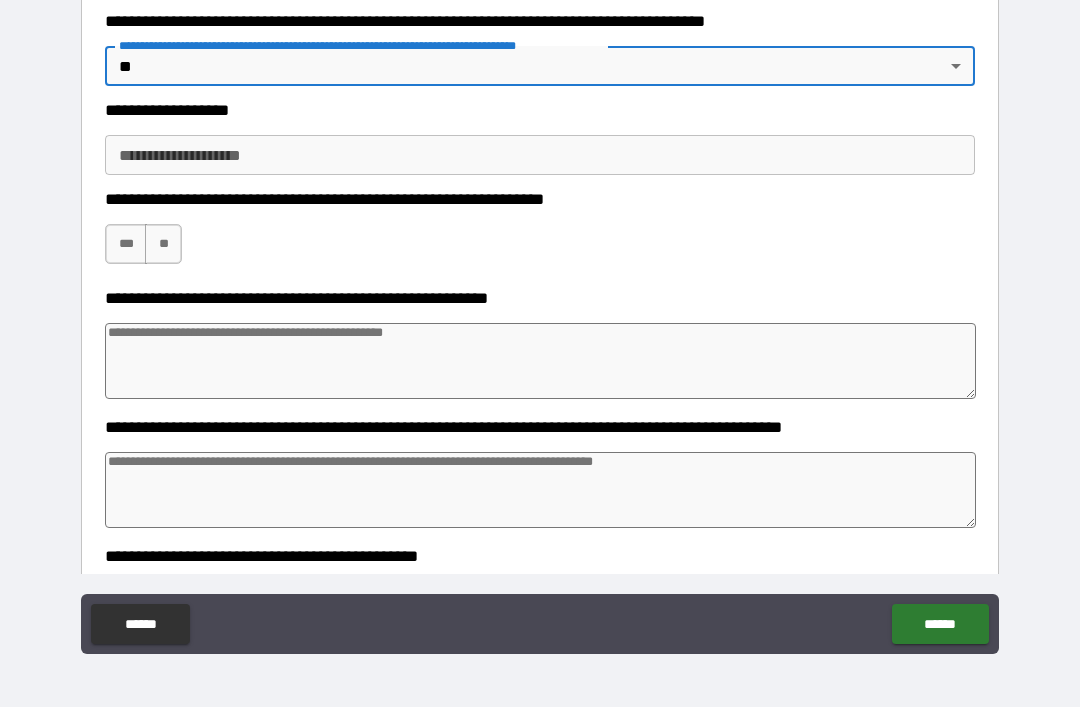 click on "**********" at bounding box center (540, 155) 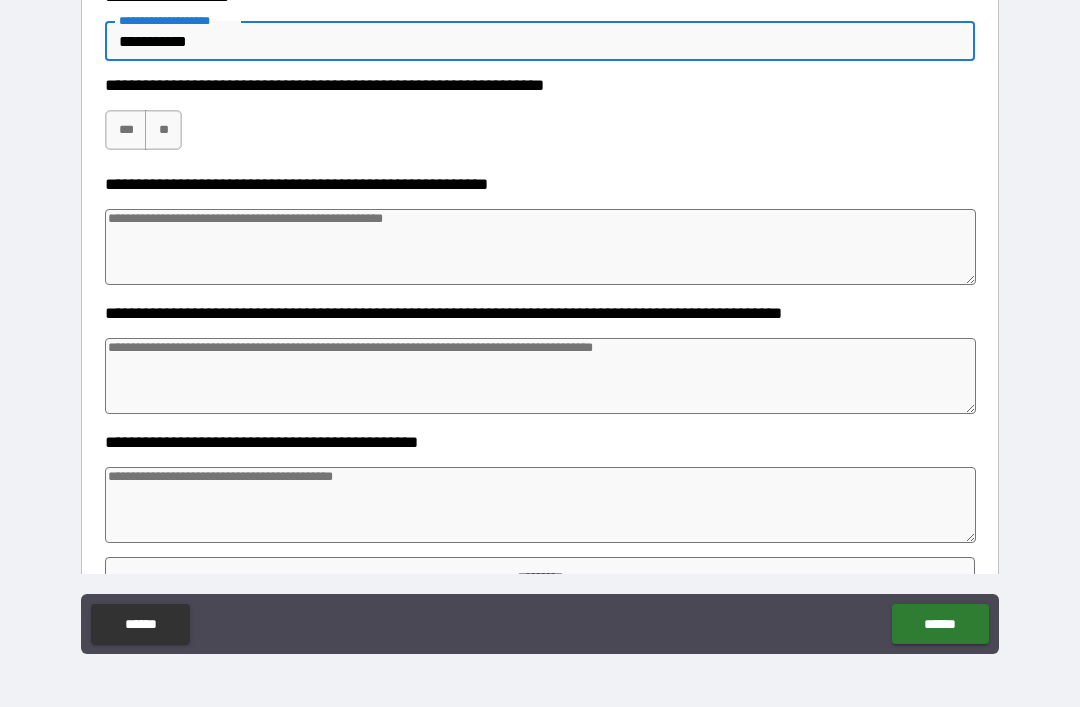 scroll, scrollTop: 724, scrollLeft: 0, axis: vertical 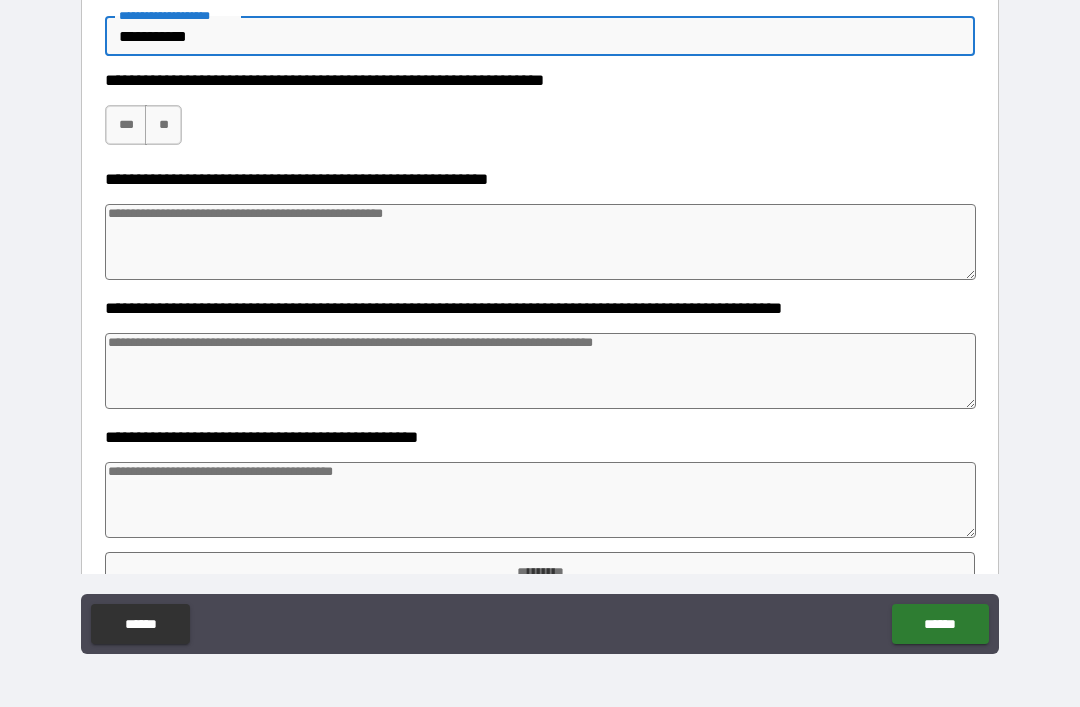 click on "***" at bounding box center [126, 125] 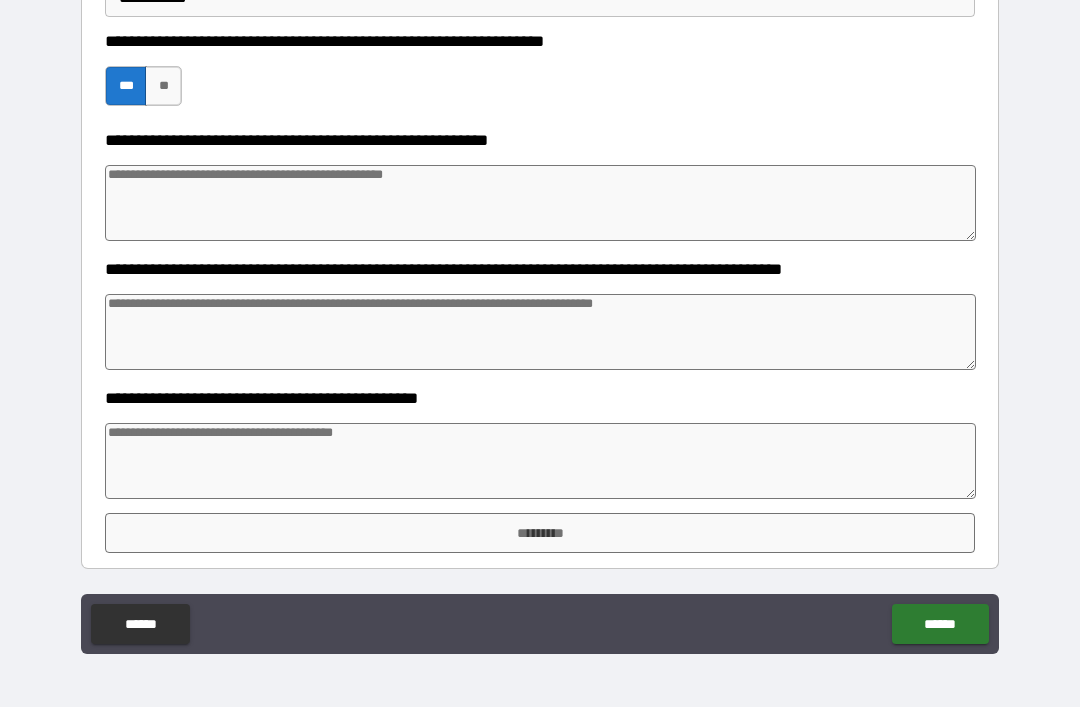 scroll, scrollTop: 763, scrollLeft: 0, axis: vertical 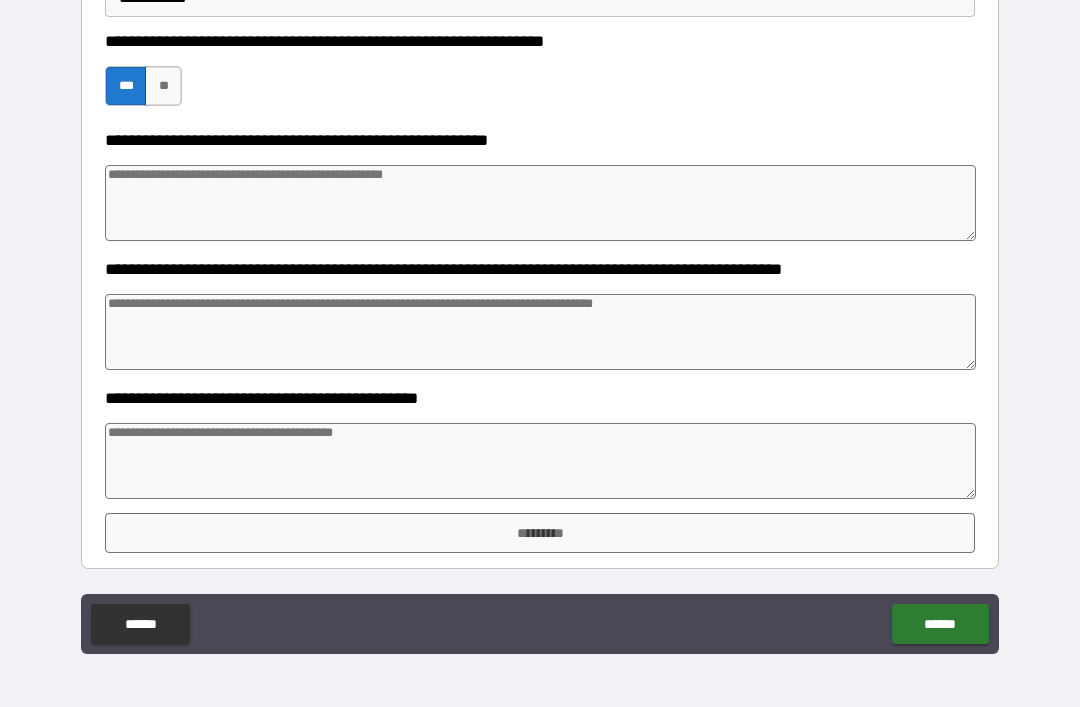 click at bounding box center (540, 461) 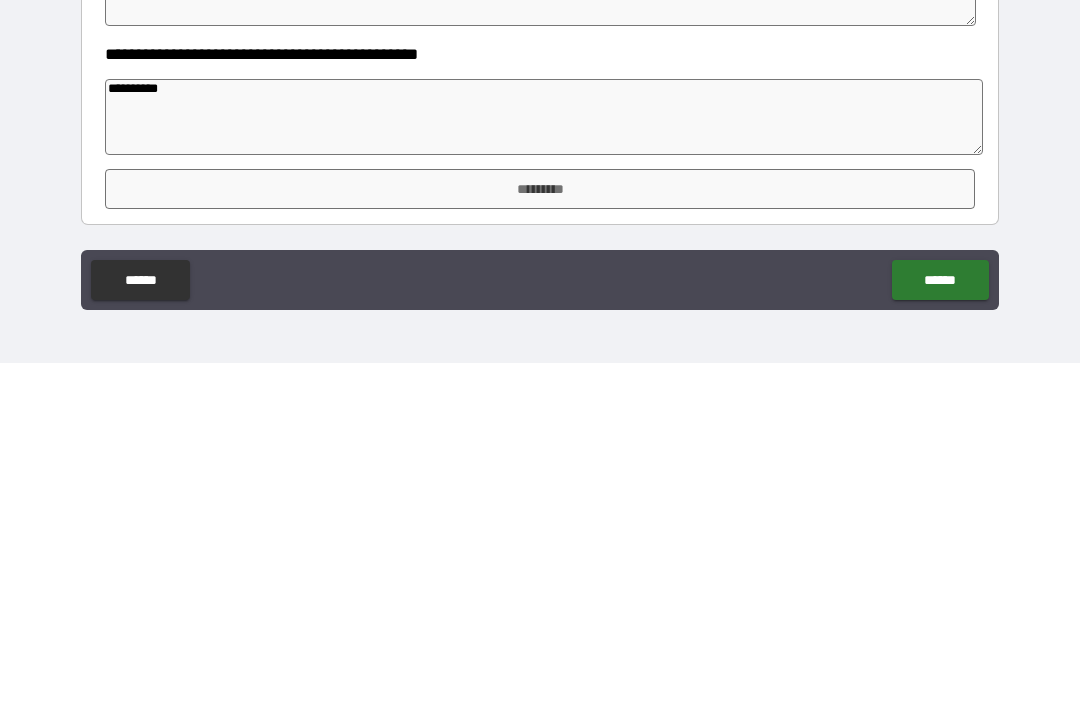 click on "*********" at bounding box center [540, 533] 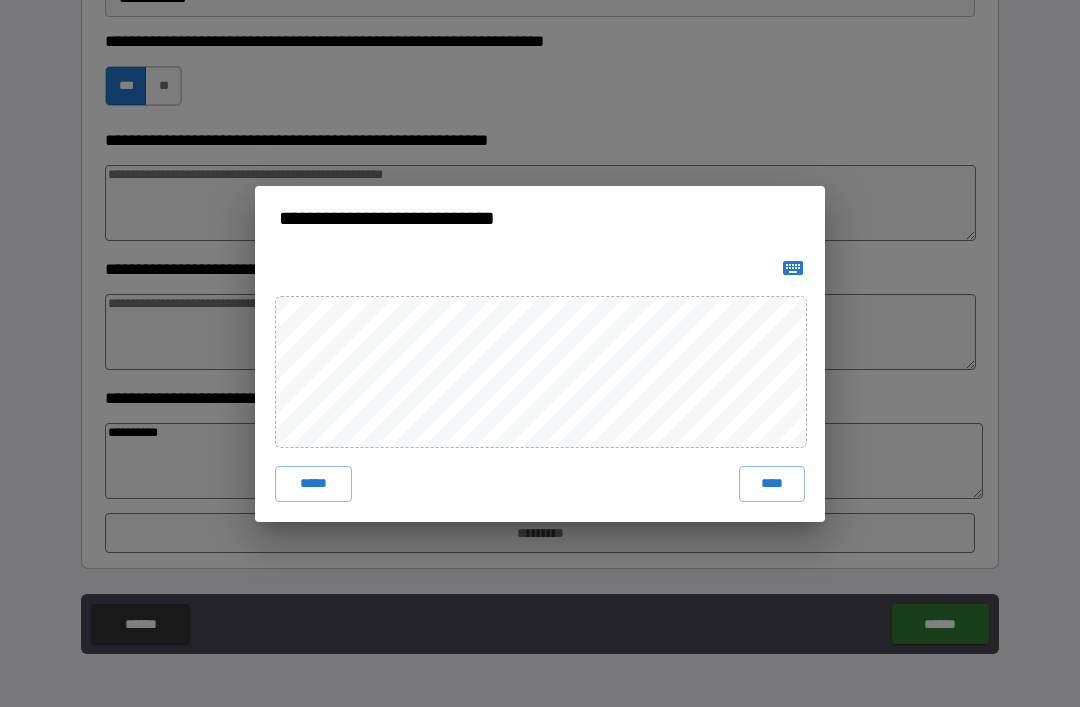 click on "****" at bounding box center [772, 484] 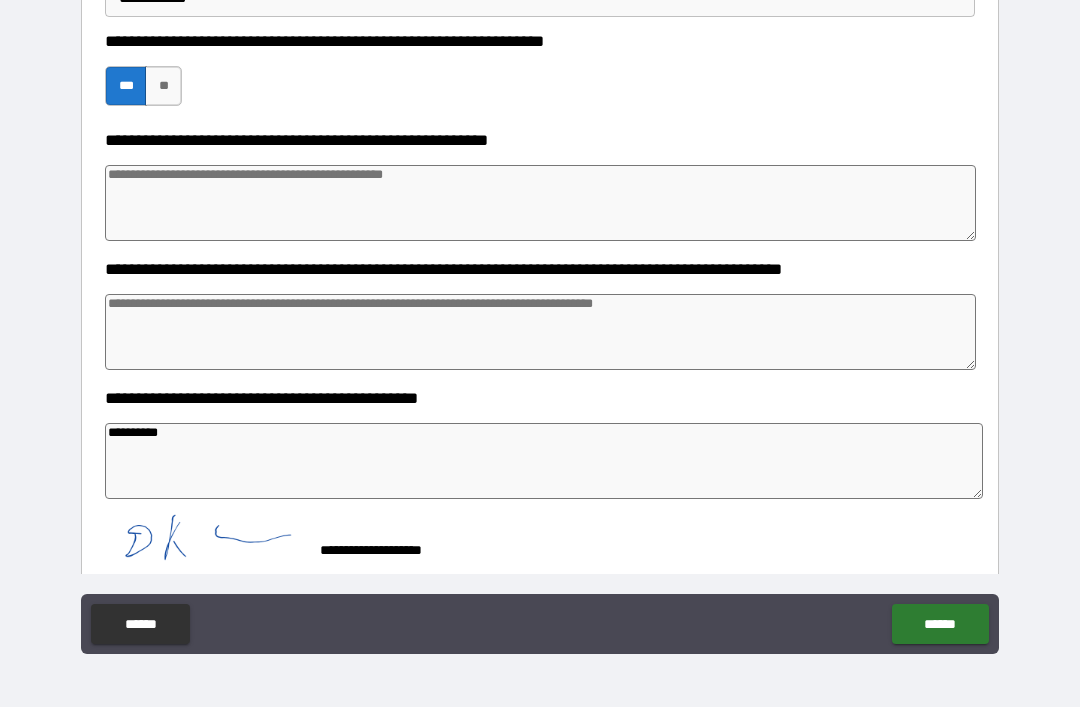 scroll, scrollTop: 753, scrollLeft: 0, axis: vertical 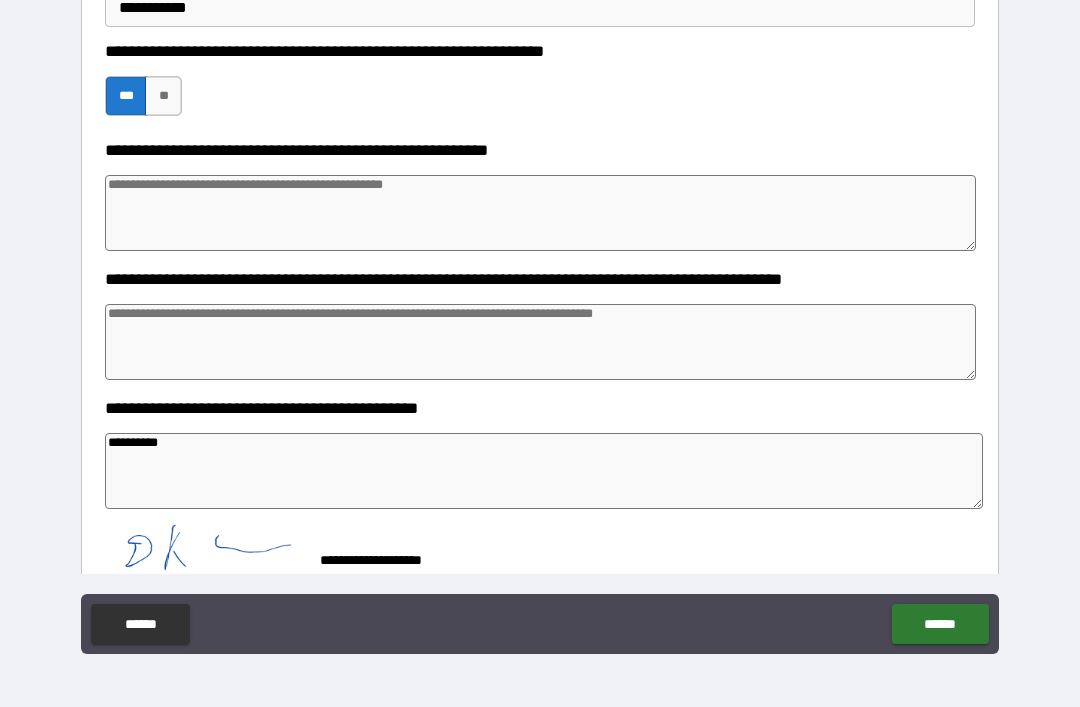 click on "******" at bounding box center [940, 624] 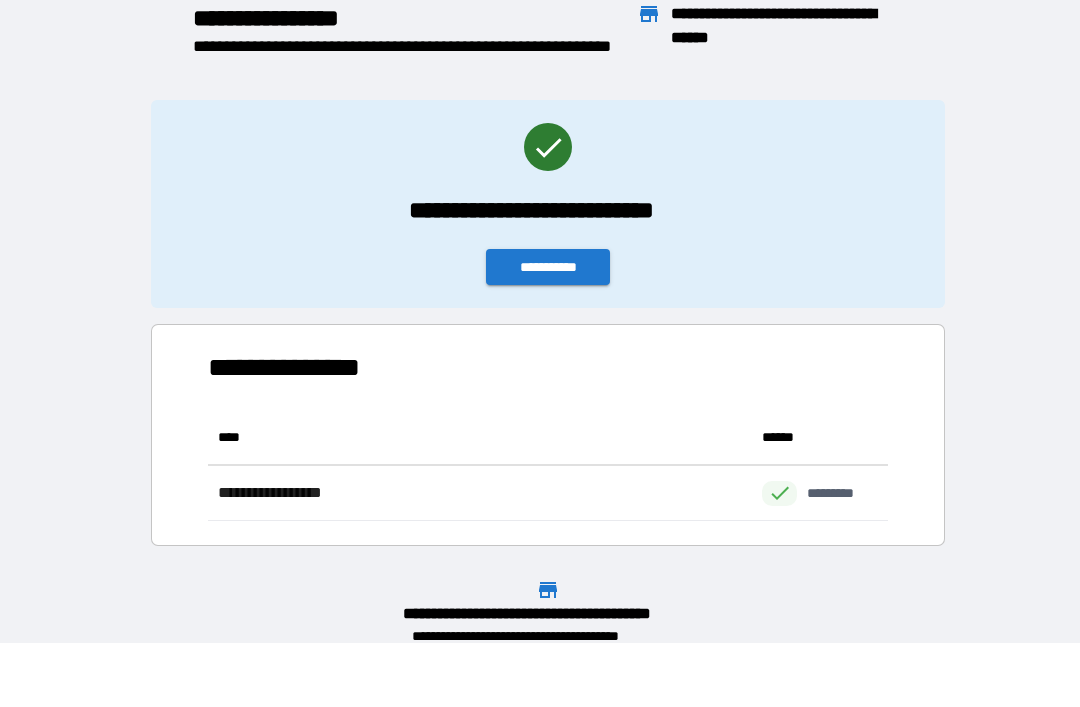 scroll, scrollTop: 1, scrollLeft: 1, axis: both 